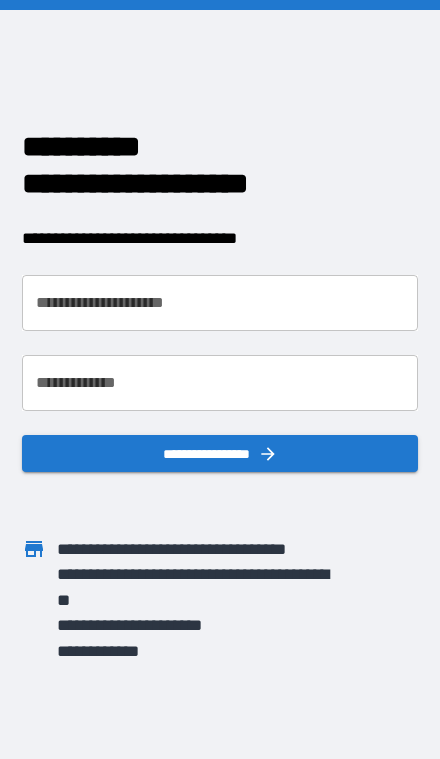 scroll, scrollTop: 0, scrollLeft: 0, axis: both 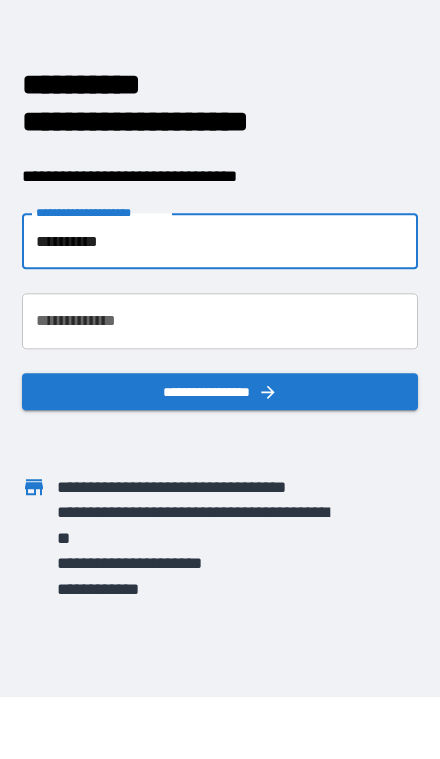 type on "**********" 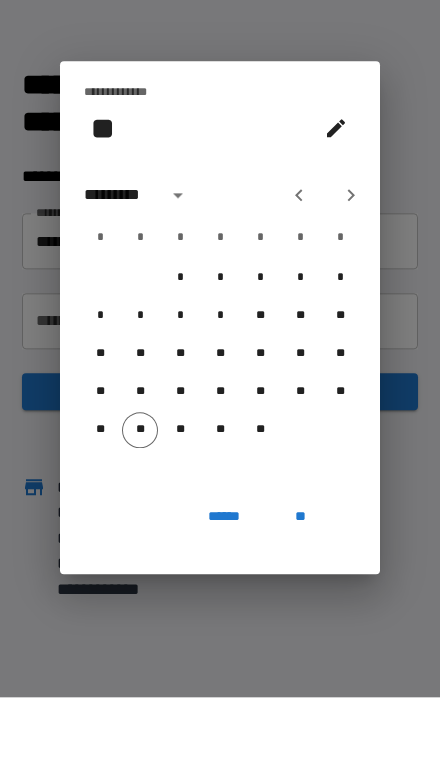 scroll, scrollTop: 61, scrollLeft: 0, axis: vertical 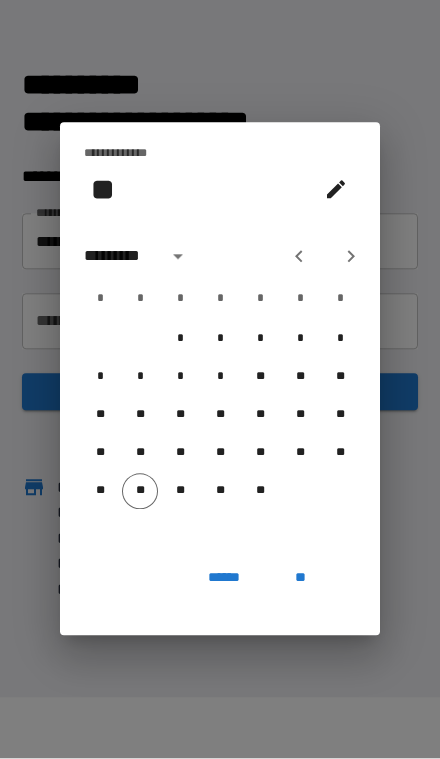 click on "*********" at bounding box center (122, 257) 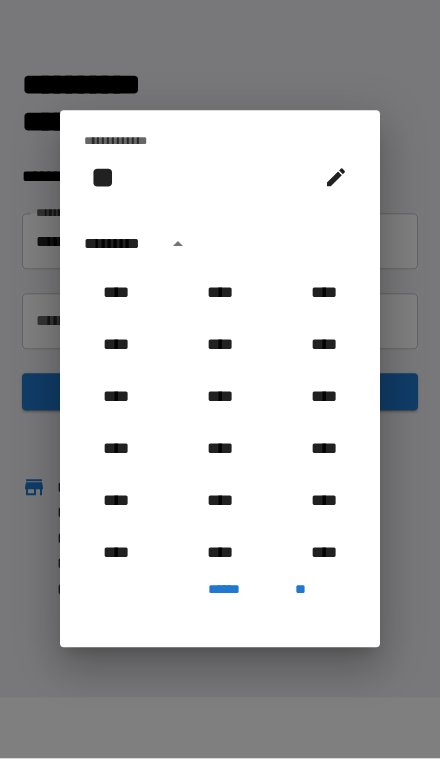 scroll, scrollTop: 62, scrollLeft: 0, axis: vertical 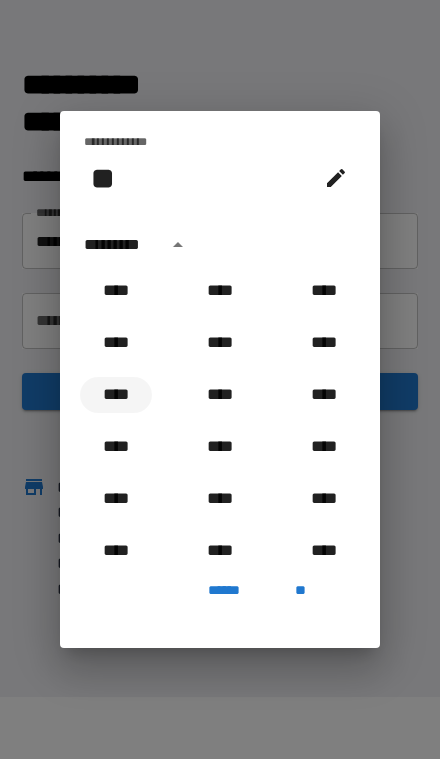 click on "****" at bounding box center (116, 395) 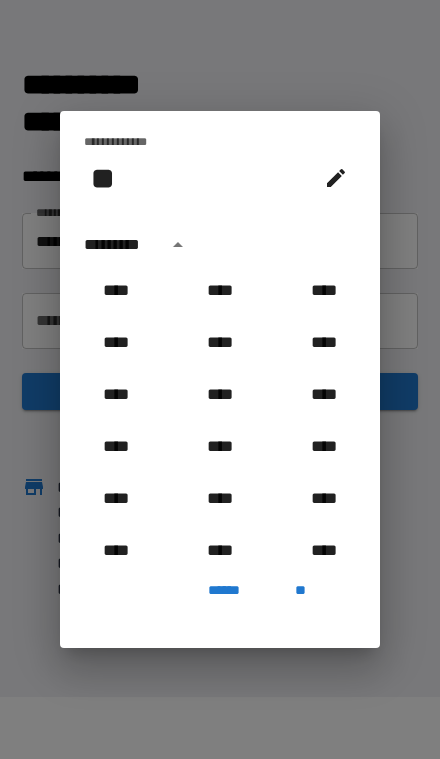 type on "**********" 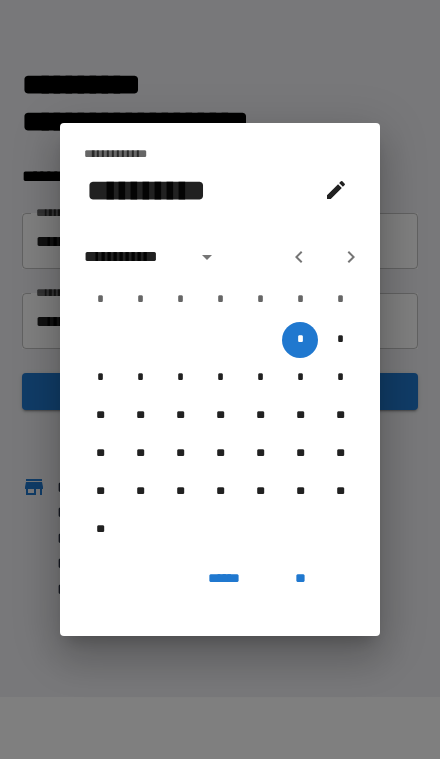 click on "**********" at bounding box center [134, 257] 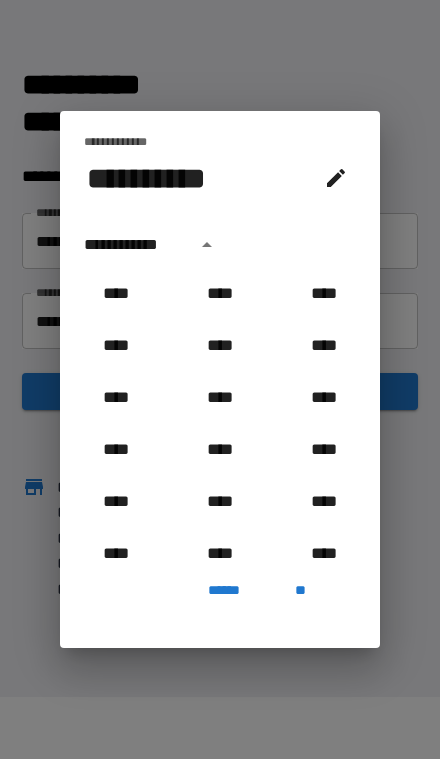 scroll, scrollTop: 1486, scrollLeft: 0, axis: vertical 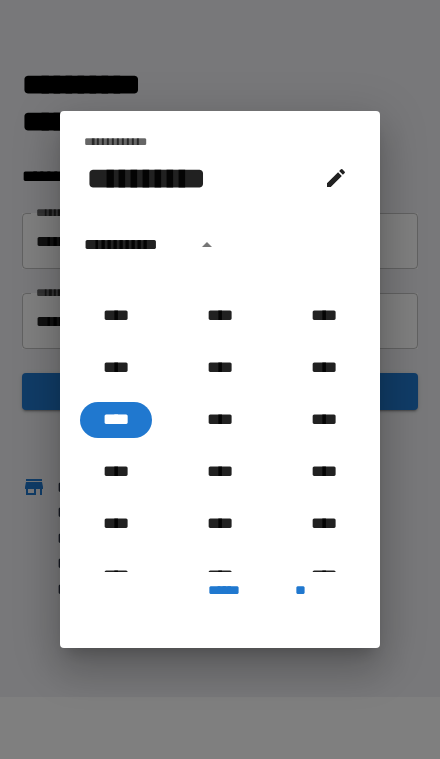 click on "**********" at bounding box center (146, 178) 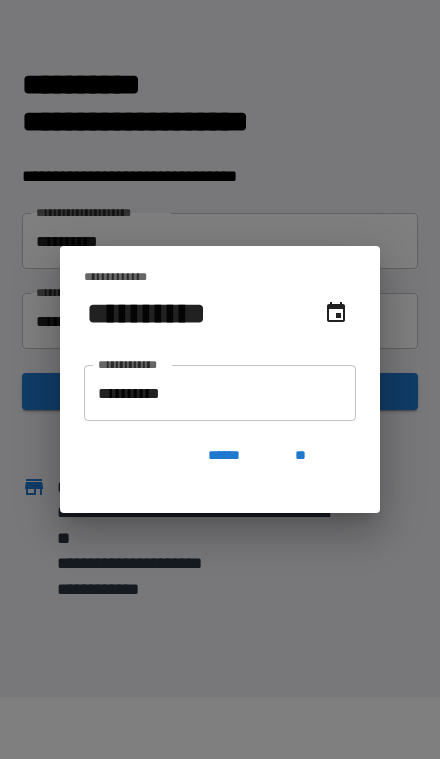click on "**********" at bounding box center (220, 393) 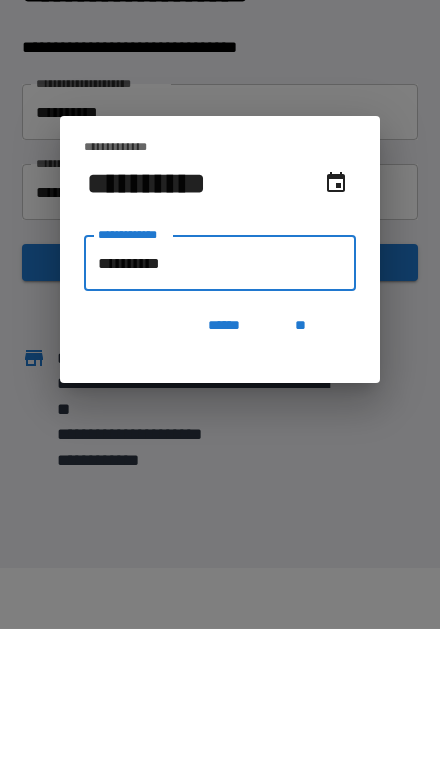click on "**********" at bounding box center (220, 393) 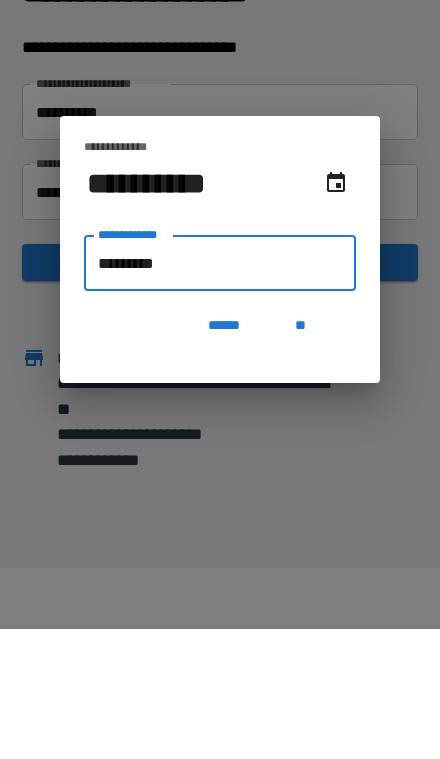 type on "**********" 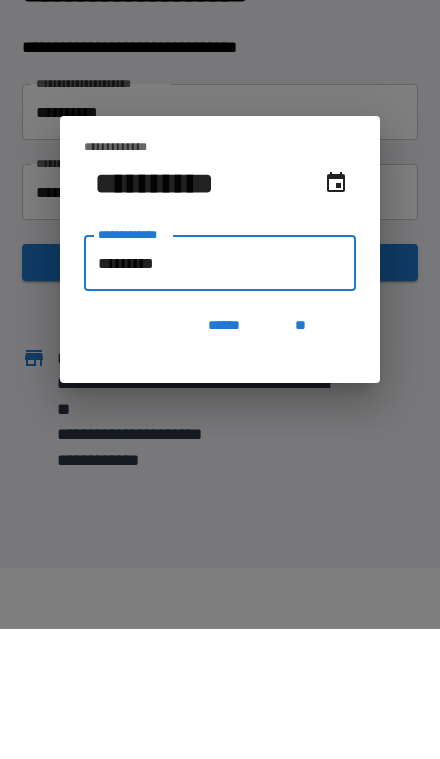 type on "********" 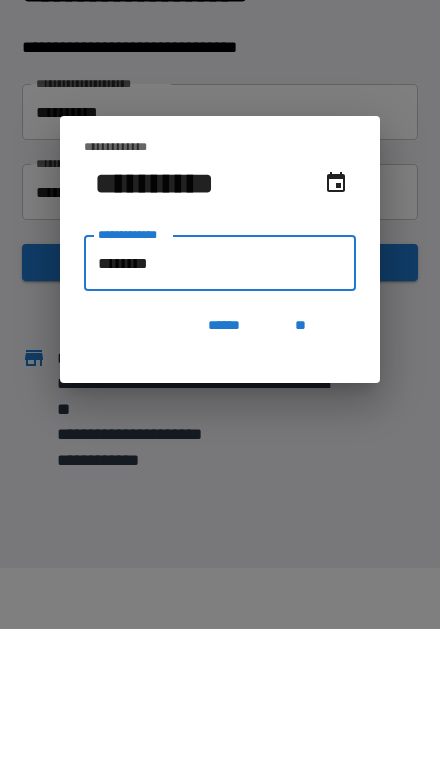type on "**********" 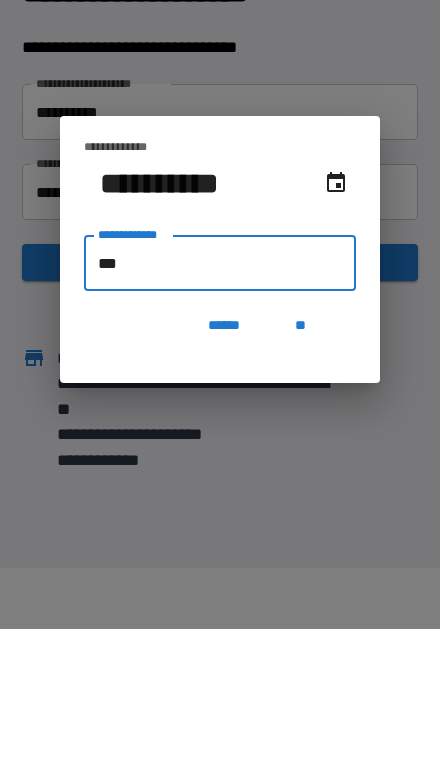 type on "*" 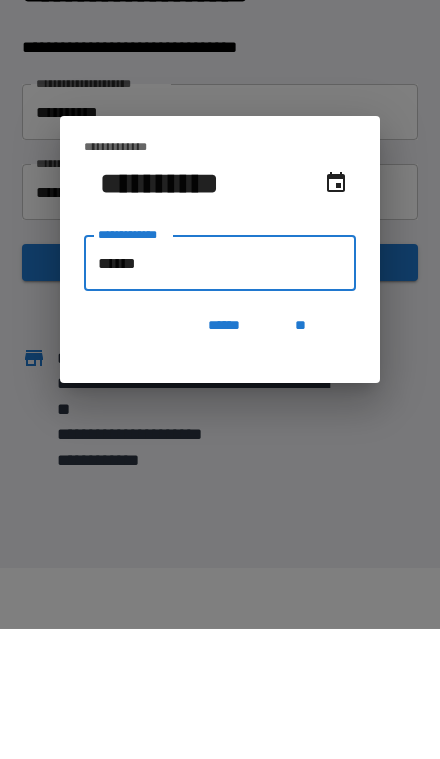 type on "*******" 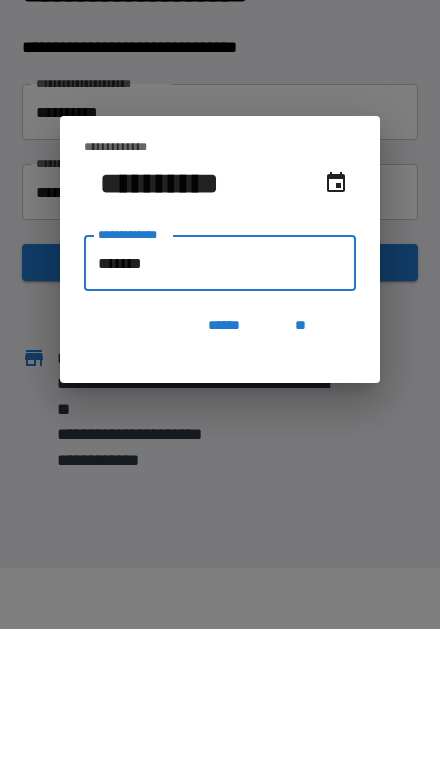 type on "**********" 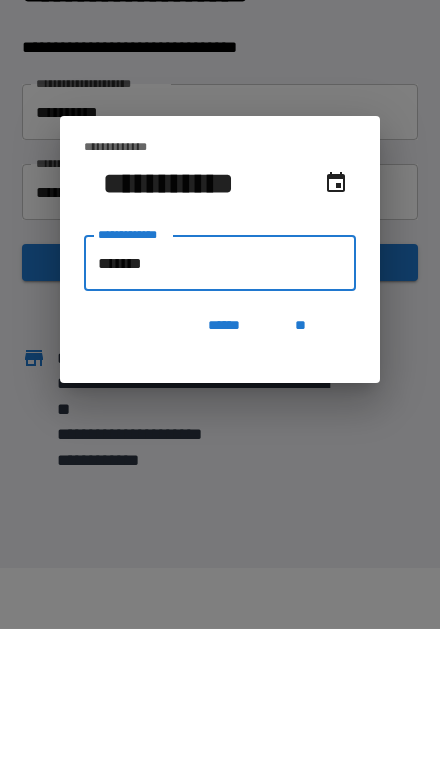 type on "********" 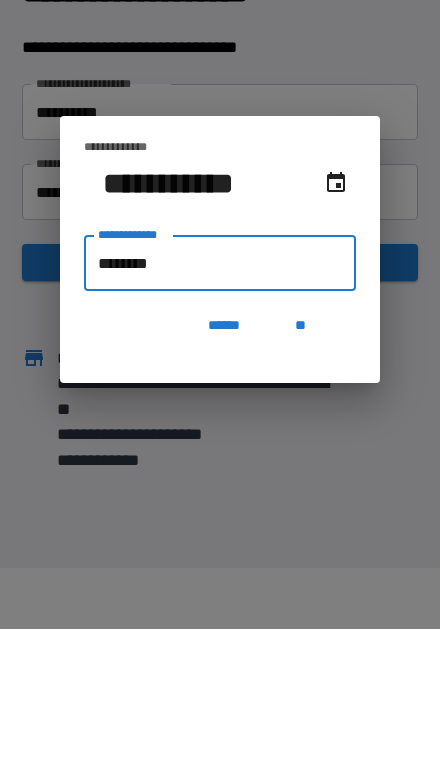 type on "**********" 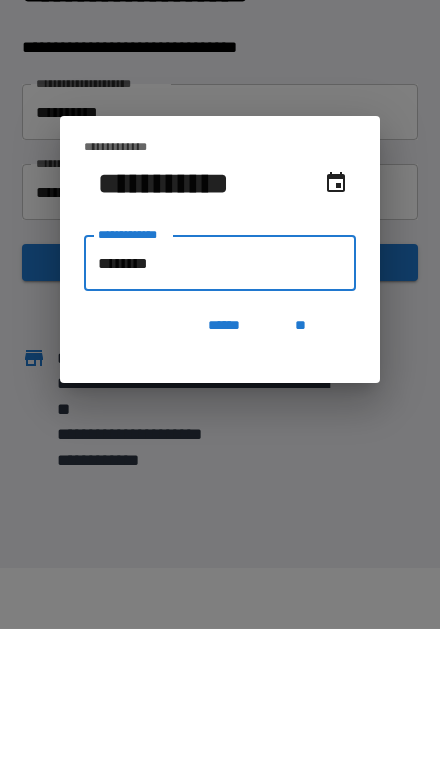 type on "*********" 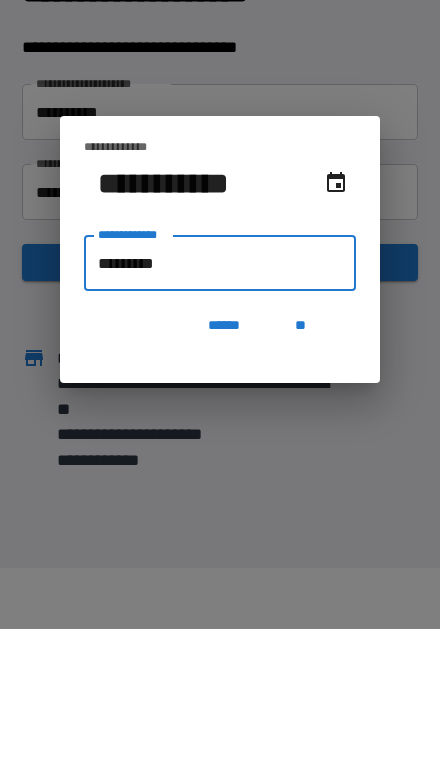 type on "**********" 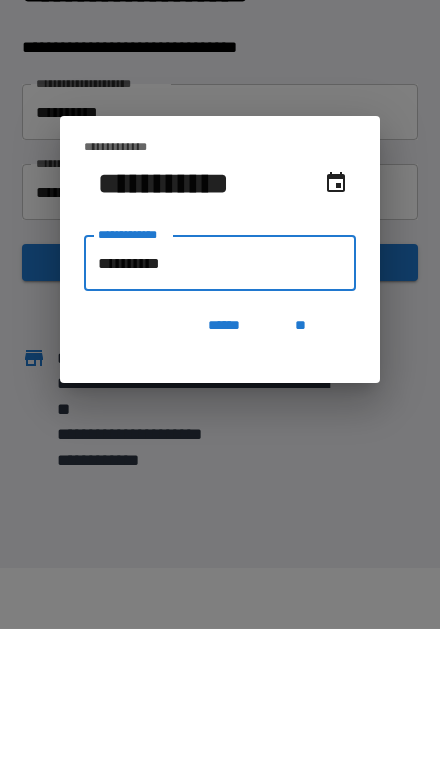 type on "**********" 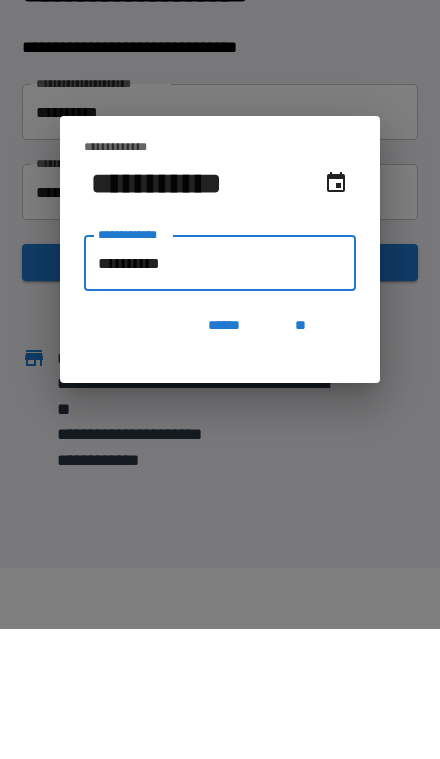 type on "**********" 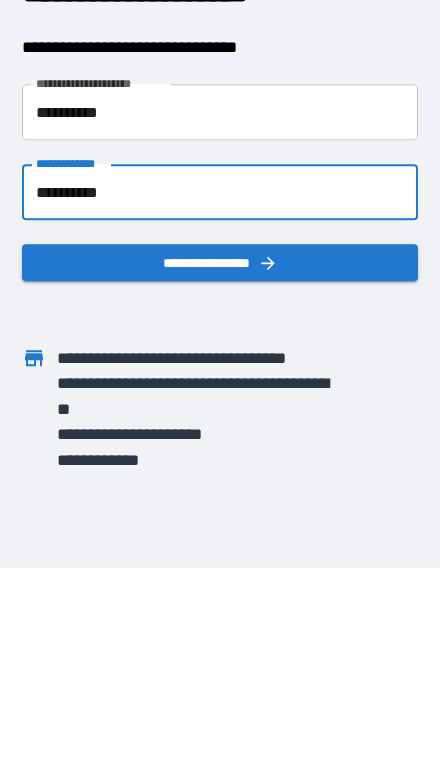 scroll, scrollTop: 4, scrollLeft: 0, axis: vertical 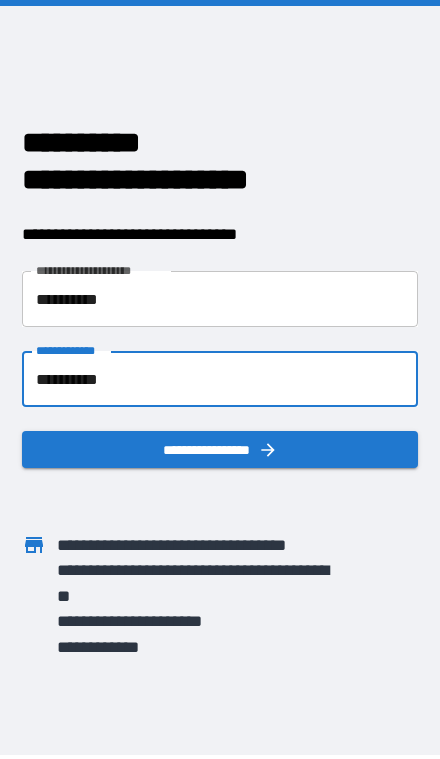 click on "**********" at bounding box center [220, 449] 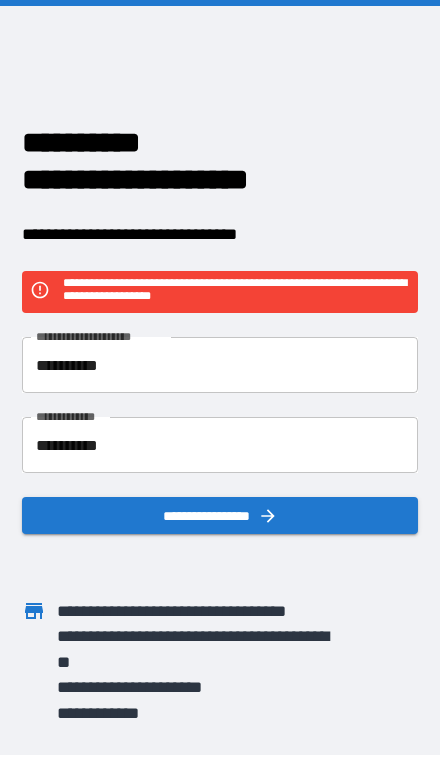 click on "**********" at bounding box center (220, 445) 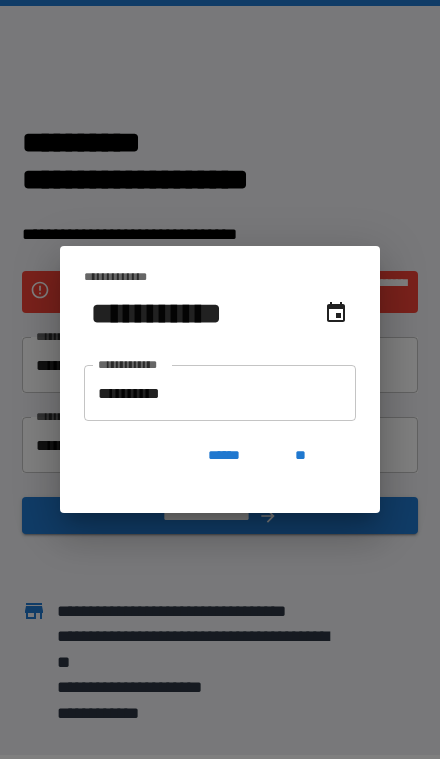 click on "**********" at bounding box center (220, 393) 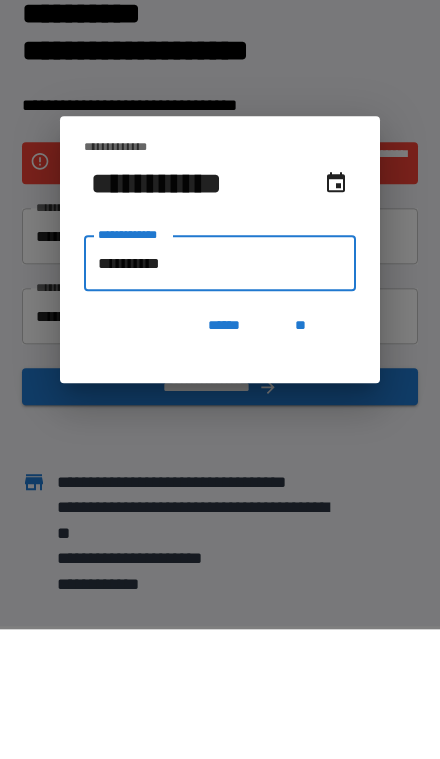 type on "*********" 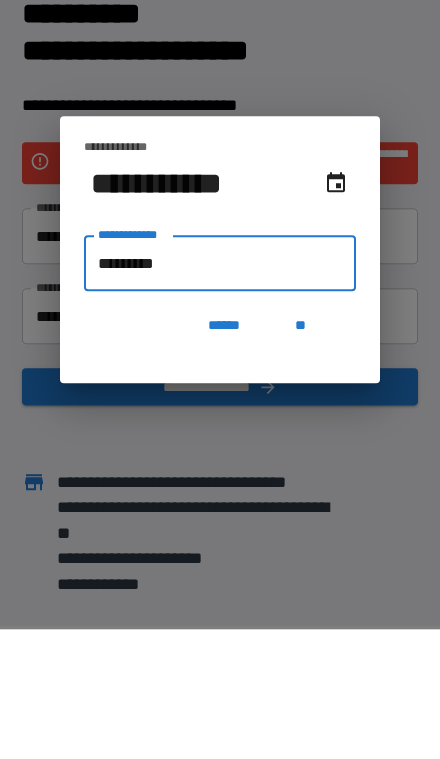 type on "**********" 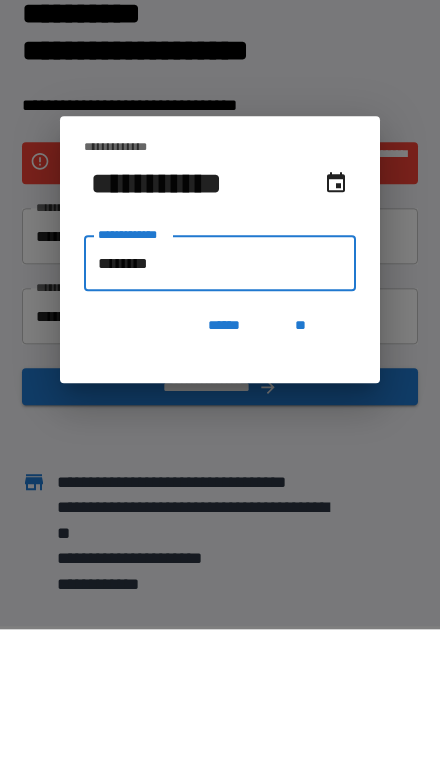 type on "**********" 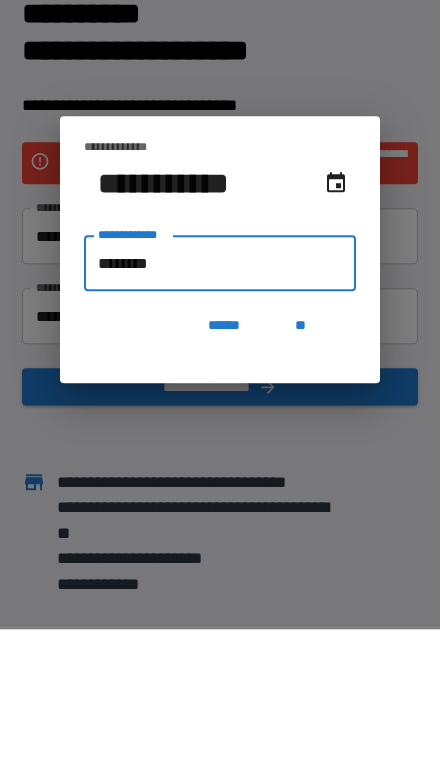 type on "*******" 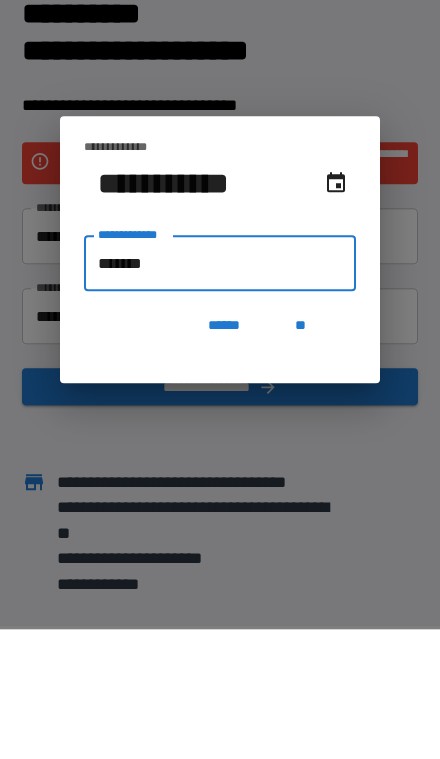 type on "**********" 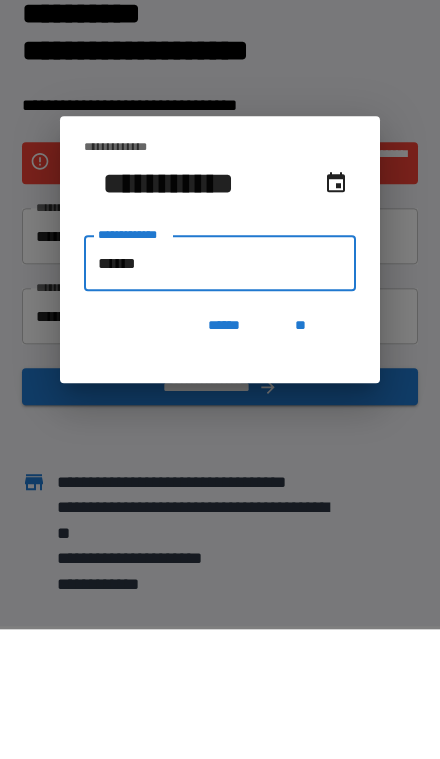 type on "*******" 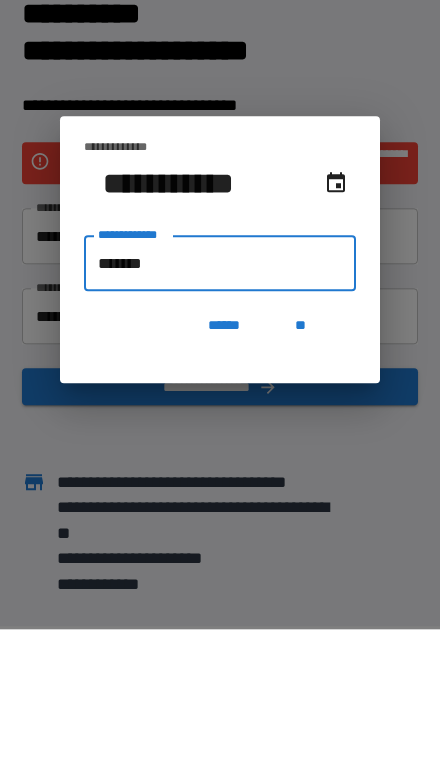 type on "**********" 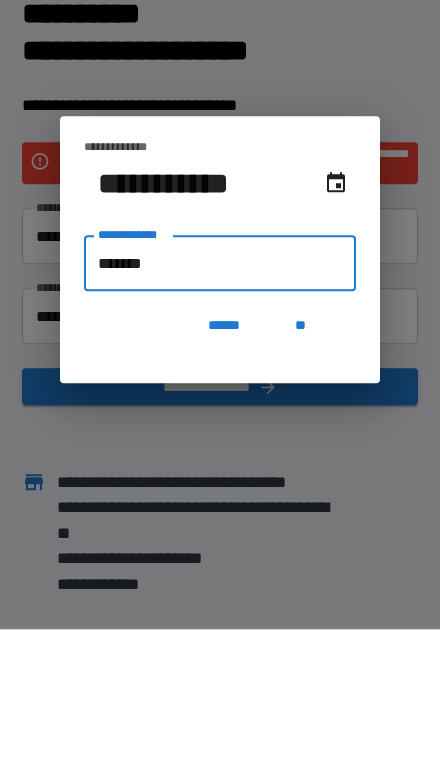 type on "********" 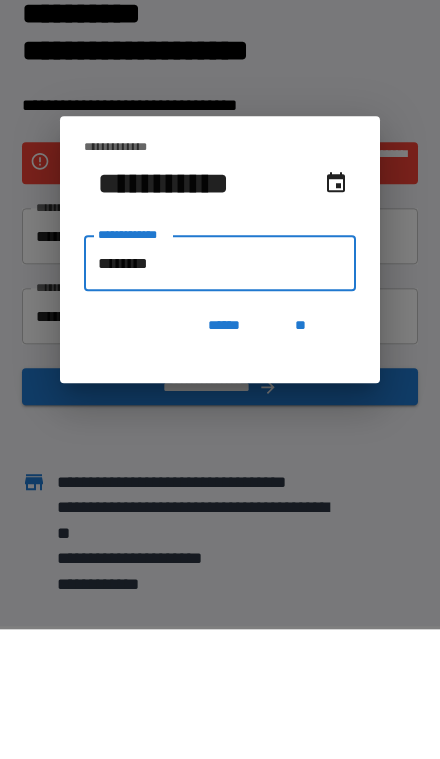 type on "**********" 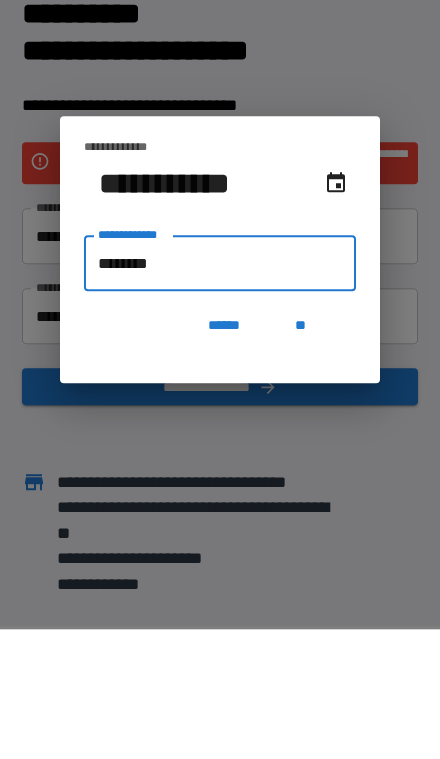 type on "*********" 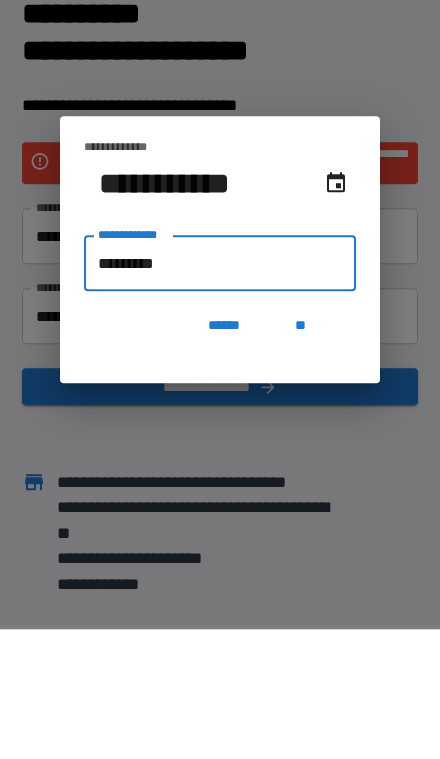 type on "**********" 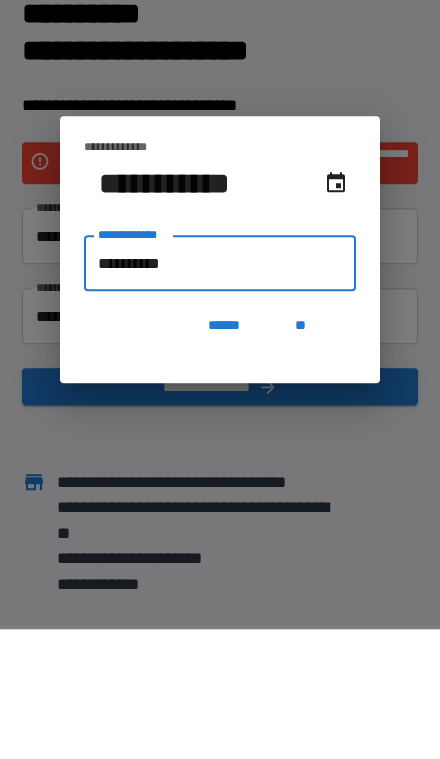 type on "**********" 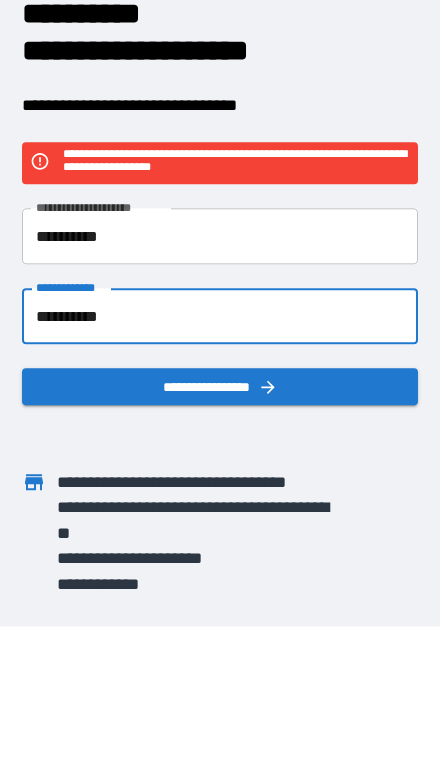 click on "**********" at bounding box center [220, 450] 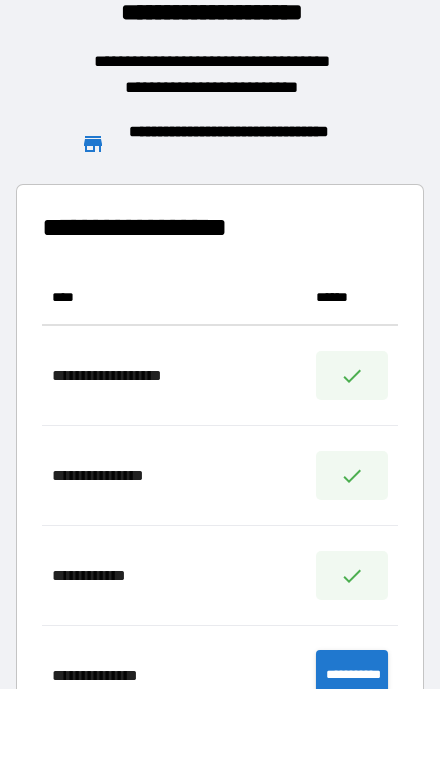 scroll, scrollTop: 1, scrollLeft: 1, axis: both 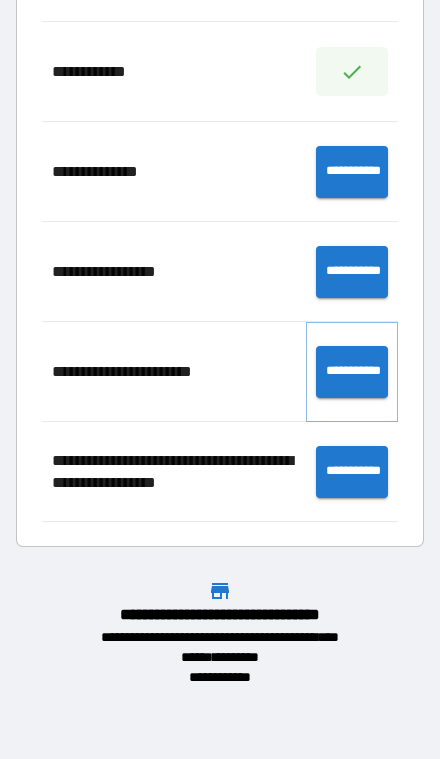 click on "**********" at bounding box center [352, 372] 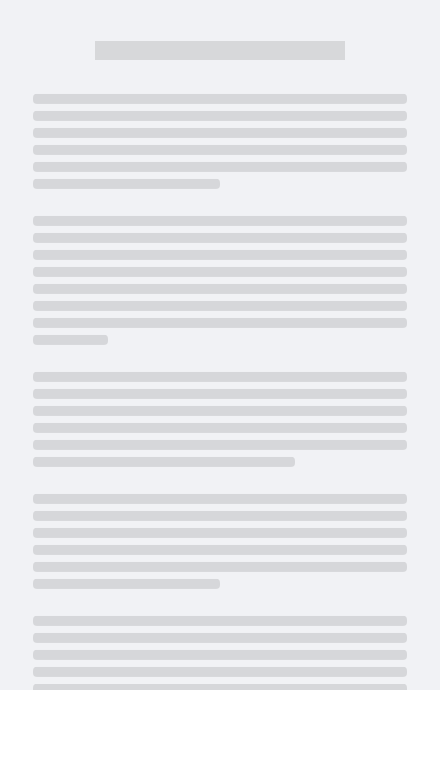 scroll, scrollTop: 70, scrollLeft: 0, axis: vertical 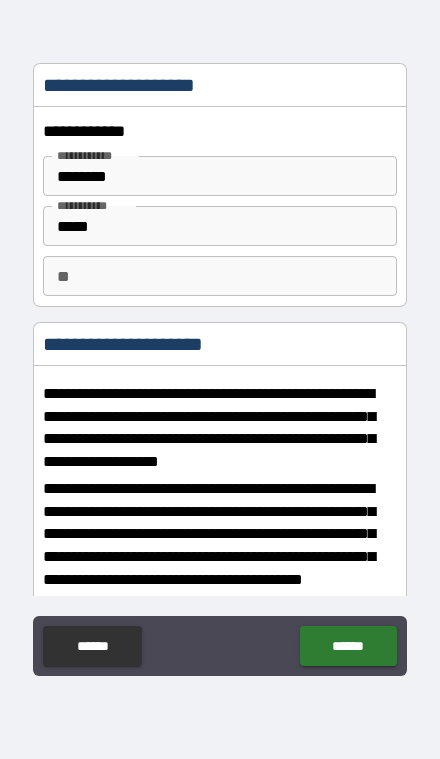 type on "*" 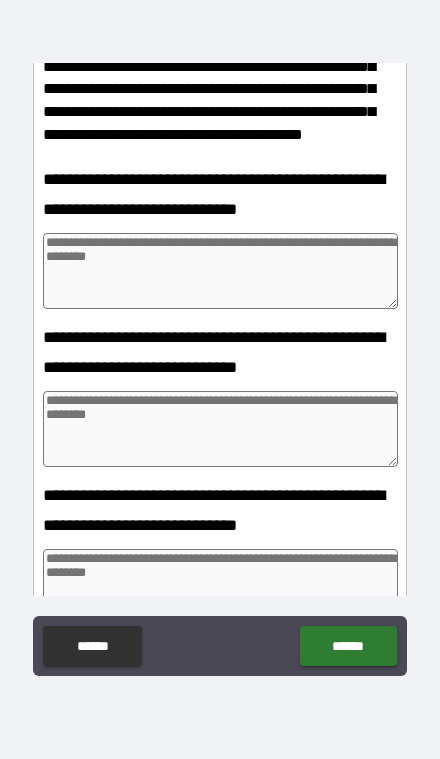 scroll, scrollTop: 440, scrollLeft: 0, axis: vertical 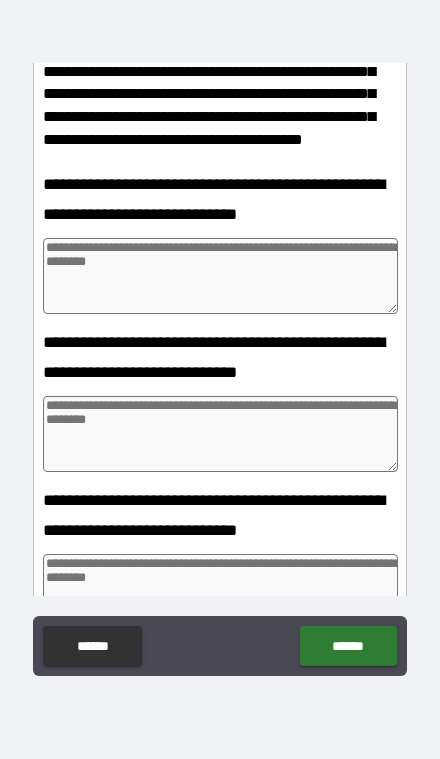 click at bounding box center (220, 276) 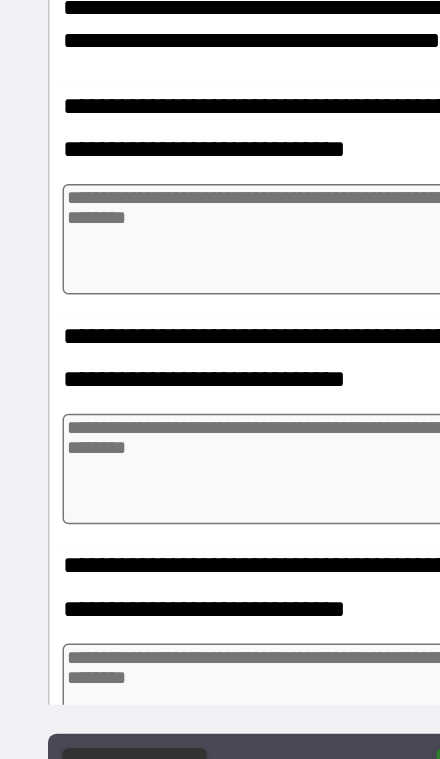 type on "*" 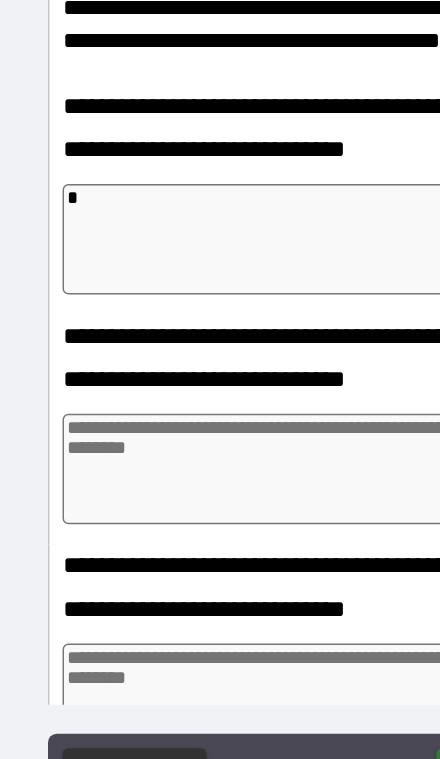 type on "**" 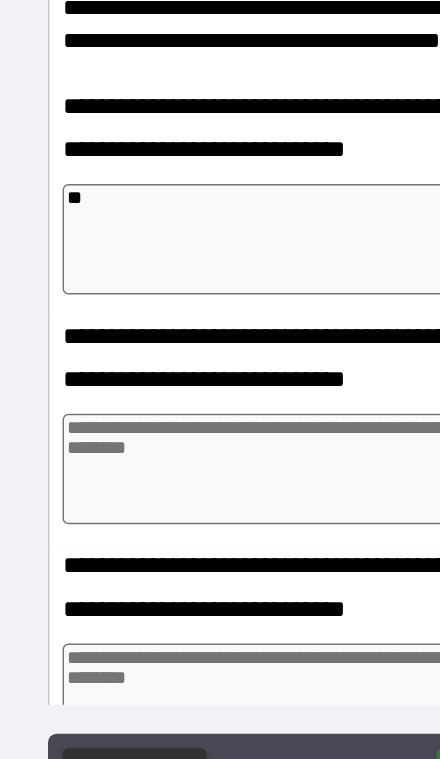 type on "*" 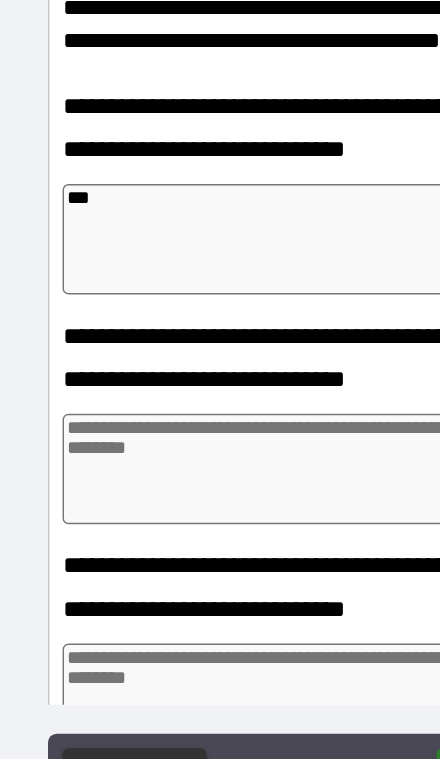 type on "****" 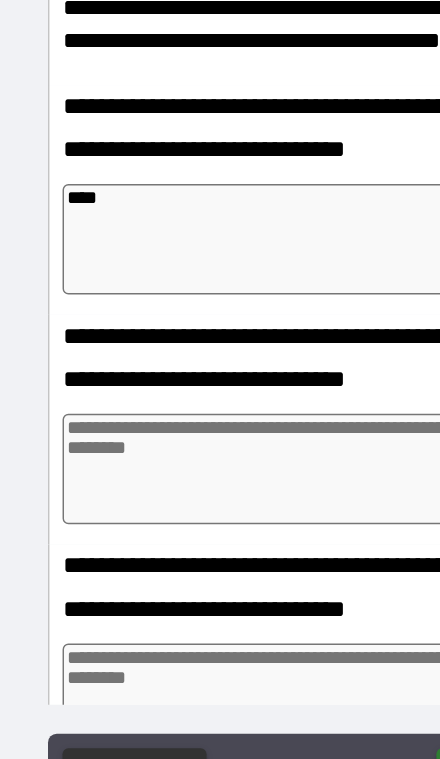 type on "*" 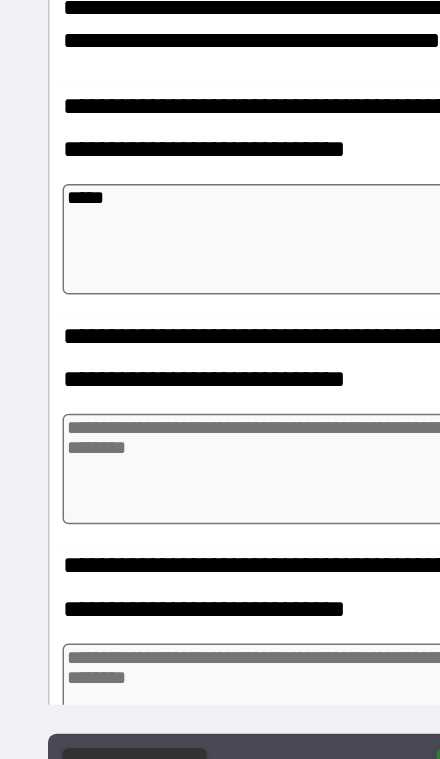 type on "*" 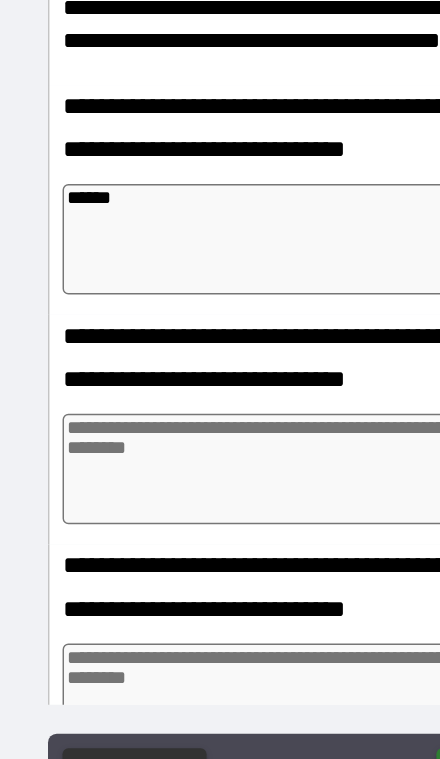 type on "*******" 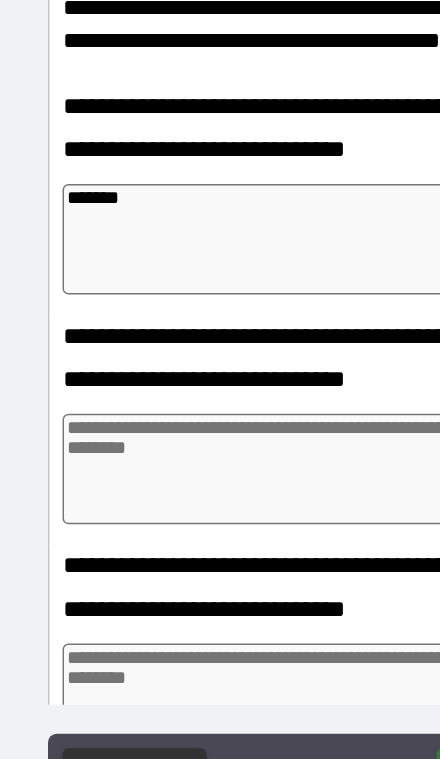 type on "*" 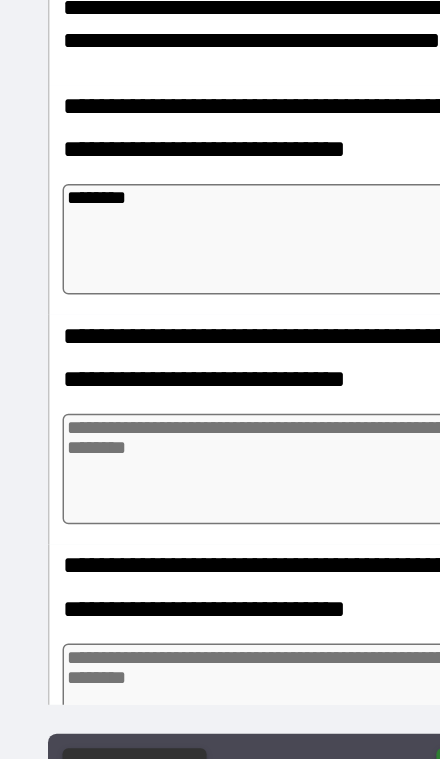 type on "*" 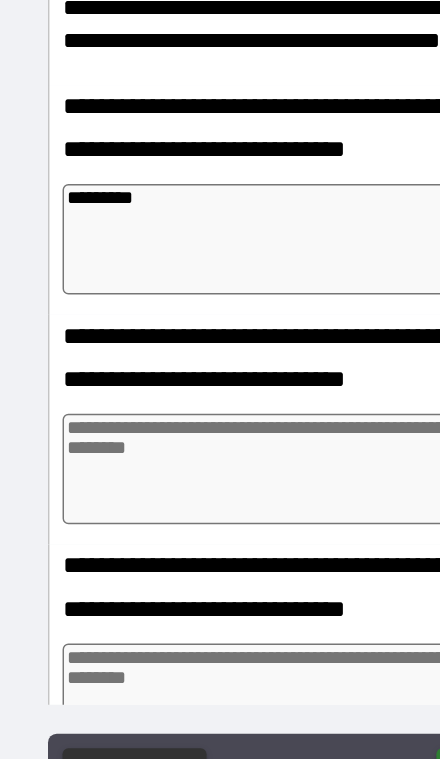 type on "*" 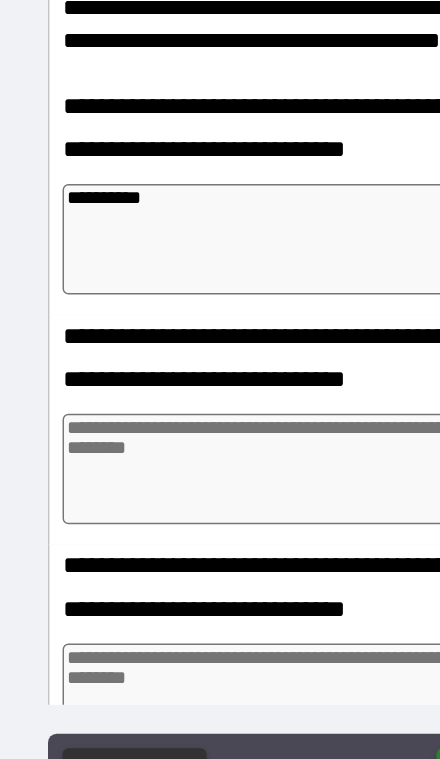 type on "*" 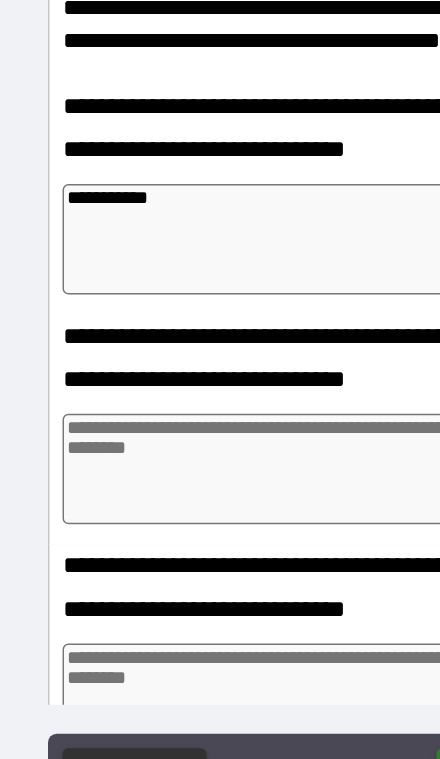 type on "*" 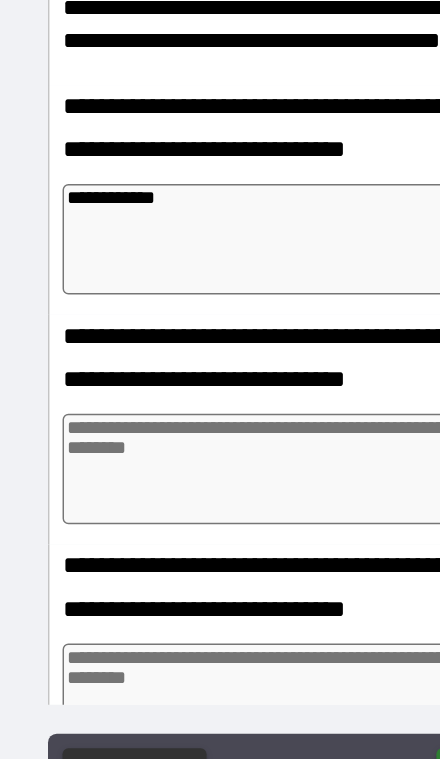 type on "*" 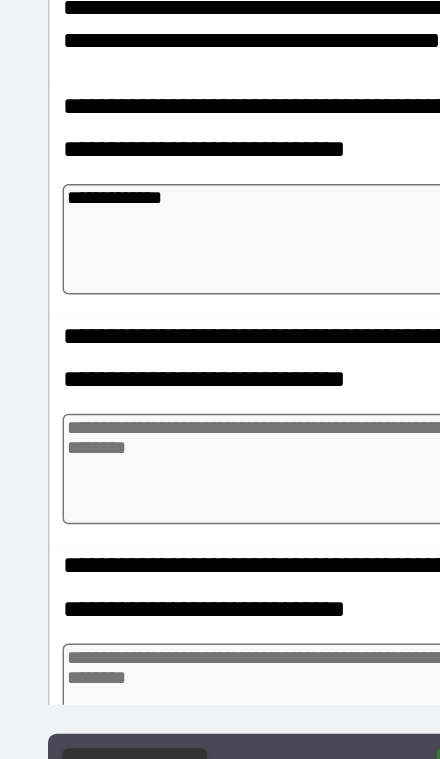 type on "*" 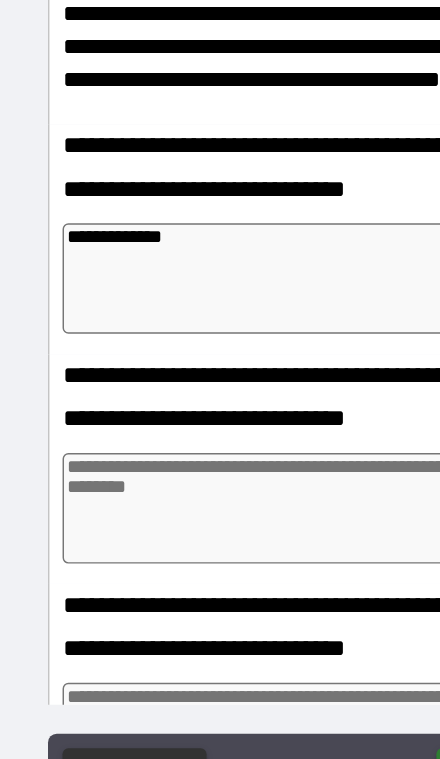 scroll, scrollTop: 411, scrollLeft: 0, axis: vertical 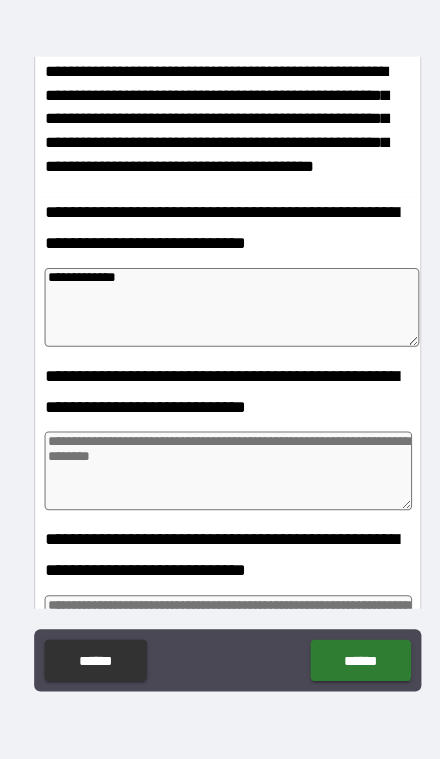 type on "**********" 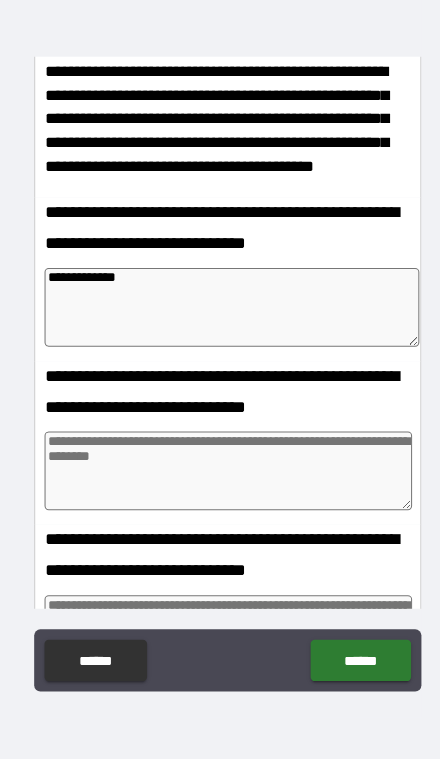 type on "*" 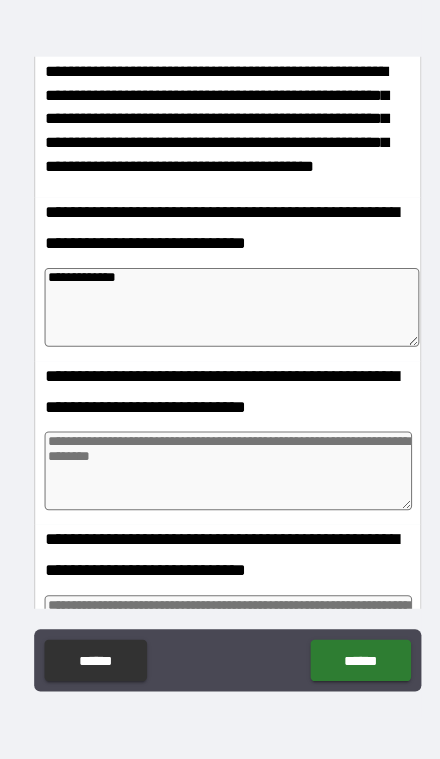 type on "*" 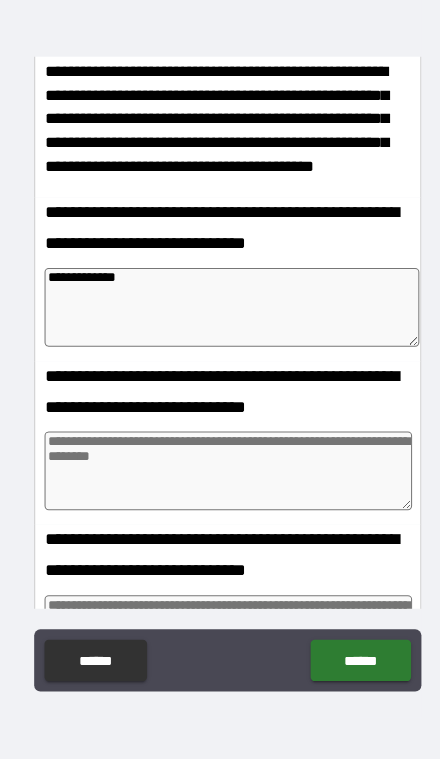 type on "*" 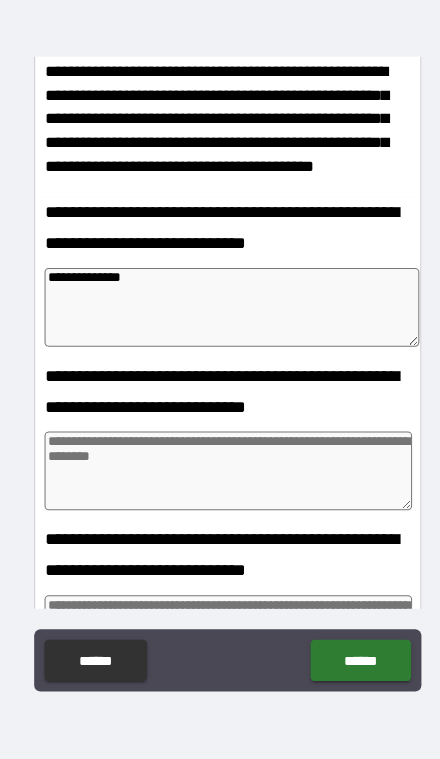 type on "**********" 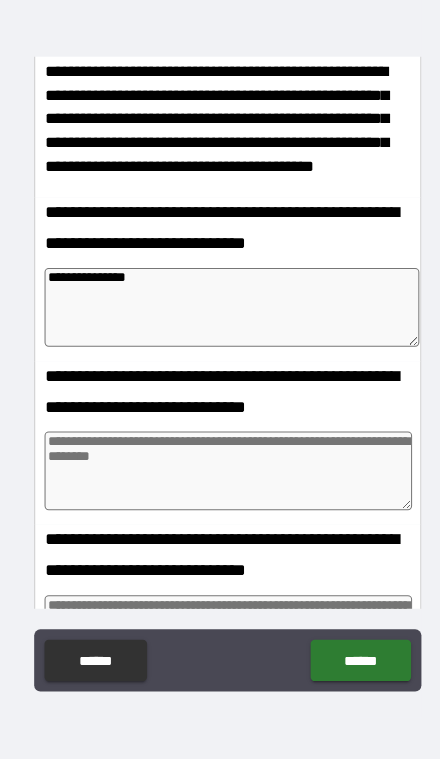 type on "*" 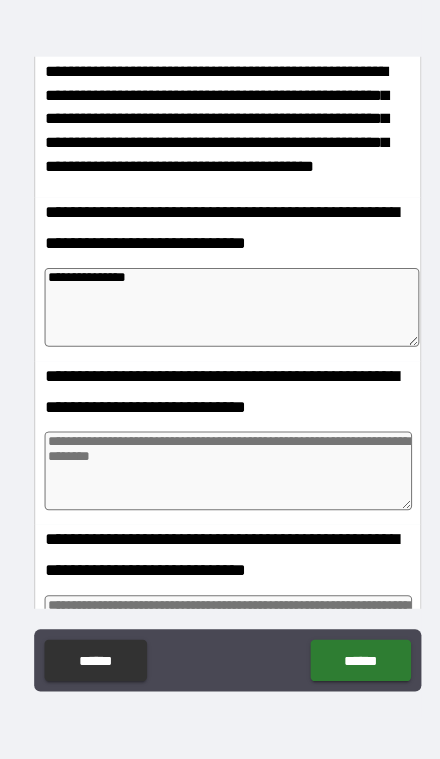type on "*" 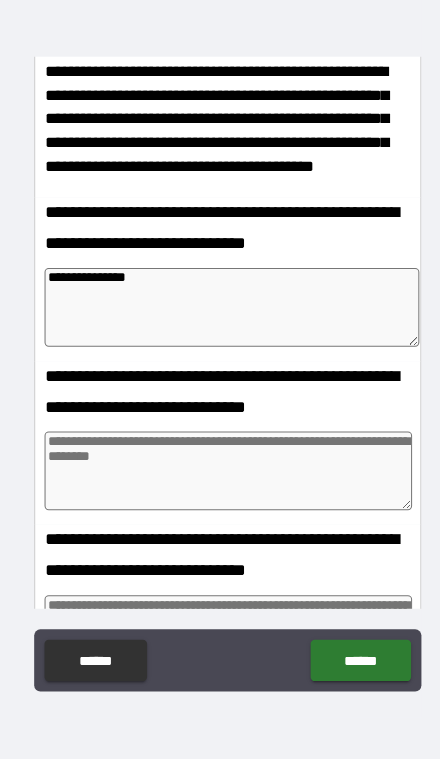 type on "*" 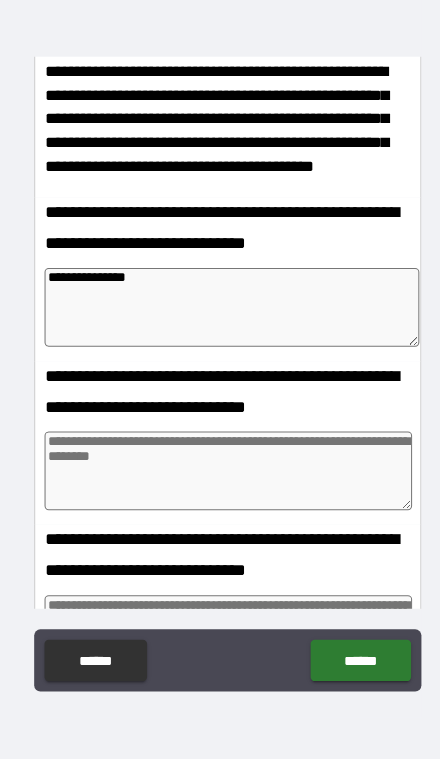 type on "*" 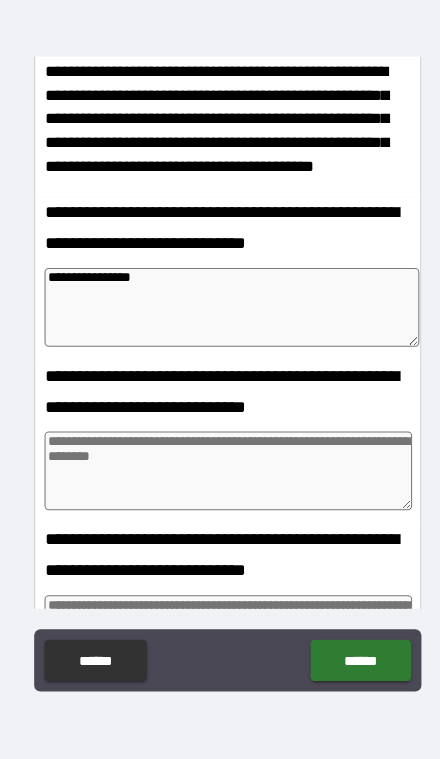 type on "**********" 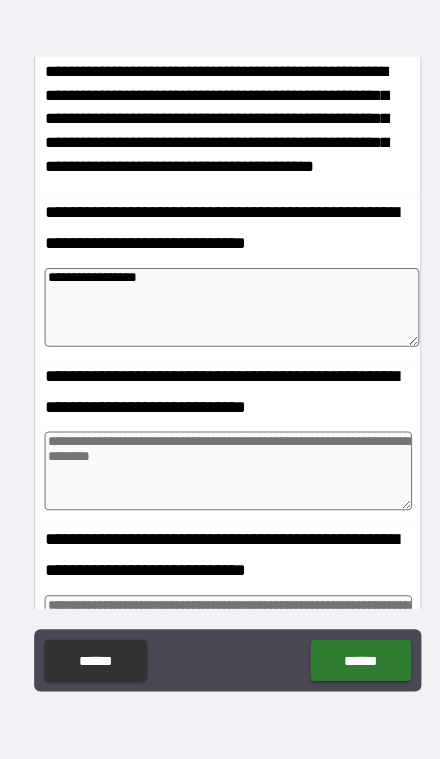 type on "*" 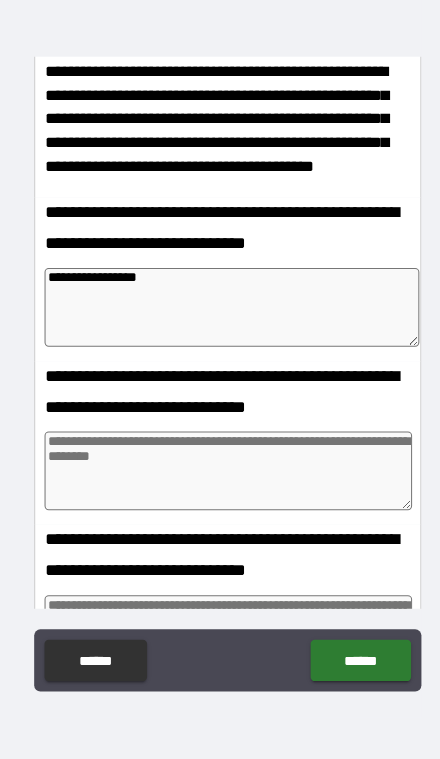 type on "*" 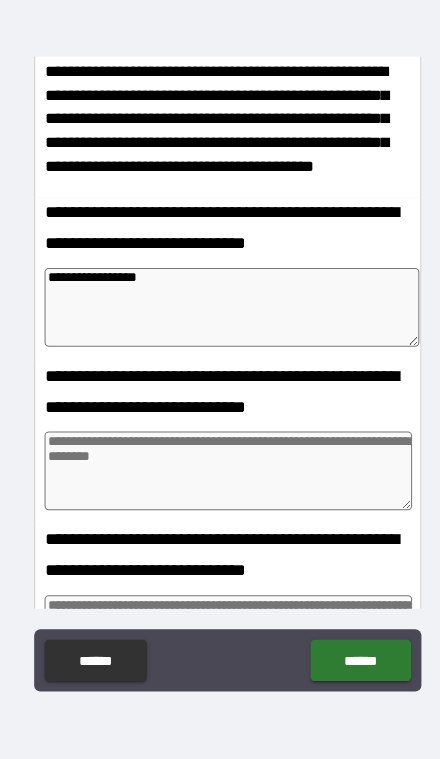 type on "*" 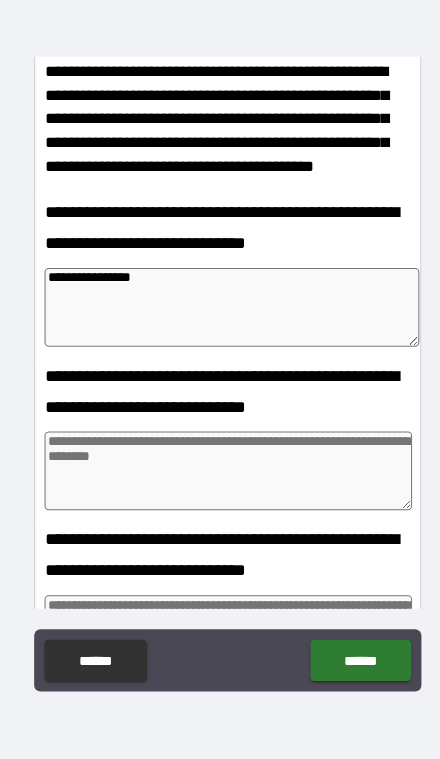 type on "*" 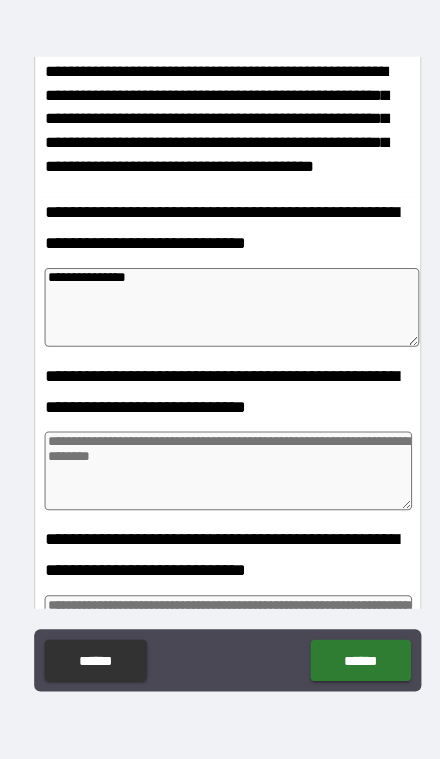 type on "**********" 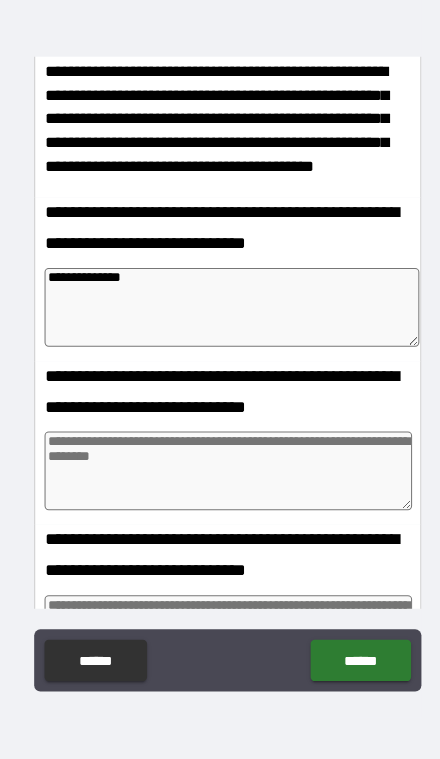 type on "*" 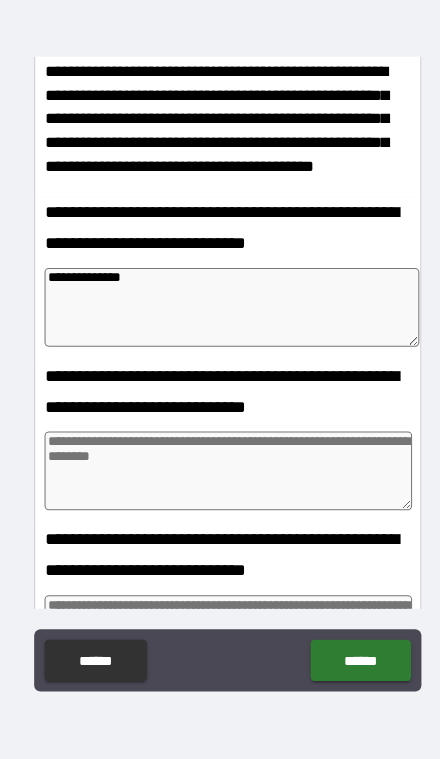 type on "*" 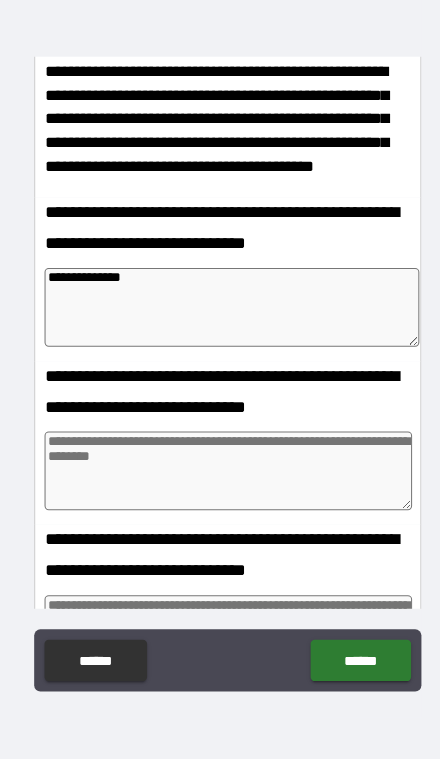 type on "*" 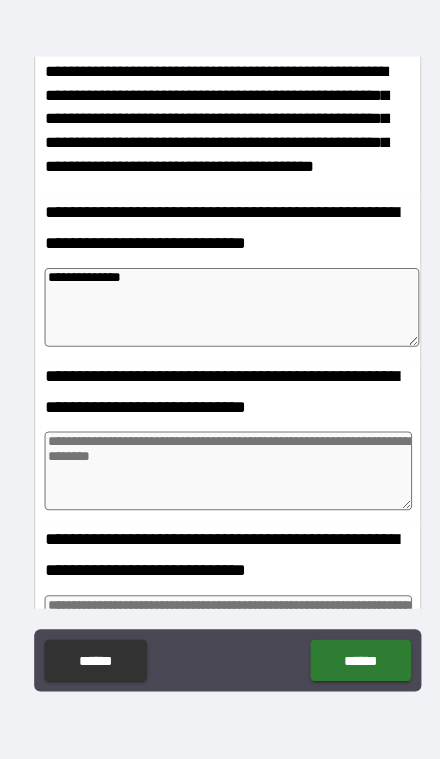type on "*" 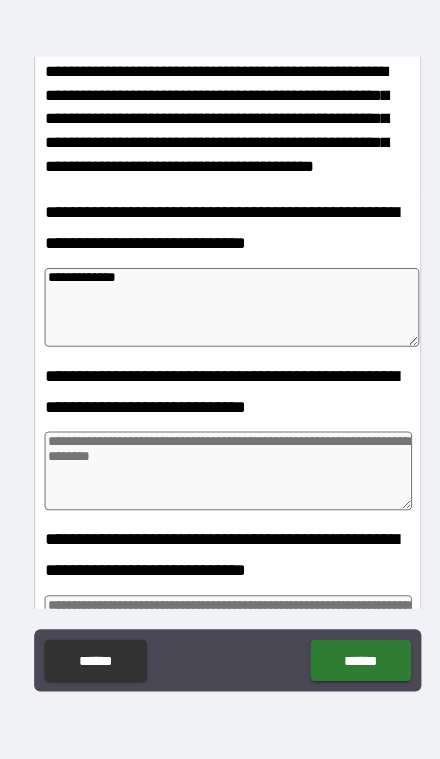 type on "*" 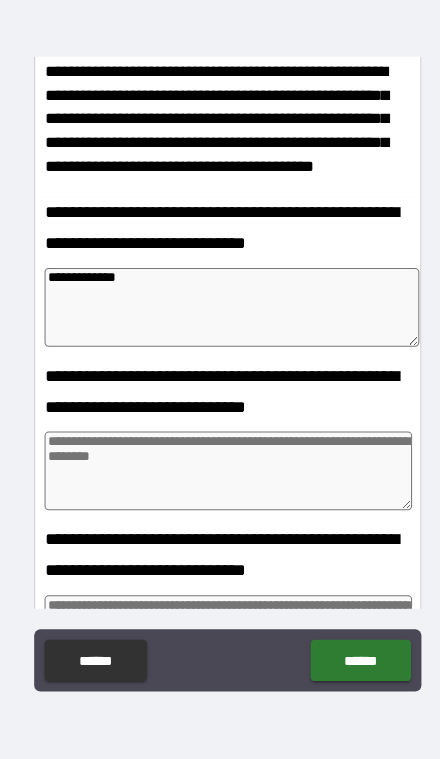 type on "*" 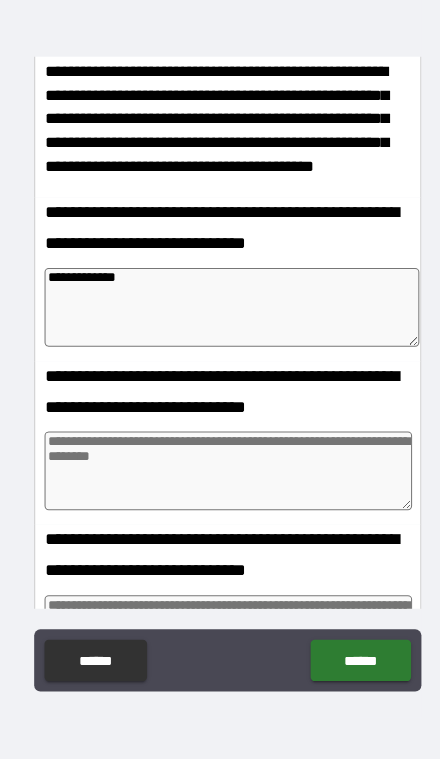 type on "*" 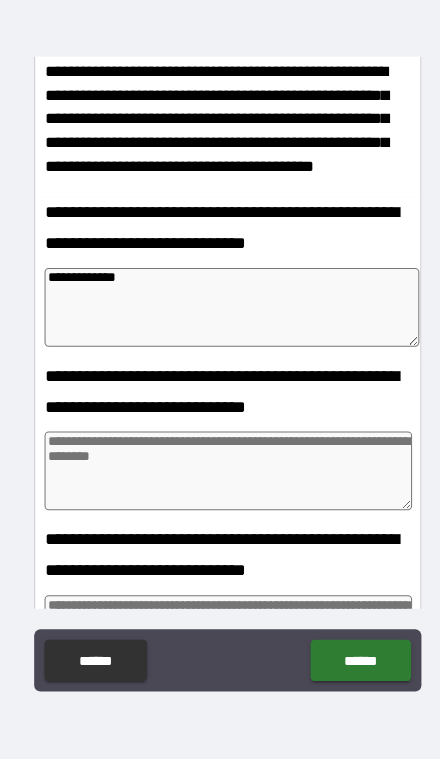 type on "*" 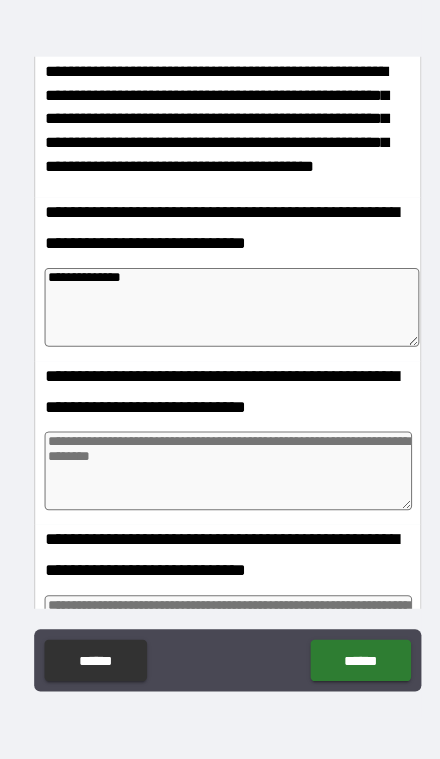 type on "*" 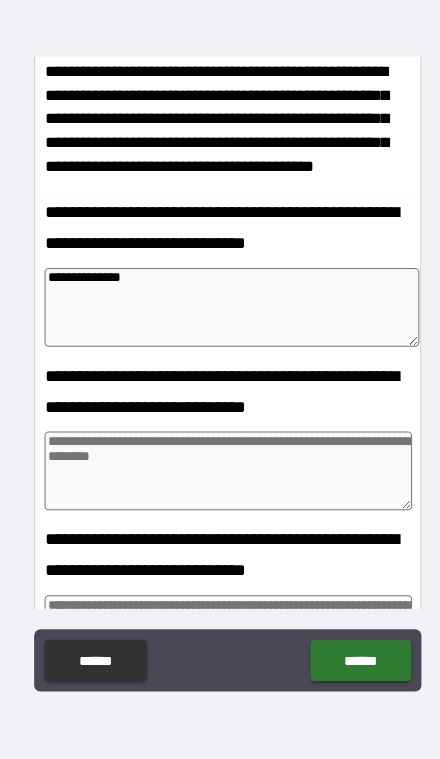 type on "**********" 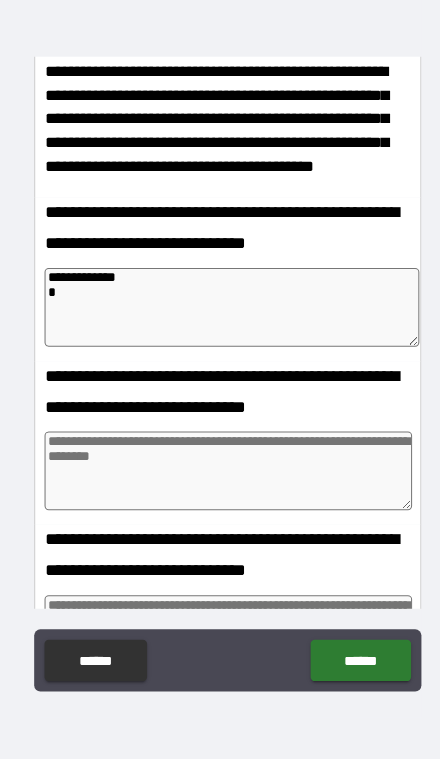 type on "*" 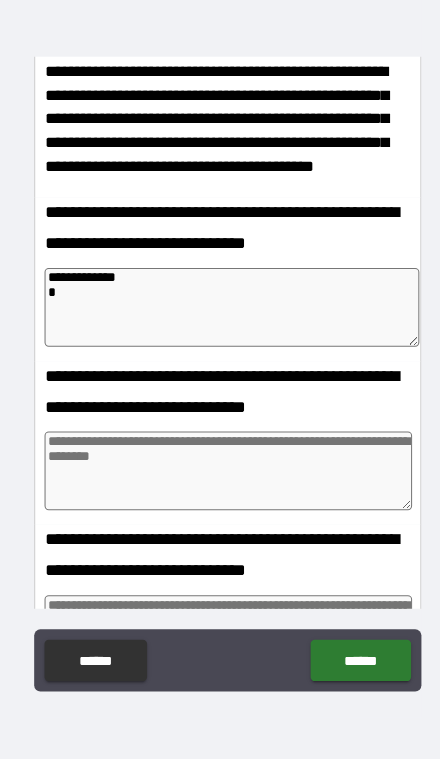 type on "**********" 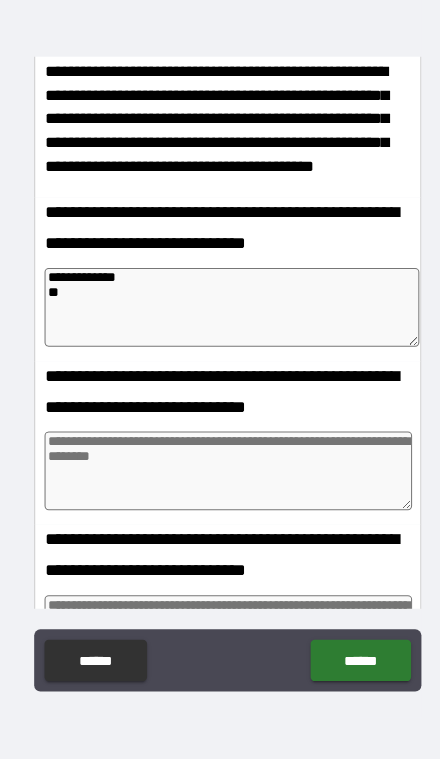 type on "*" 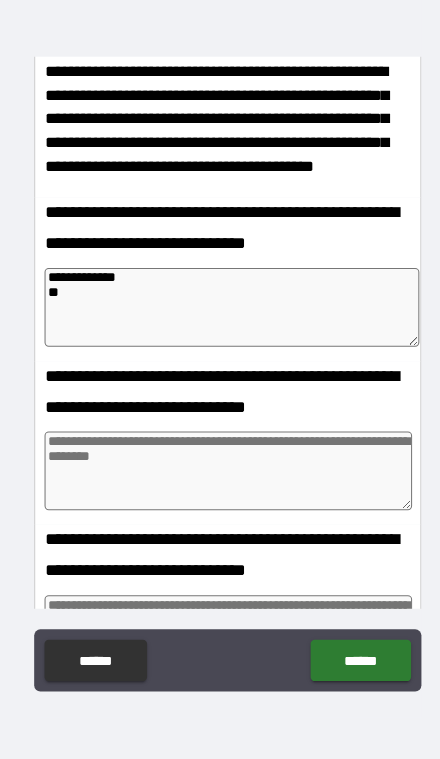 type on "*" 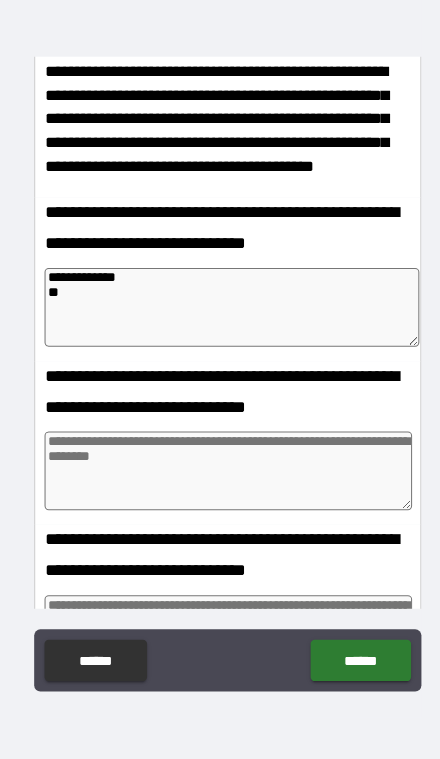 type on "*" 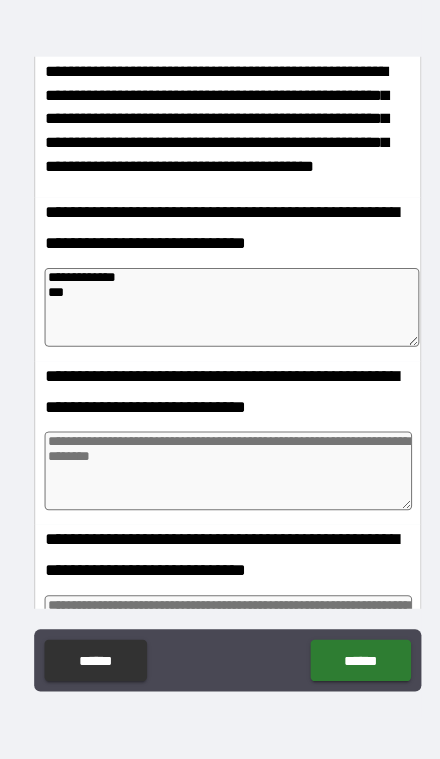 type on "**********" 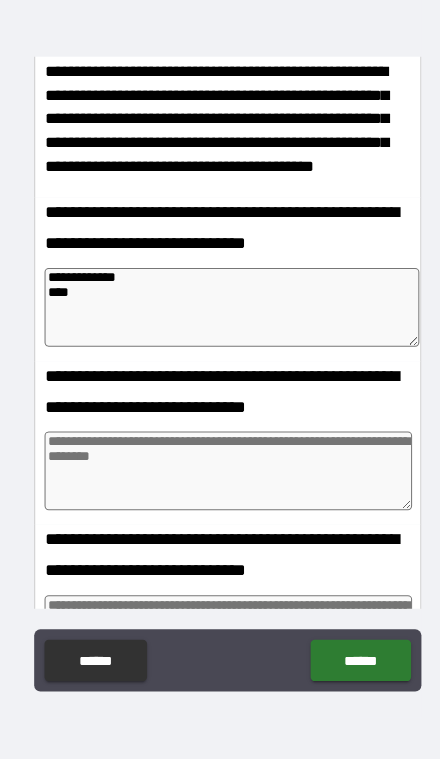 type on "*" 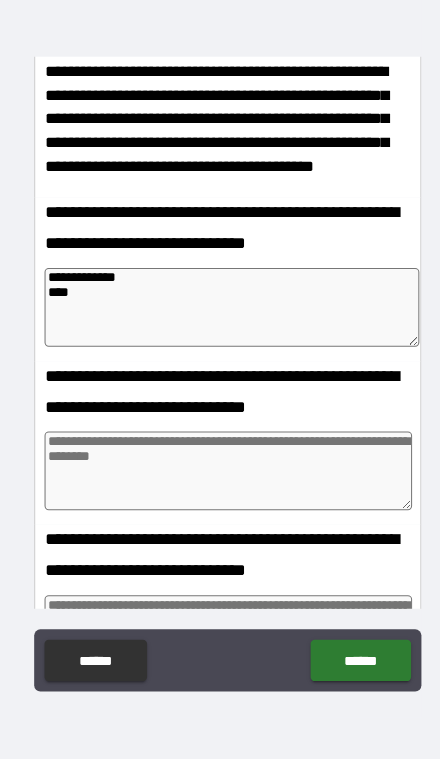type on "**********" 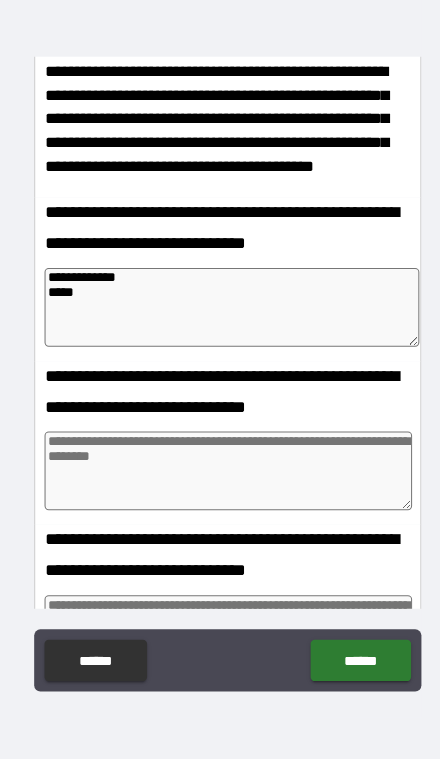 type on "*" 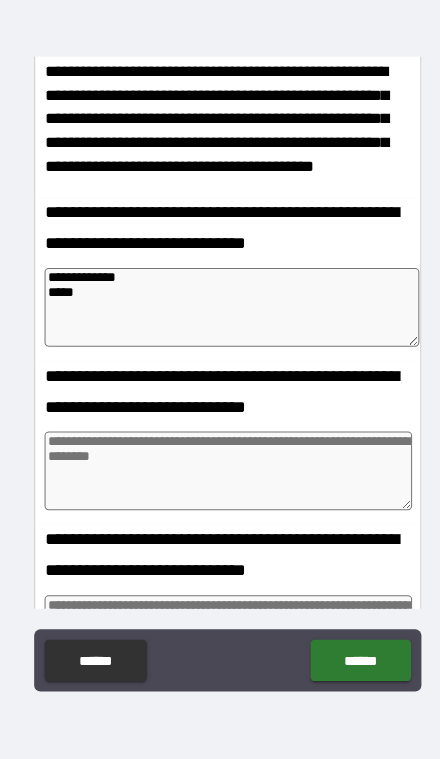 type on "*" 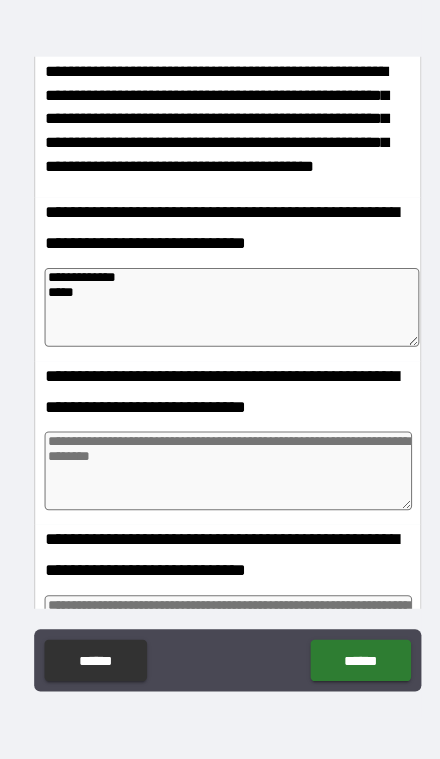 type on "**********" 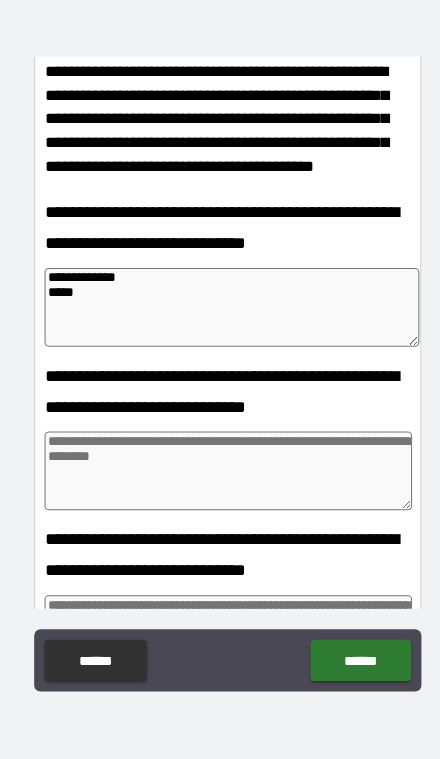 type on "*" 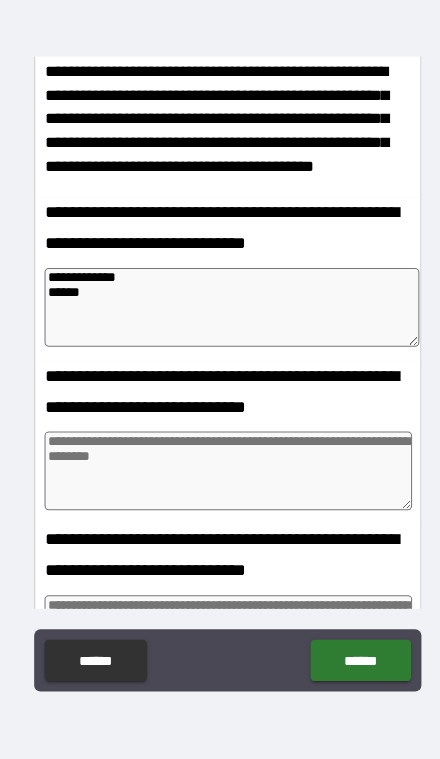 type on "*" 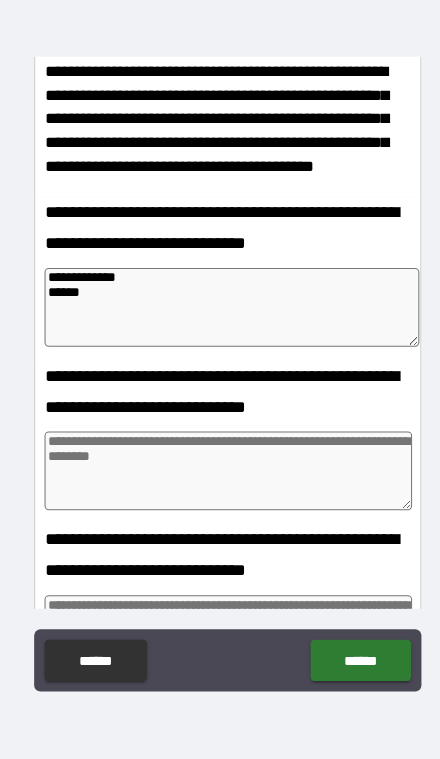 type on "*" 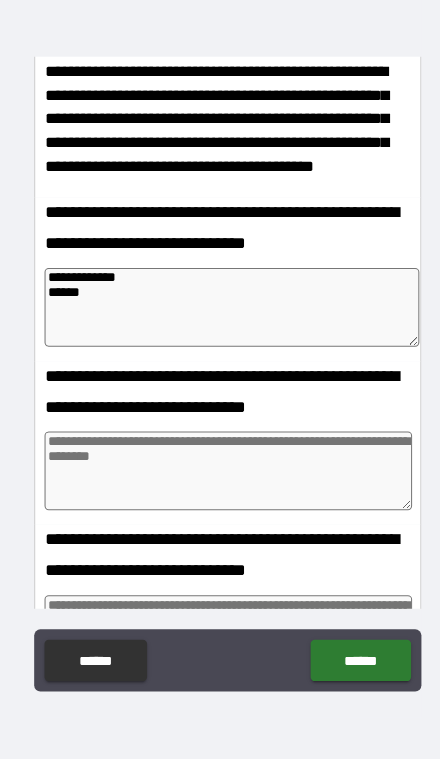 type on "*" 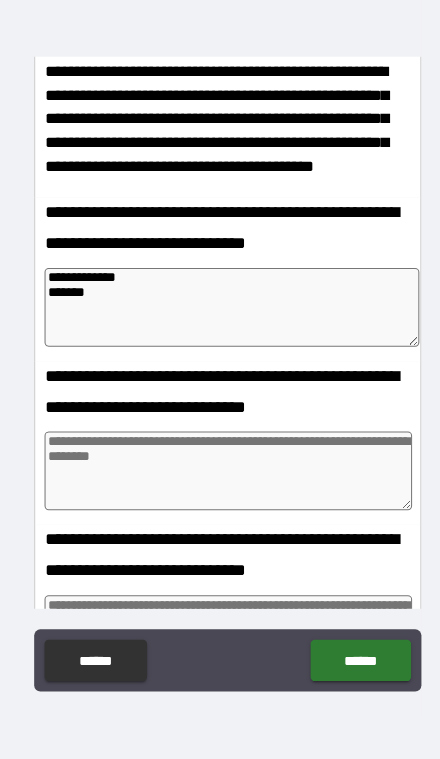 type on "*" 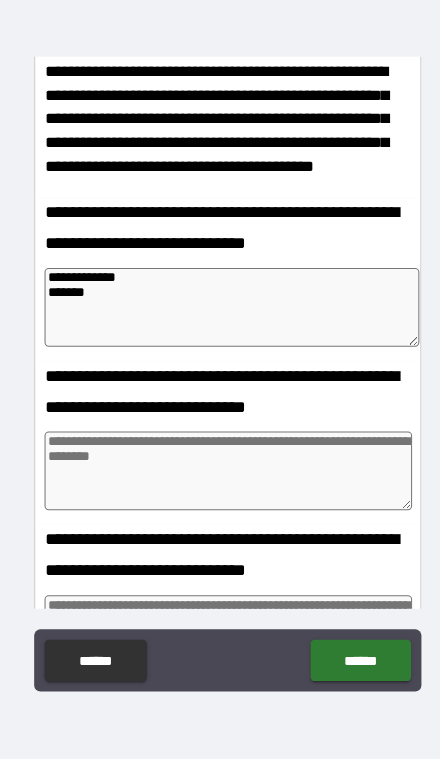 type on "**********" 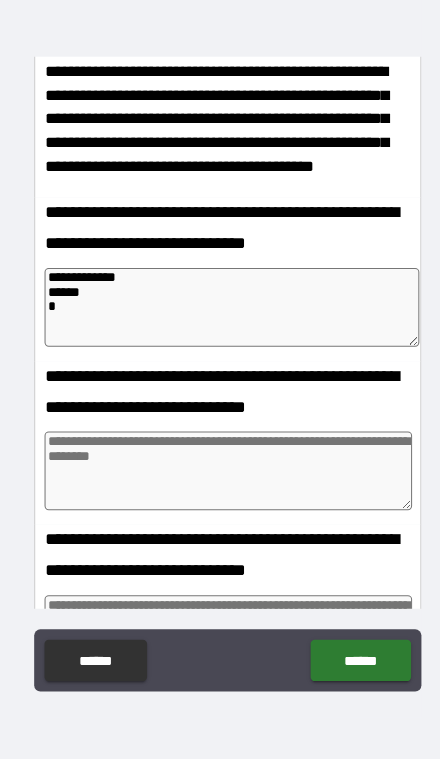 type on "*" 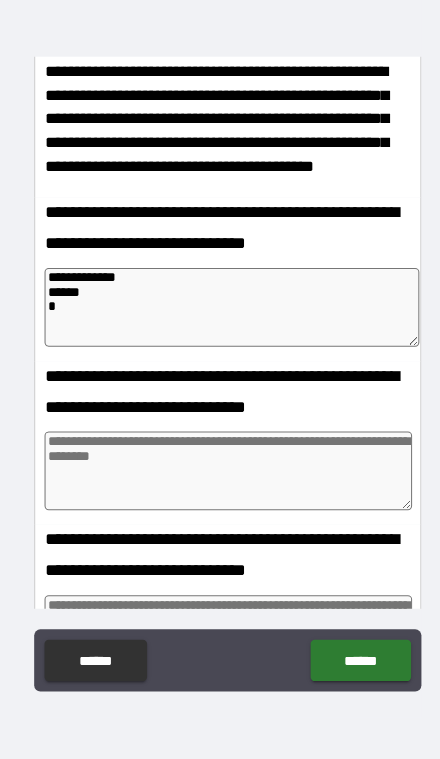 type on "*" 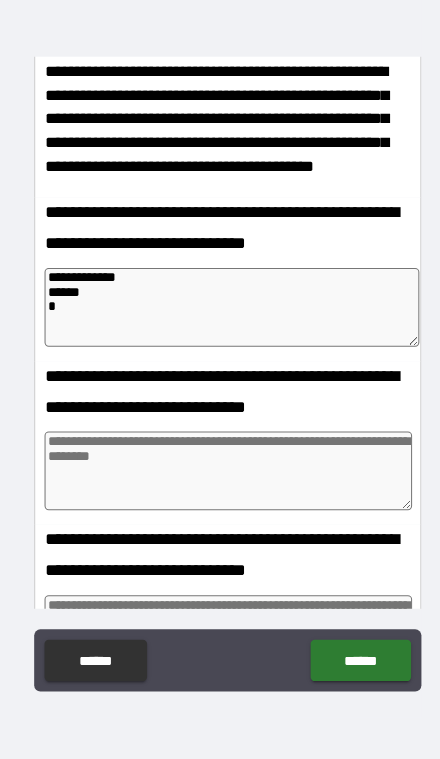 type on "**********" 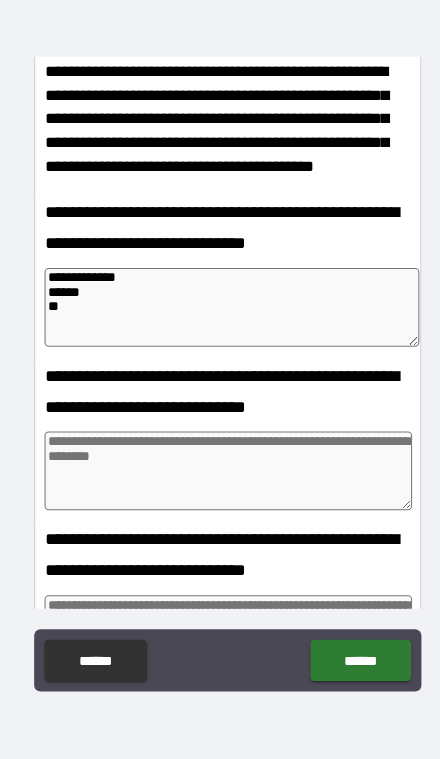 type on "*" 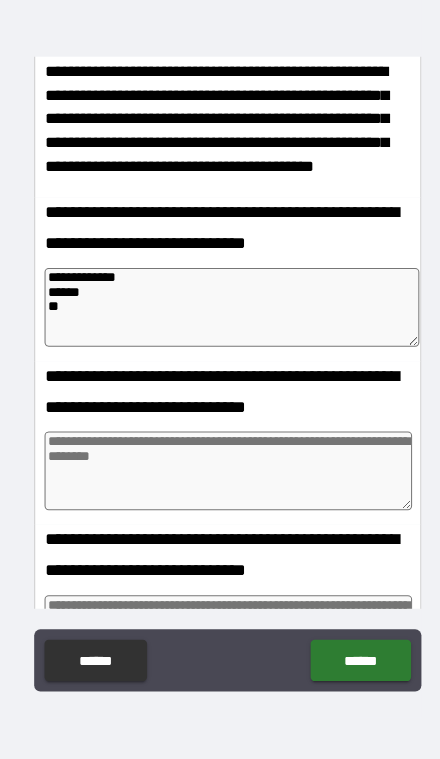type on "*" 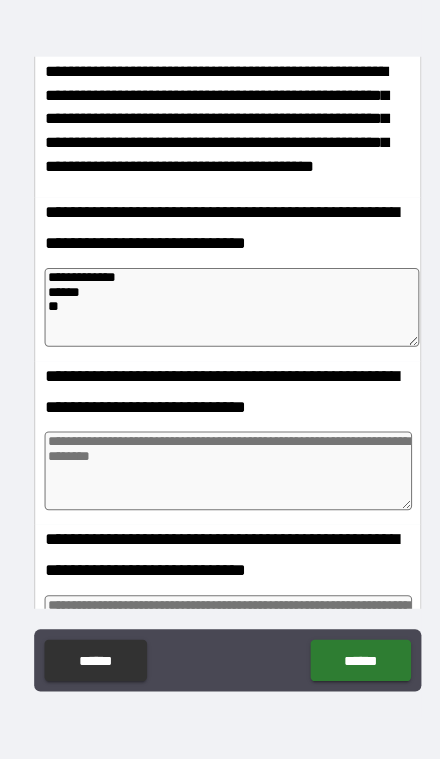 type on "**********" 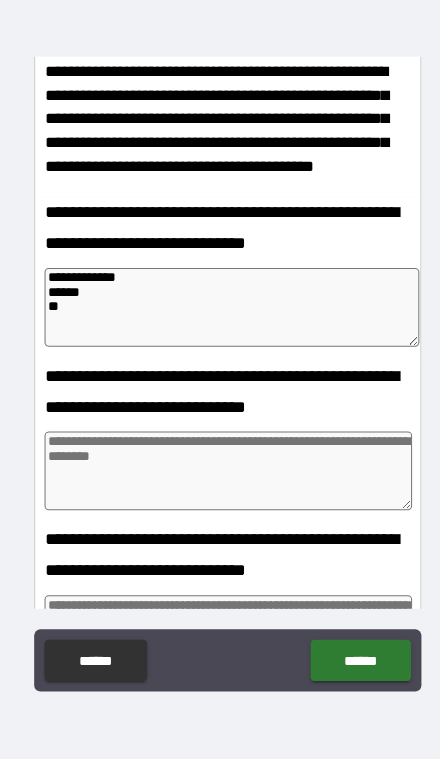 type 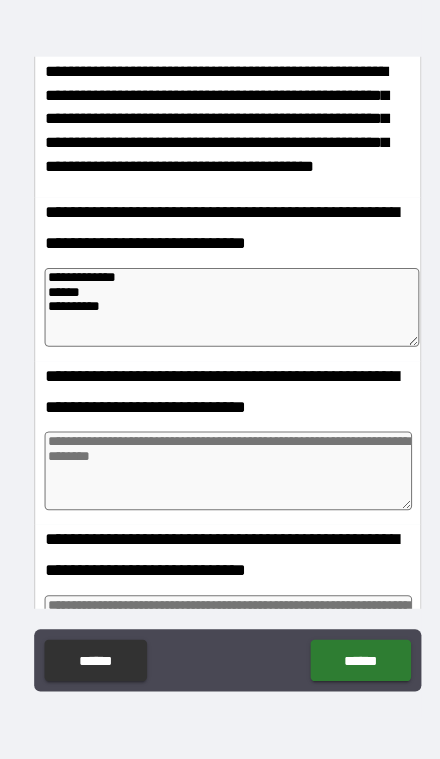 click at bounding box center [220, 464] 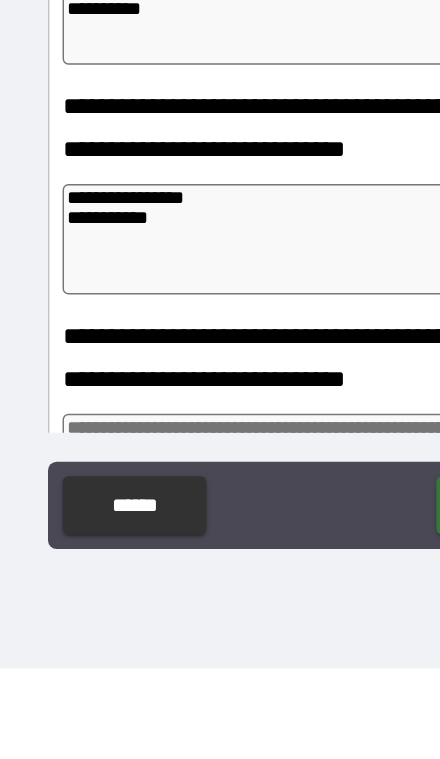 scroll, scrollTop: 82, scrollLeft: 0, axis: vertical 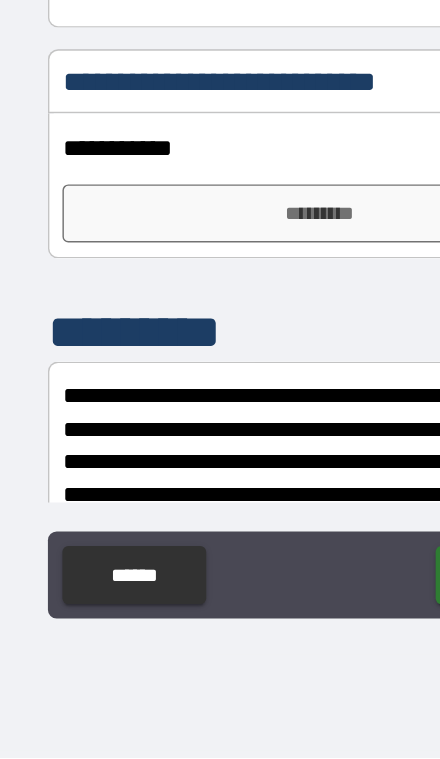 click on "*********" at bounding box center [219, 384] 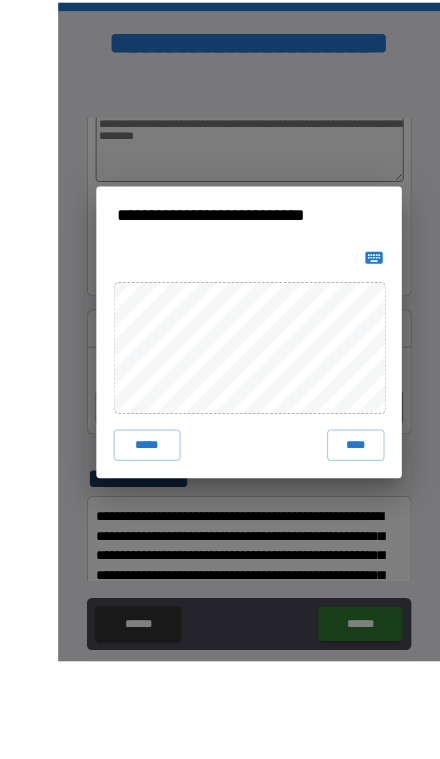 scroll, scrollTop: 83, scrollLeft: 0, axis: vertical 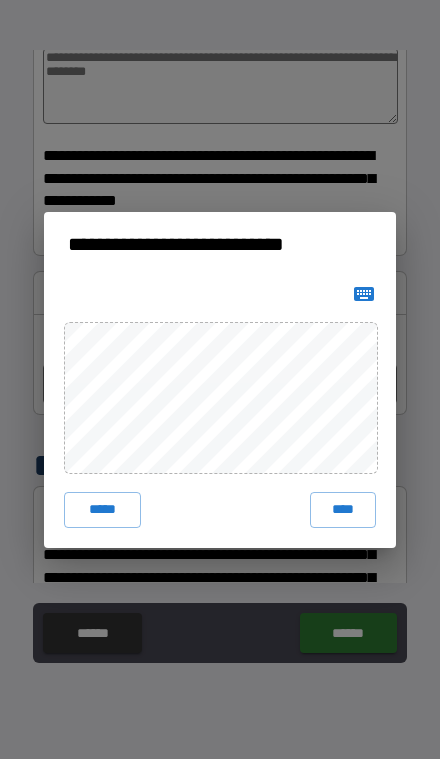 click on "*****" at bounding box center (102, 510) 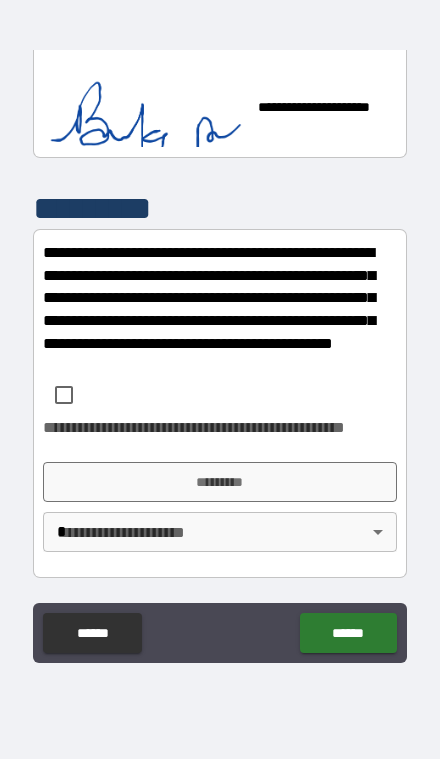 scroll, scrollTop: 1247, scrollLeft: 0, axis: vertical 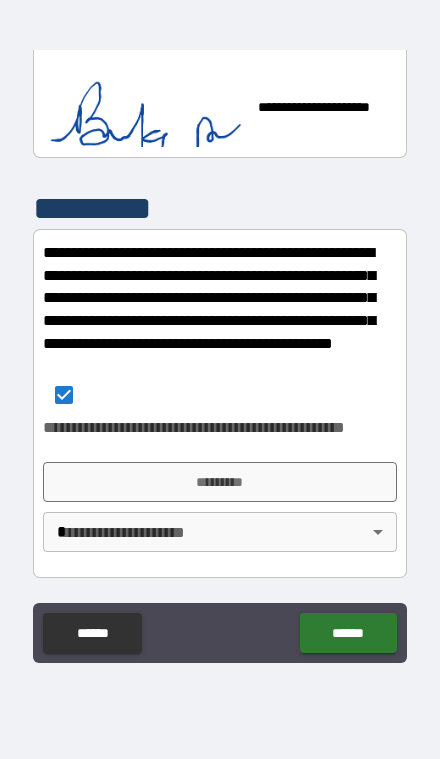 click on "*********" at bounding box center (219, 482) 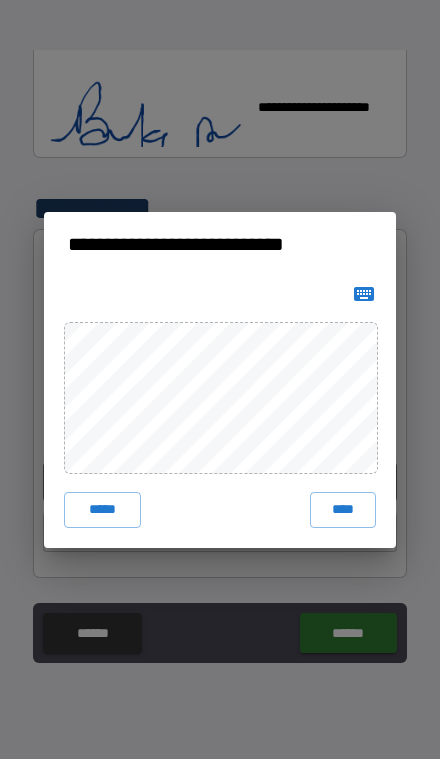 click on "****" at bounding box center (343, 510) 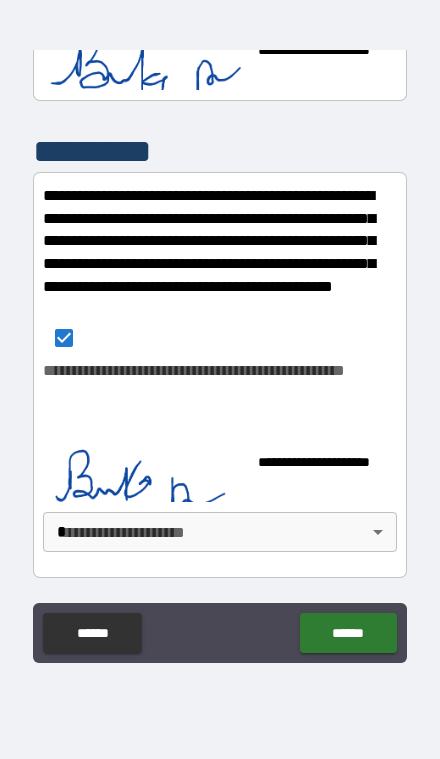 scroll, scrollTop: 1304, scrollLeft: 0, axis: vertical 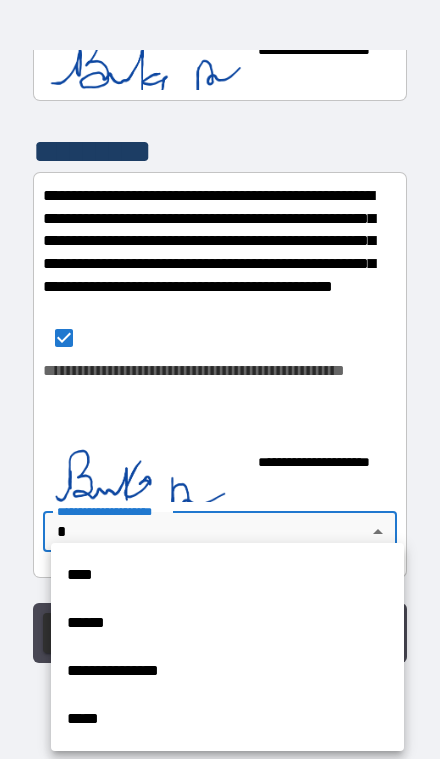 click on "**********" at bounding box center [227, 671] 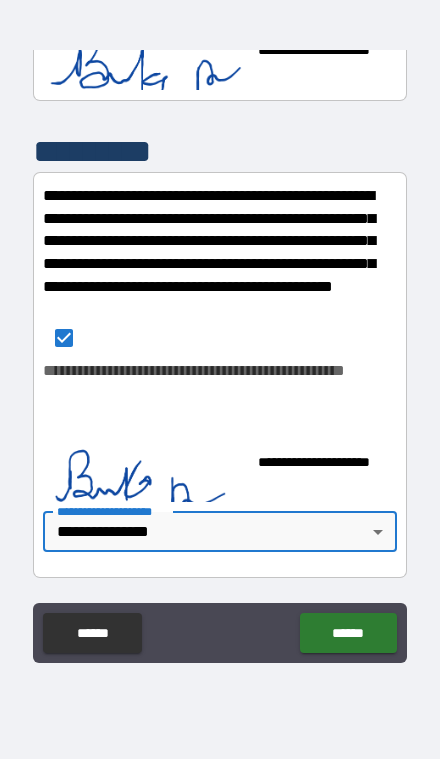 click on "******" at bounding box center (348, 633) 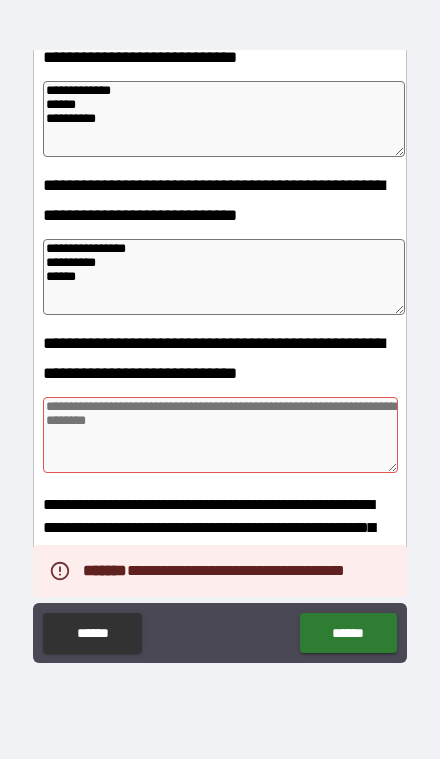 scroll, scrollTop: 572, scrollLeft: 0, axis: vertical 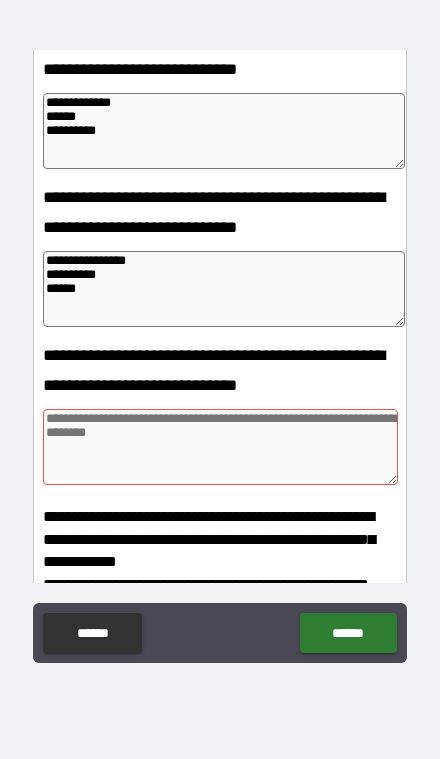 click at bounding box center [220, 447] 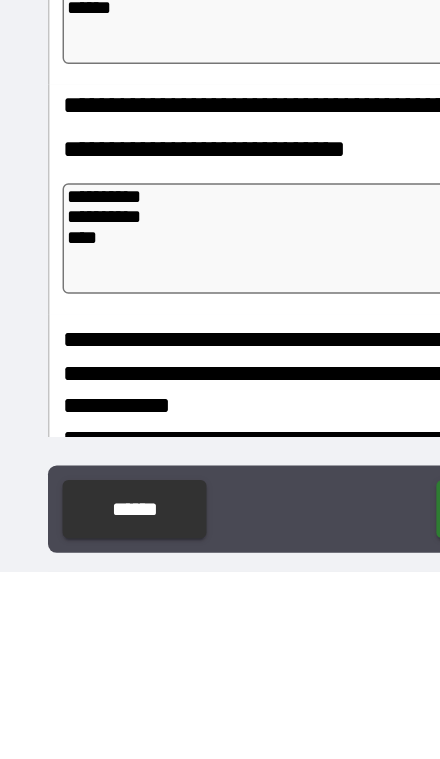 scroll, scrollTop: 82, scrollLeft: 0, axis: vertical 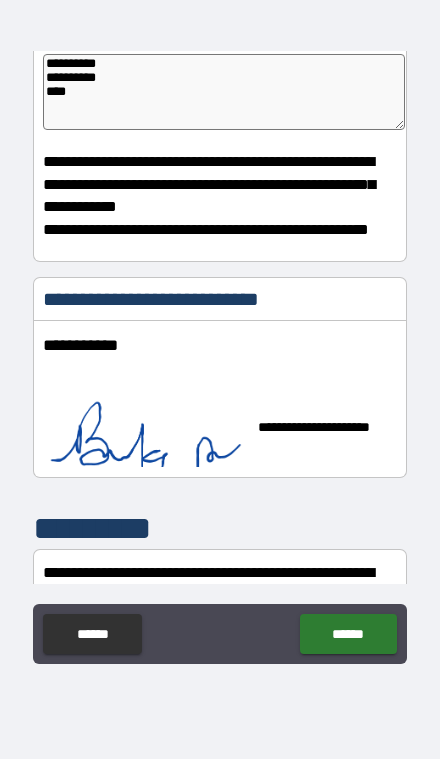 click on "******" at bounding box center [348, 634] 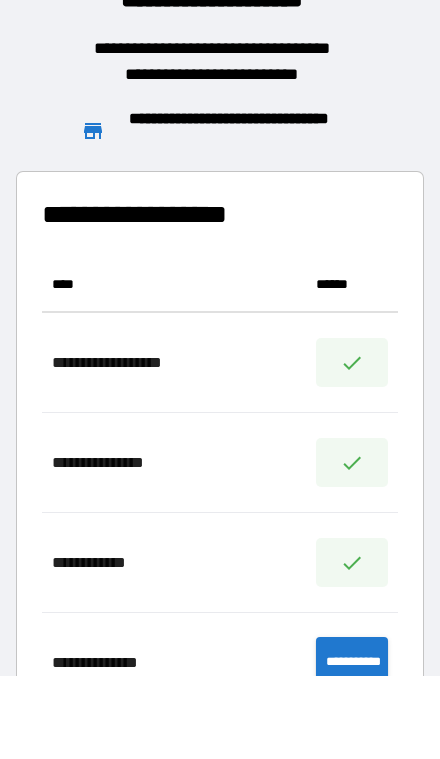 scroll, scrollTop: 1, scrollLeft: 1, axis: both 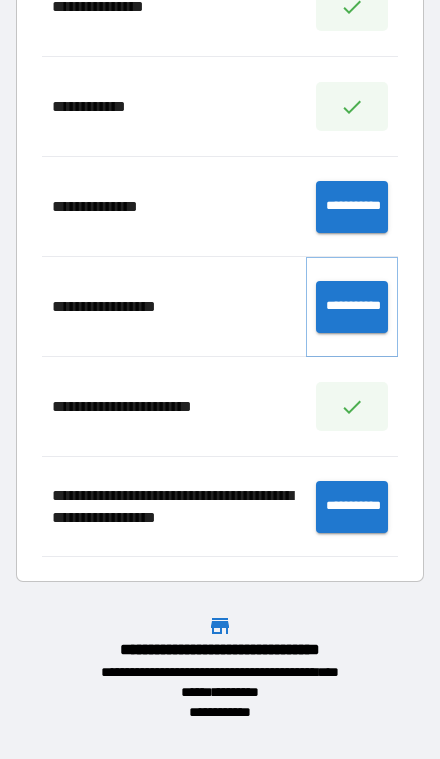 click on "**********" at bounding box center [352, 307] 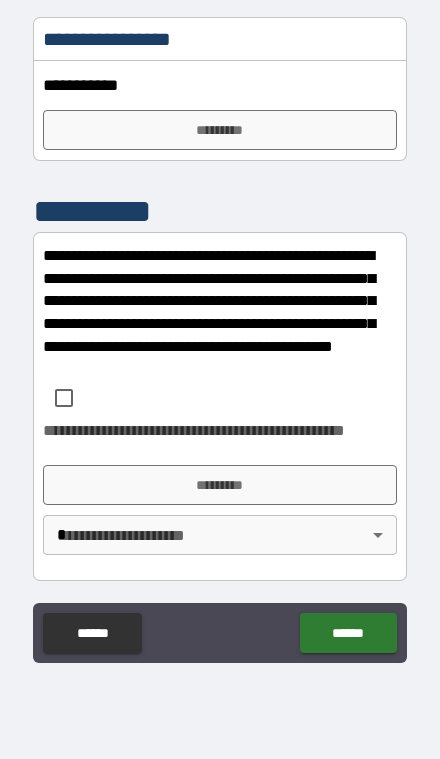 scroll, scrollTop: 1354, scrollLeft: 0, axis: vertical 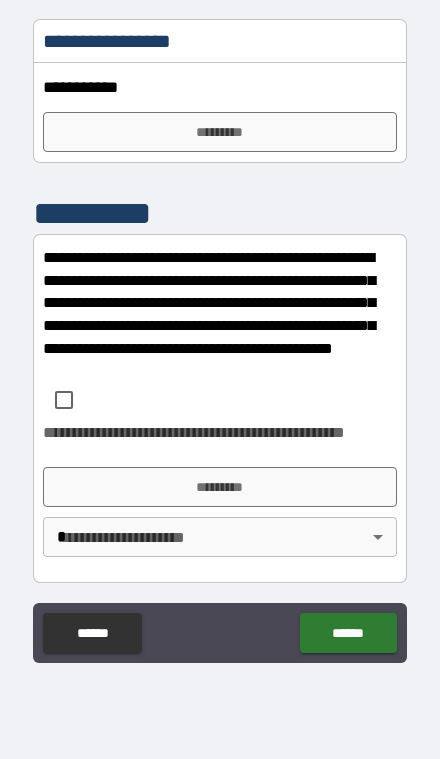 click on "*********" at bounding box center (219, 132) 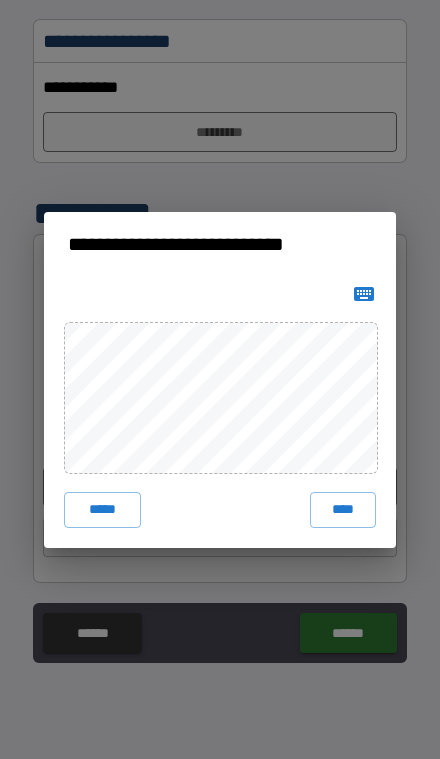 click on "****" at bounding box center (343, 510) 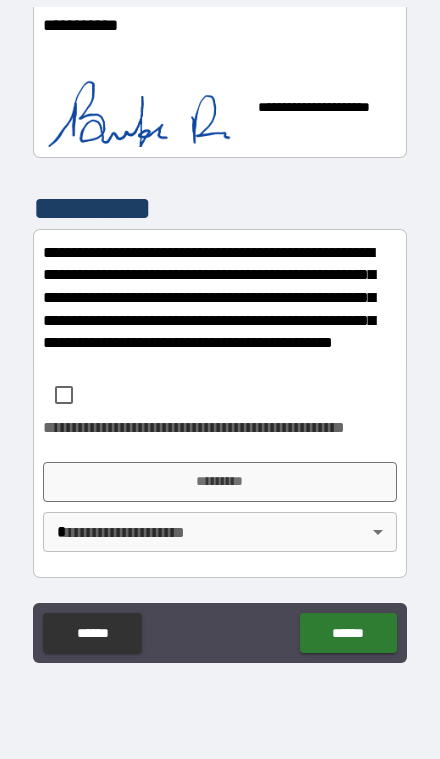 scroll, scrollTop: 1534, scrollLeft: 0, axis: vertical 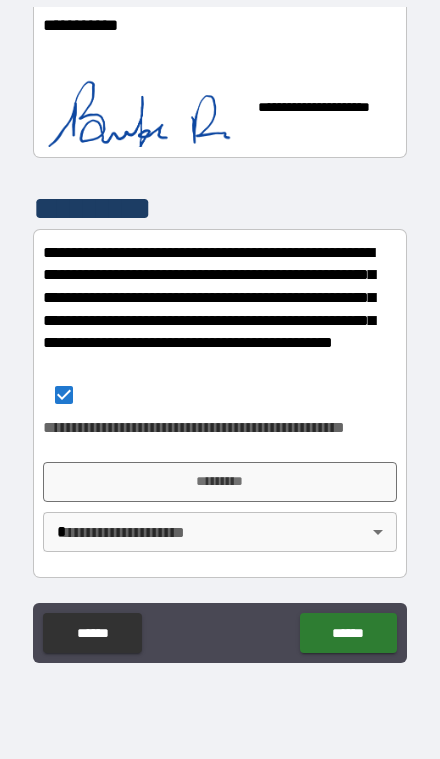 click on "*********" at bounding box center (219, 482) 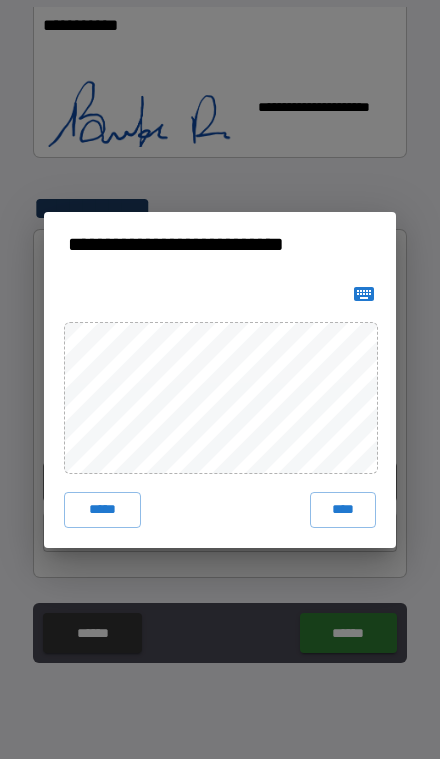 click on "****" at bounding box center (343, 510) 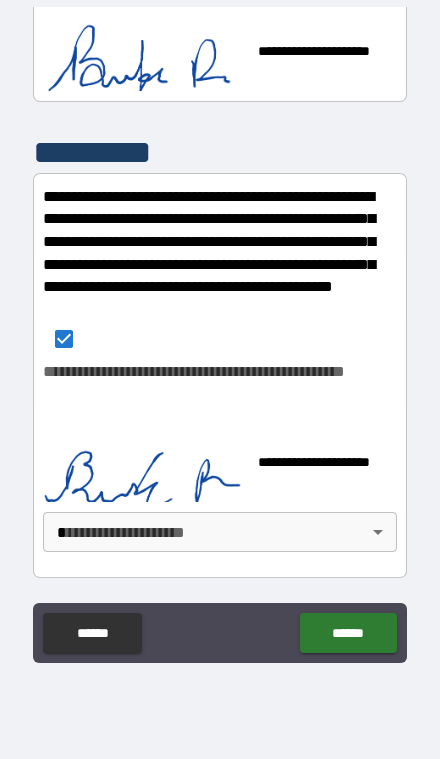 scroll, scrollTop: 1593, scrollLeft: 0, axis: vertical 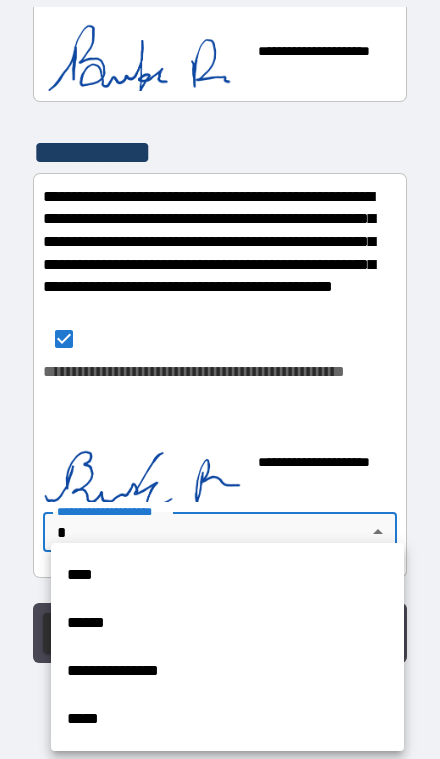 click on "**********" at bounding box center (227, 671) 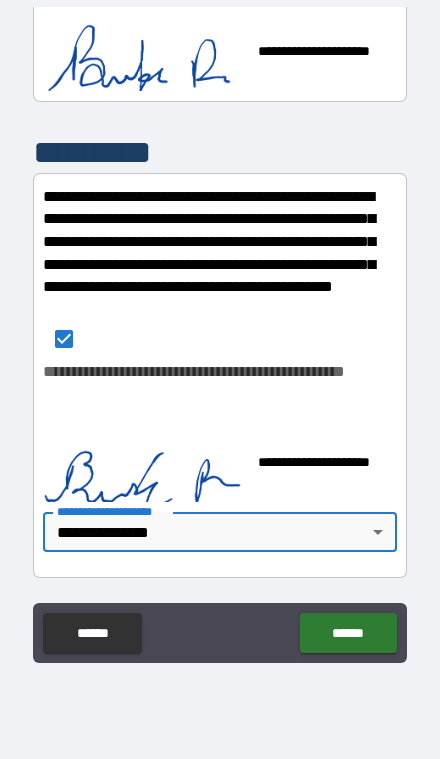 click on "******" at bounding box center [348, 633] 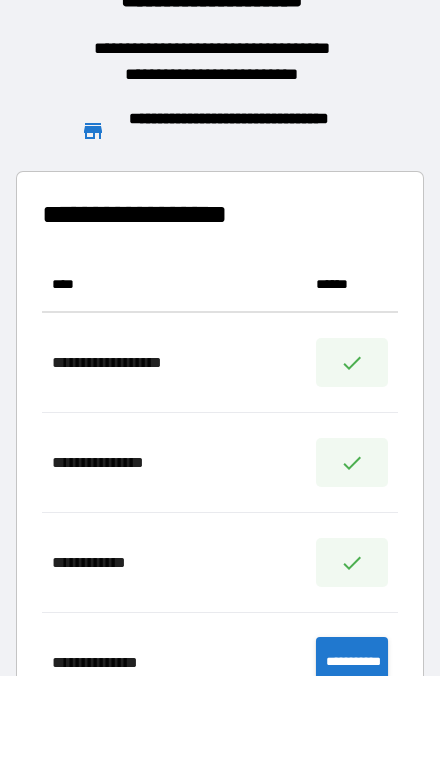scroll, scrollTop: 756, scrollLeft: 356, axis: both 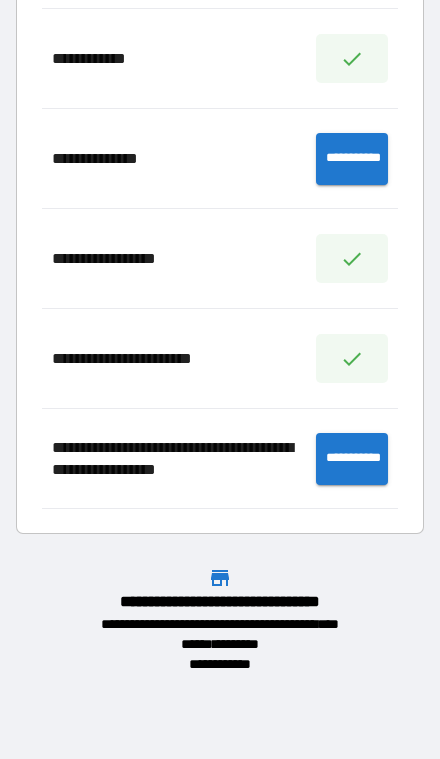 click on "**********" at bounding box center (352, 459) 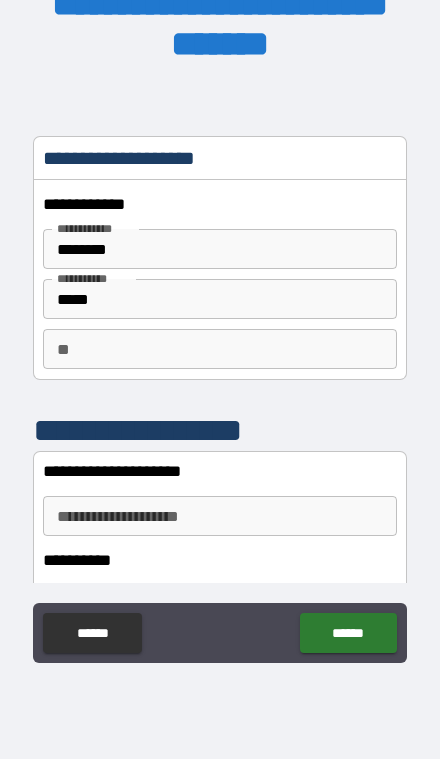 click on "**********" at bounding box center [219, 516] 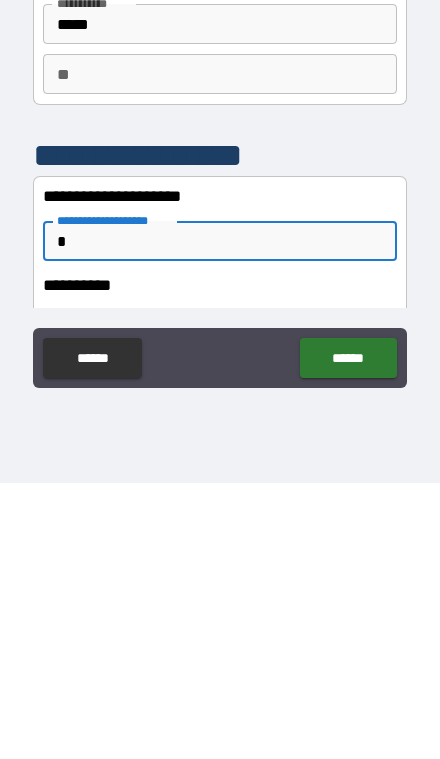scroll, scrollTop: 83, scrollLeft: 0, axis: vertical 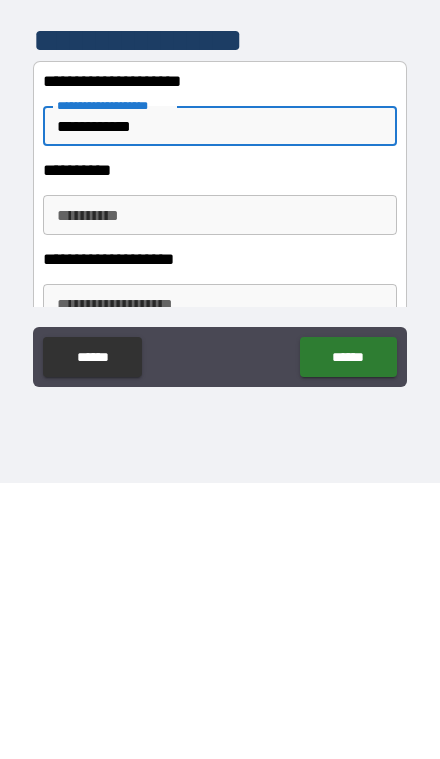 click on "**********" at bounding box center [219, 491] 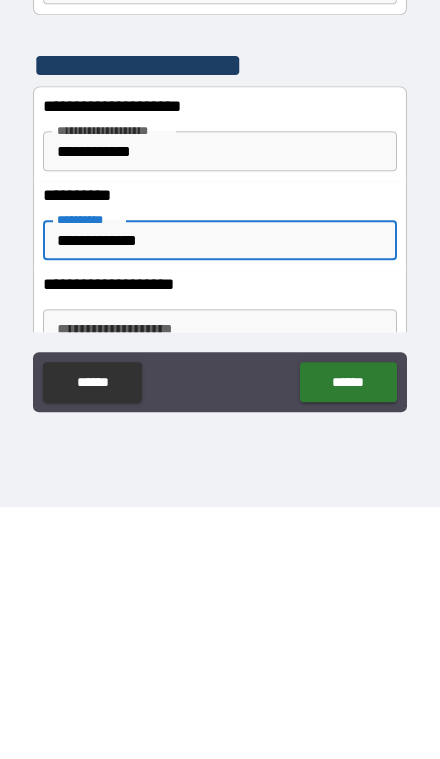 click on "**********" at bounding box center [219, 581] 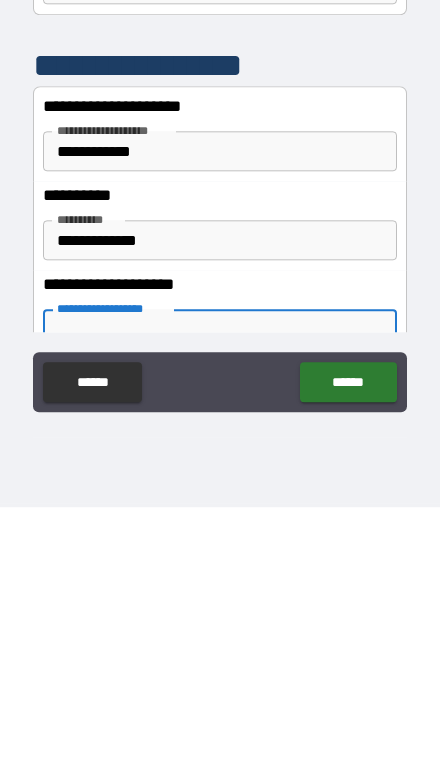 scroll, scrollTop: 83, scrollLeft: 0, axis: vertical 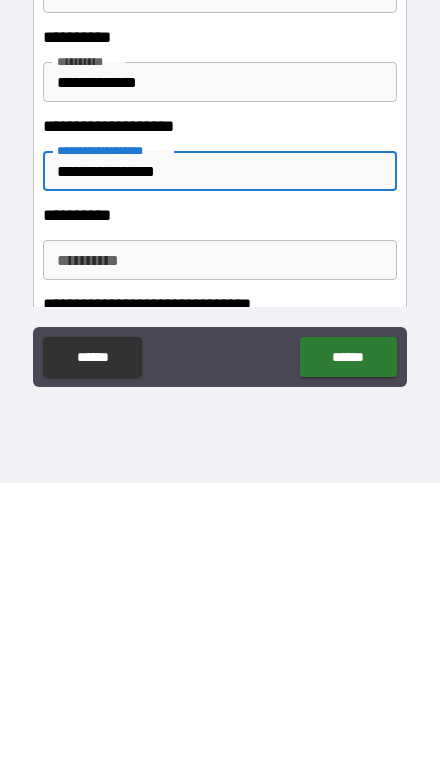 click on "**********" at bounding box center (219, 536) 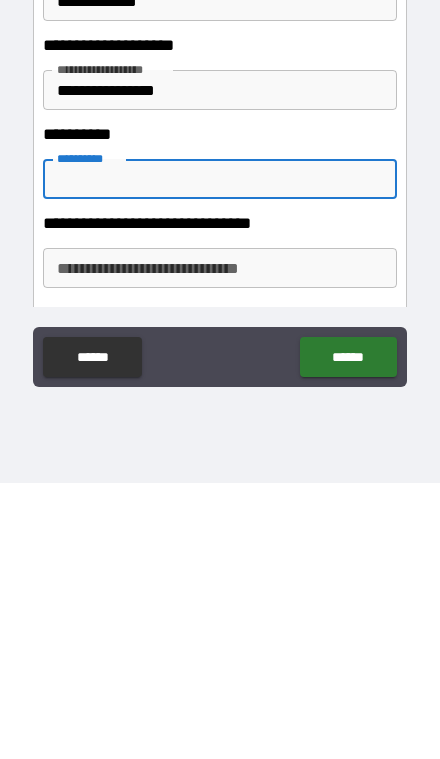 scroll, scrollTop: 325, scrollLeft: 0, axis: vertical 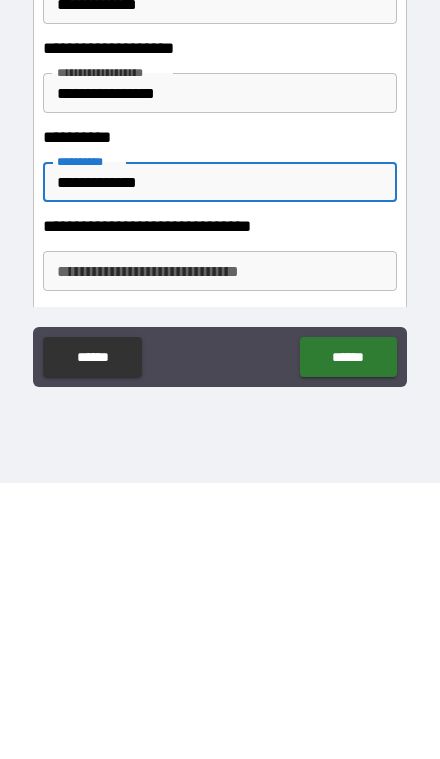 click on "**********" at bounding box center (219, 547) 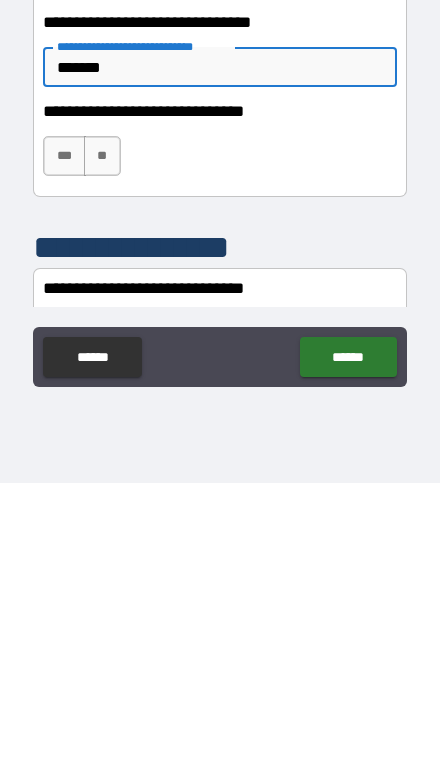 scroll, scrollTop: 548, scrollLeft: 0, axis: vertical 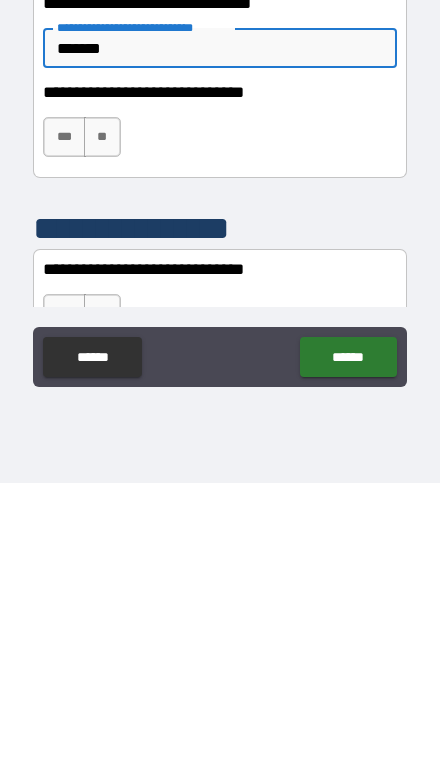 click on "**" at bounding box center (102, 413) 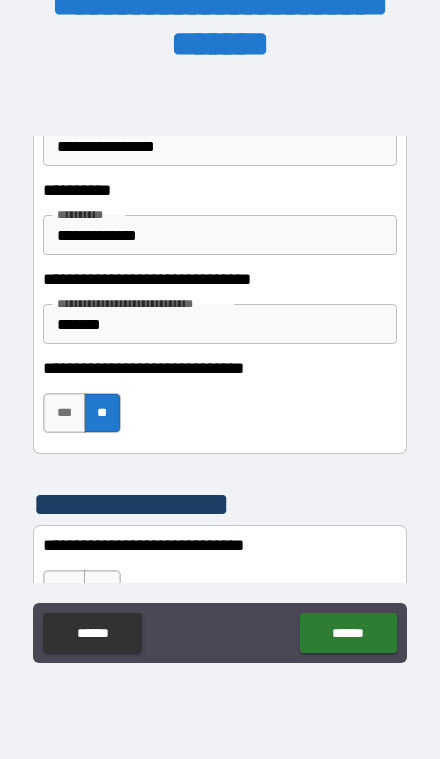 scroll, scrollTop: 600, scrollLeft: 0, axis: vertical 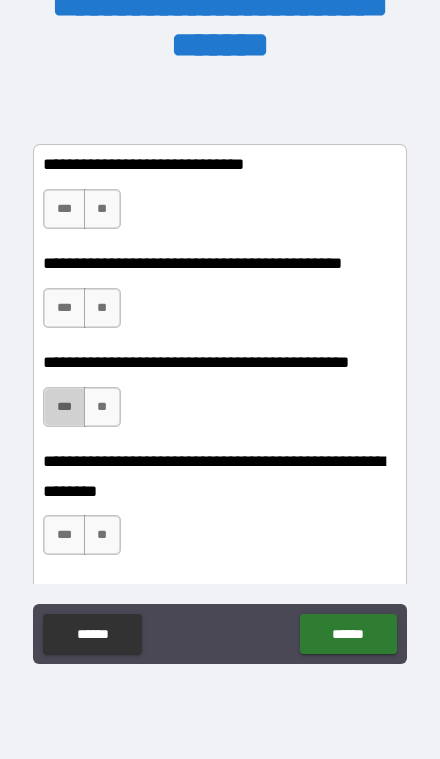 click on "***" at bounding box center (64, 407) 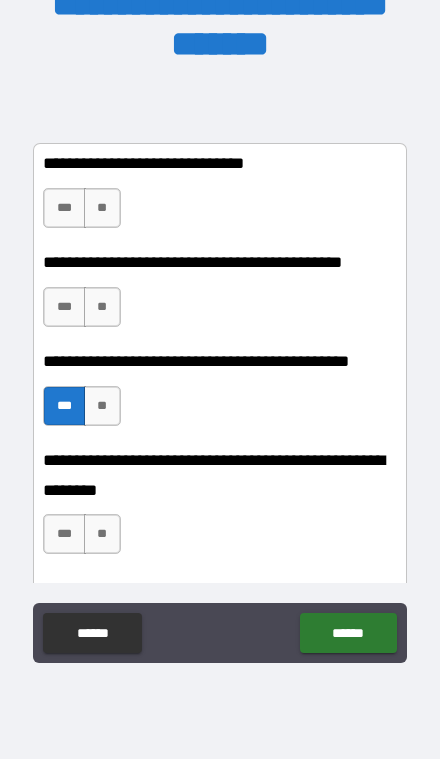 click on "***" at bounding box center [64, 307] 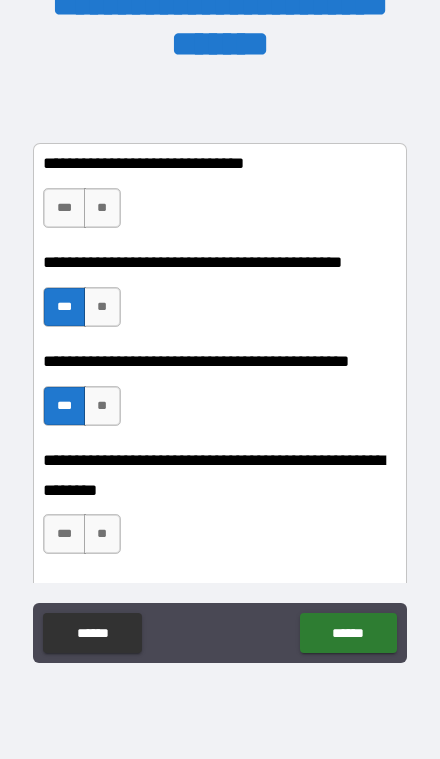 click on "***" at bounding box center [64, 208] 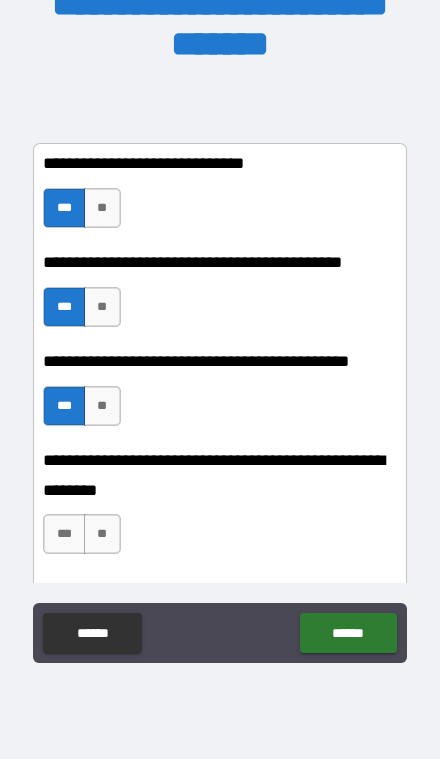 click on "**" at bounding box center [102, 307] 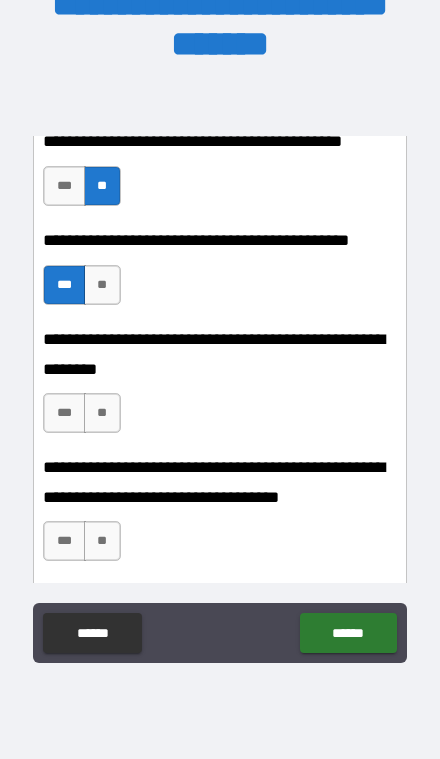 scroll, scrollTop: 1076, scrollLeft: 0, axis: vertical 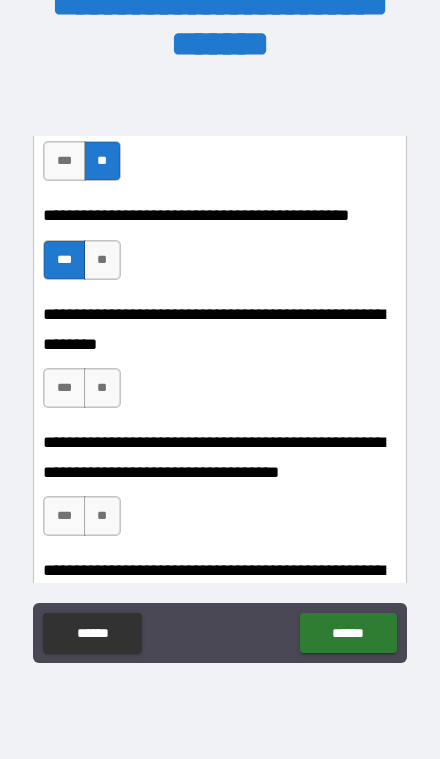 click on "**" at bounding box center [102, 388] 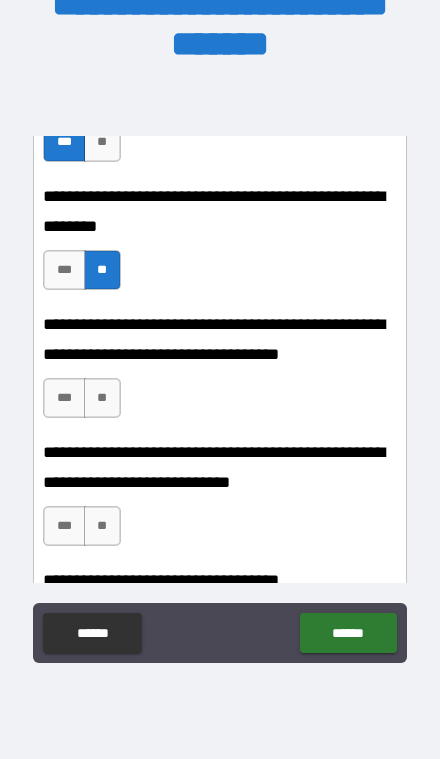 scroll, scrollTop: 1195, scrollLeft: 0, axis: vertical 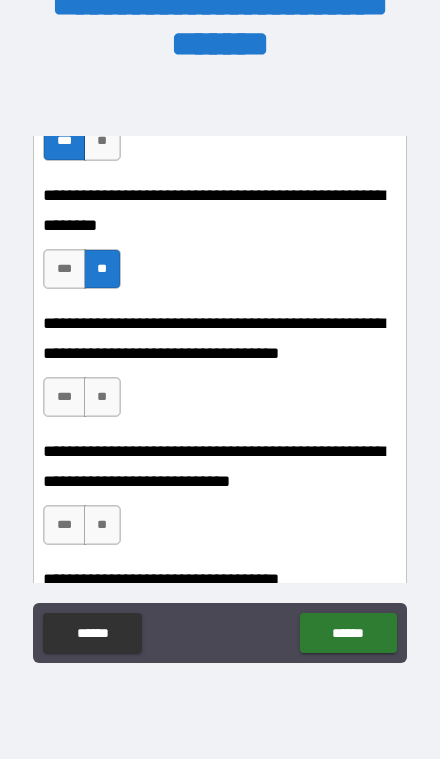 click on "**" at bounding box center [102, 397] 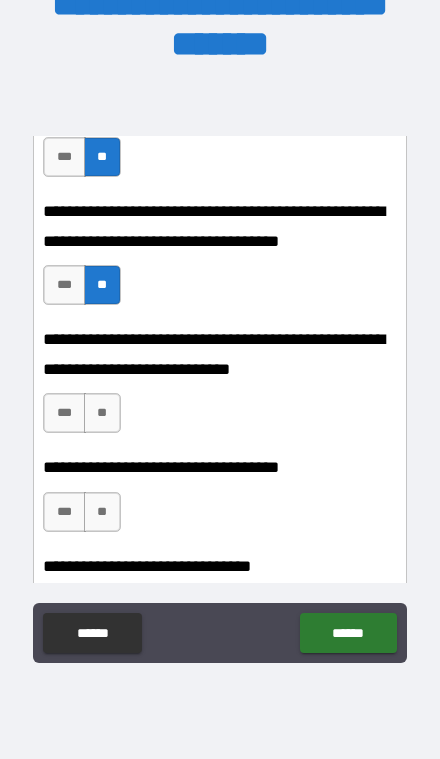 scroll, scrollTop: 1318, scrollLeft: 0, axis: vertical 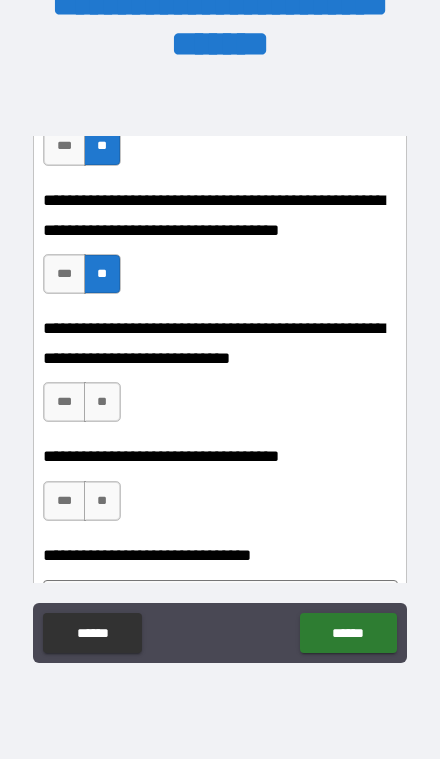 click on "**" at bounding box center (102, 402) 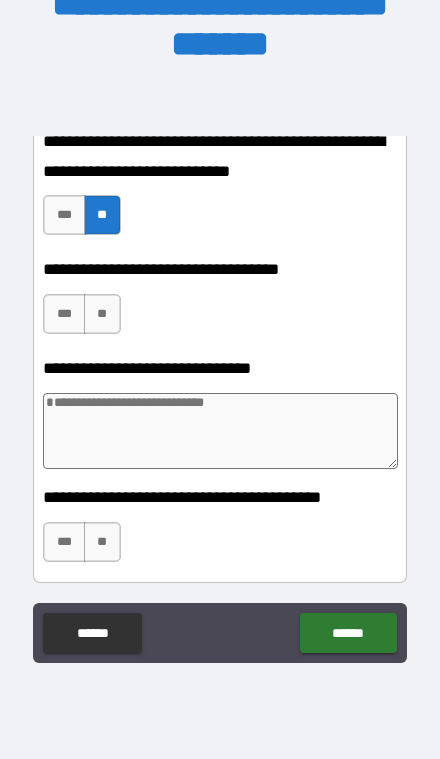 scroll, scrollTop: 1504, scrollLeft: 0, axis: vertical 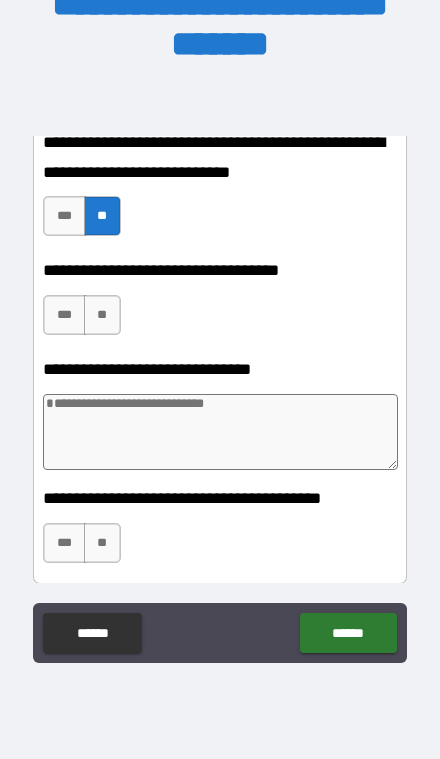 click on "***" at bounding box center [64, 315] 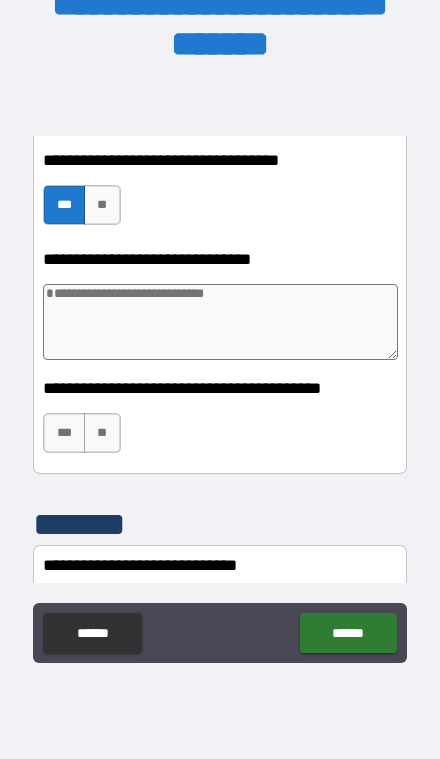 scroll, scrollTop: 1627, scrollLeft: 0, axis: vertical 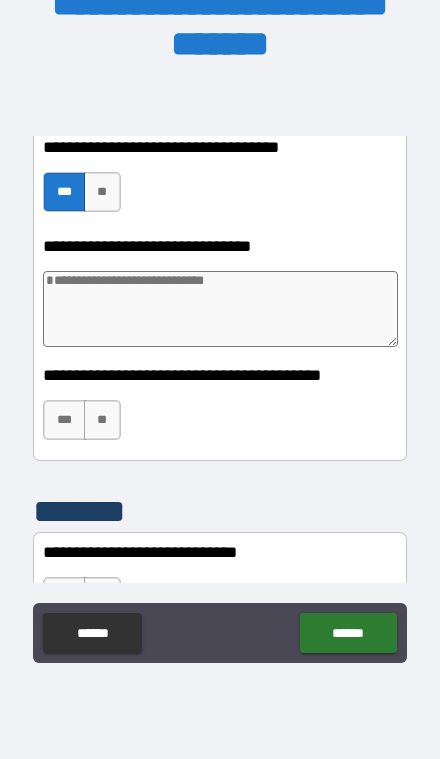 click on "**" at bounding box center [102, 420] 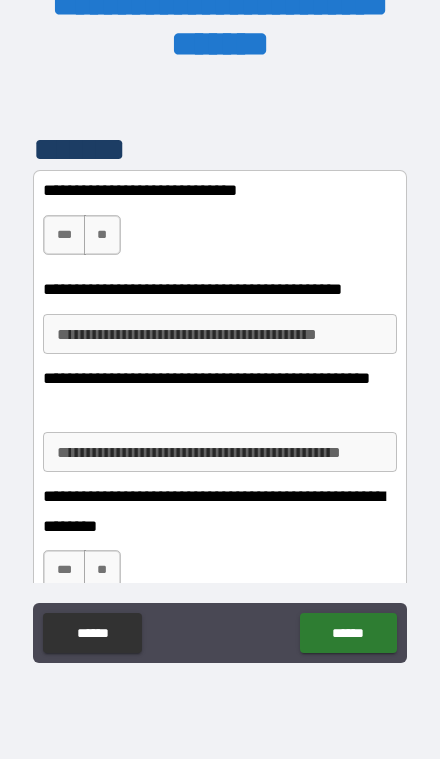 scroll, scrollTop: 2010, scrollLeft: 0, axis: vertical 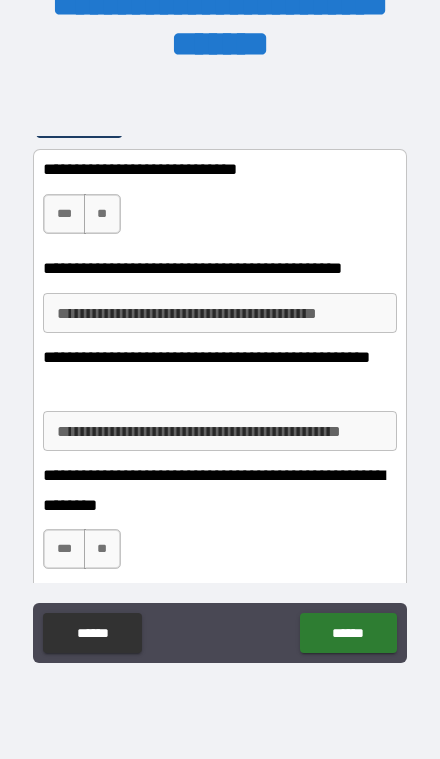 click on "**" at bounding box center (102, 214) 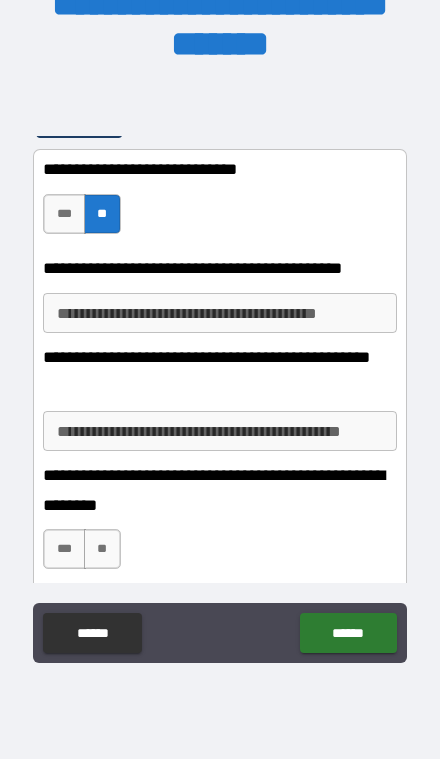 click on "**********" at bounding box center [219, 313] 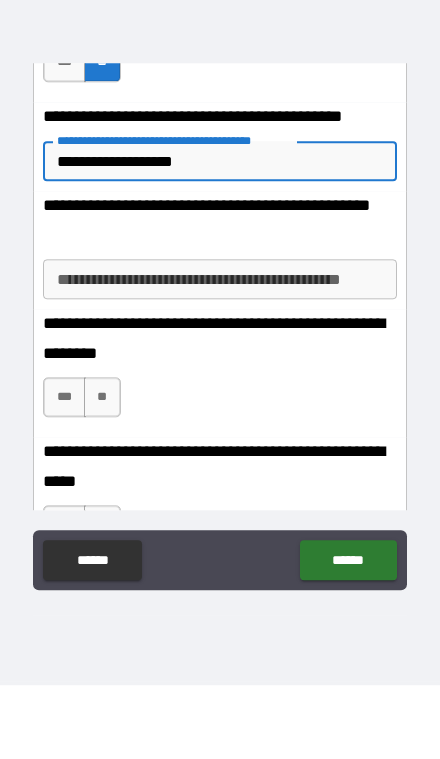 scroll, scrollTop: 2090, scrollLeft: 0, axis: vertical 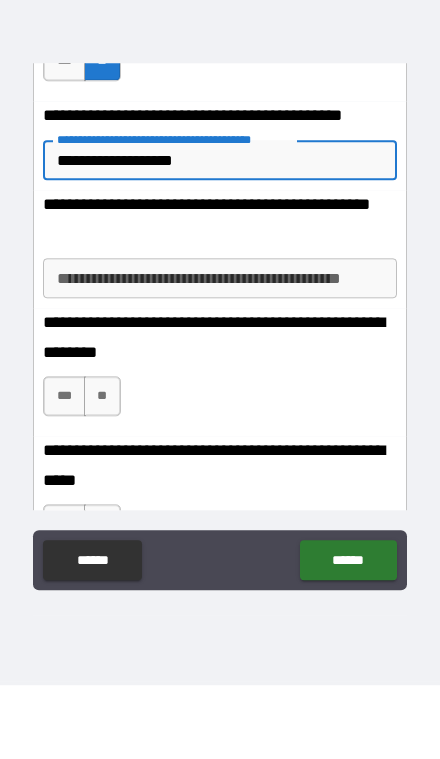 click on "**********" at bounding box center (219, 352) 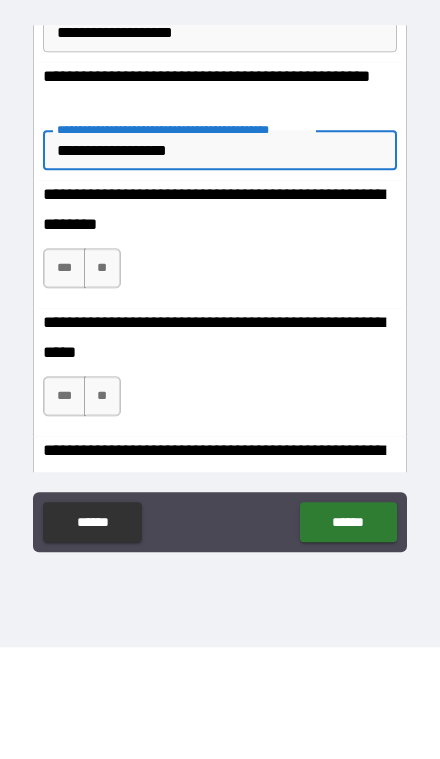 scroll, scrollTop: 2187, scrollLeft: 0, axis: vertical 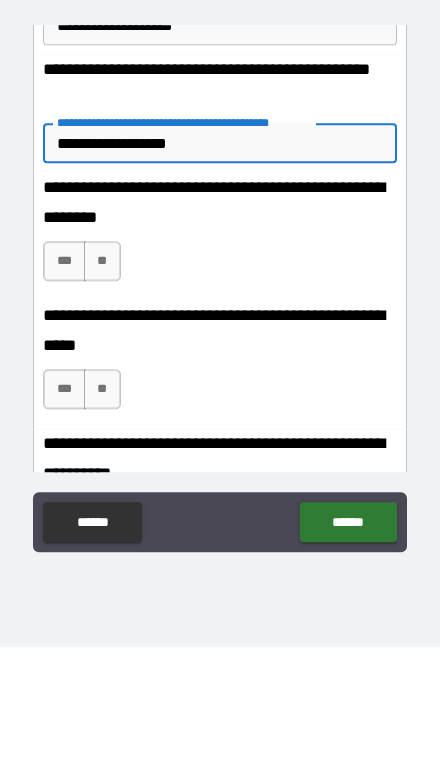 click on "**********" at bounding box center (219, 349) 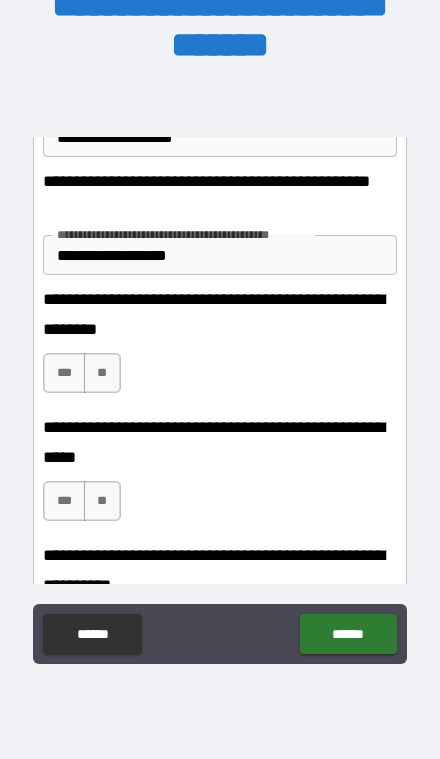 click on "**" at bounding box center [102, 373] 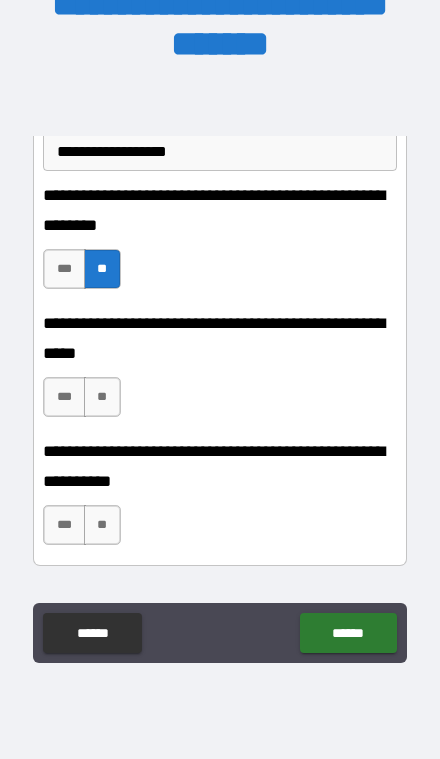 scroll, scrollTop: 2297, scrollLeft: 0, axis: vertical 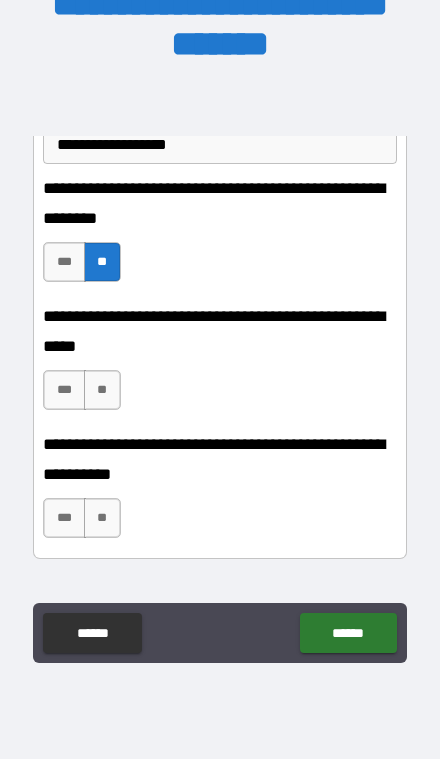 click on "**" at bounding box center (102, 390) 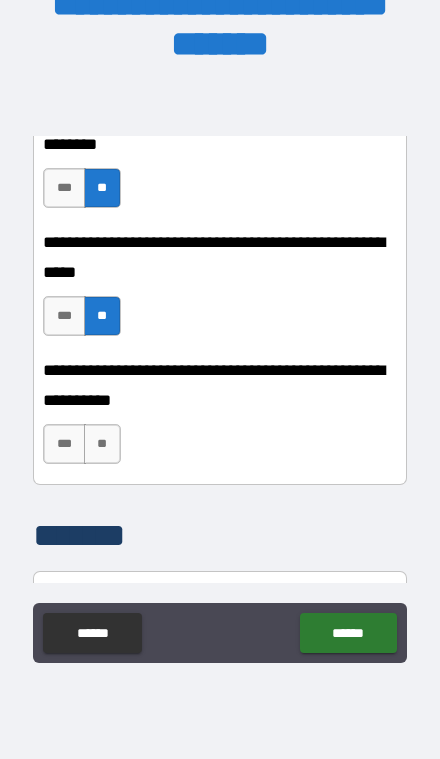 scroll, scrollTop: 2400, scrollLeft: 0, axis: vertical 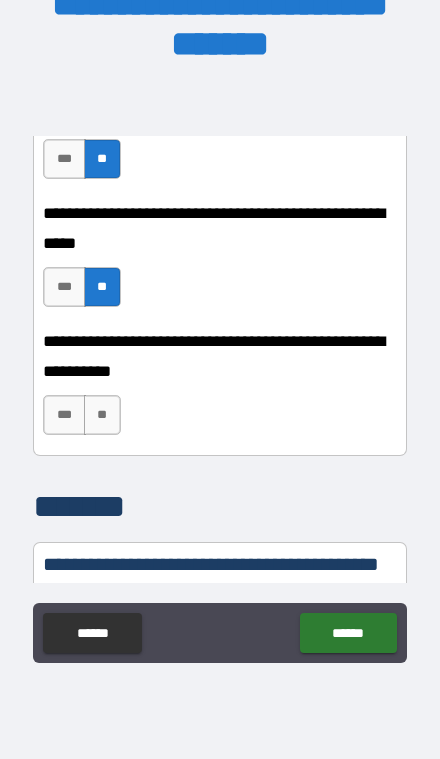 click on "**" at bounding box center (102, 415) 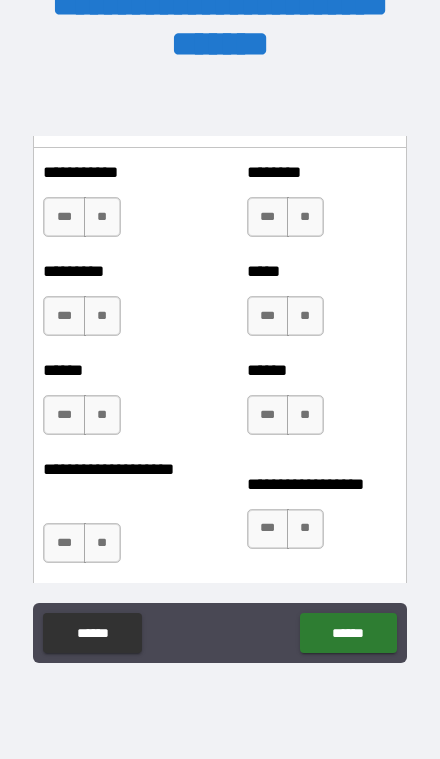 scroll, scrollTop: 2883, scrollLeft: 0, axis: vertical 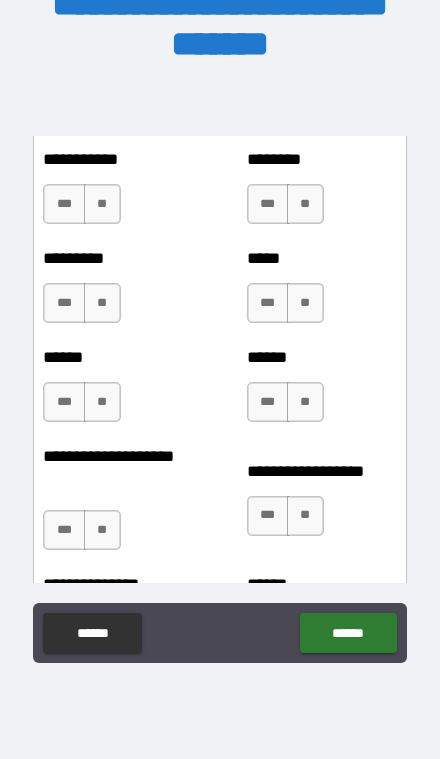 click on "**" at bounding box center [102, 530] 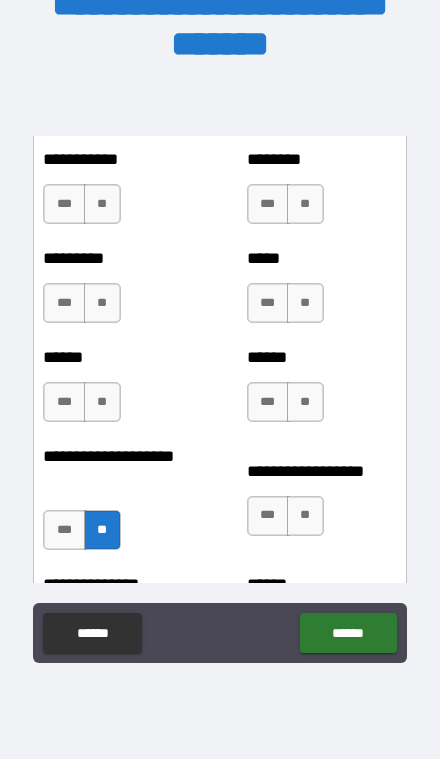 click on "**" at bounding box center (102, 402) 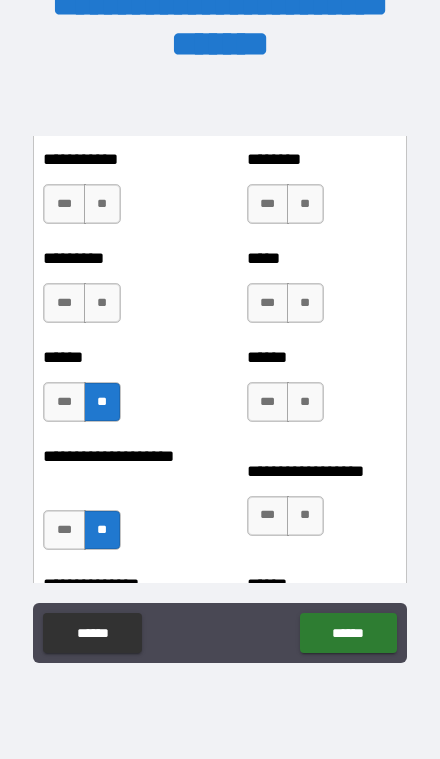 click on "**" at bounding box center (102, 303) 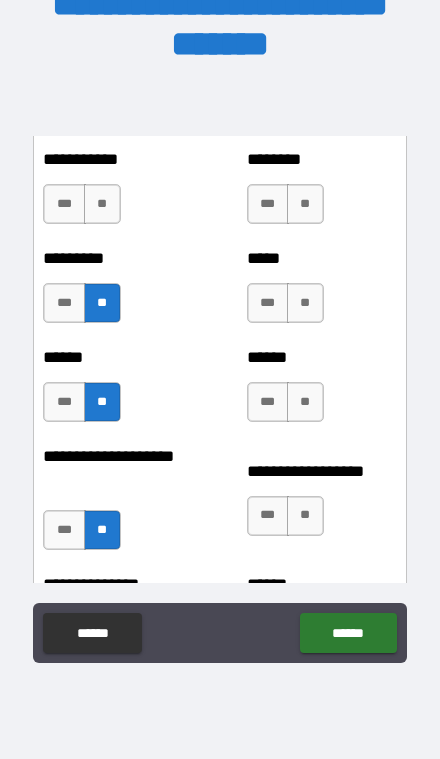 click on "**" at bounding box center [102, 204] 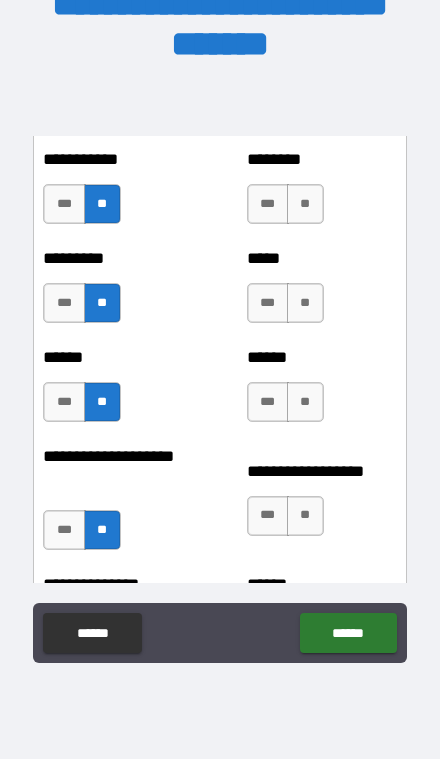 click on "******** *** **" at bounding box center [322, 194] 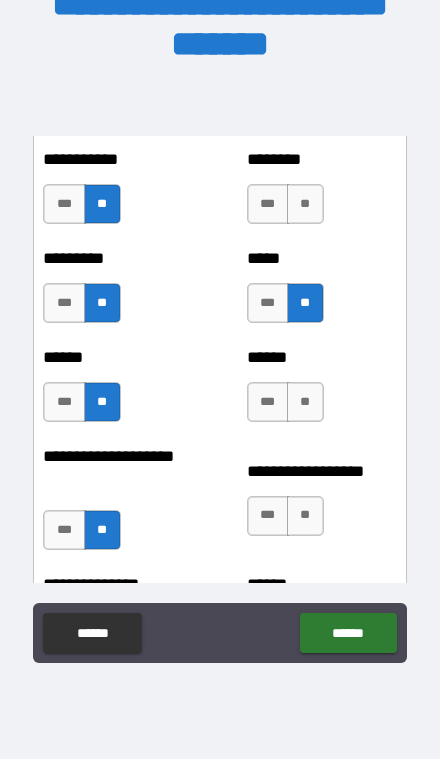 click on "**" at bounding box center [305, 204] 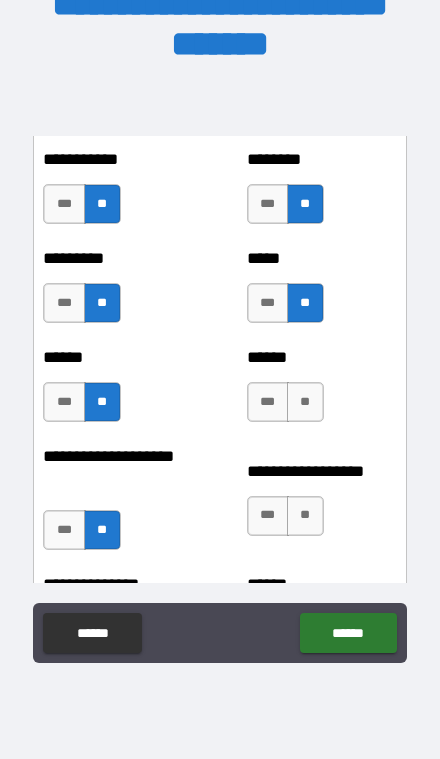 click on "**" at bounding box center (305, 402) 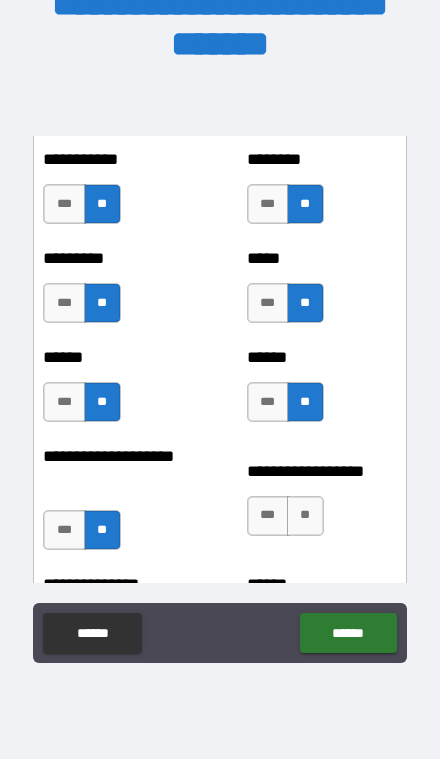 click on "**" at bounding box center [305, 516] 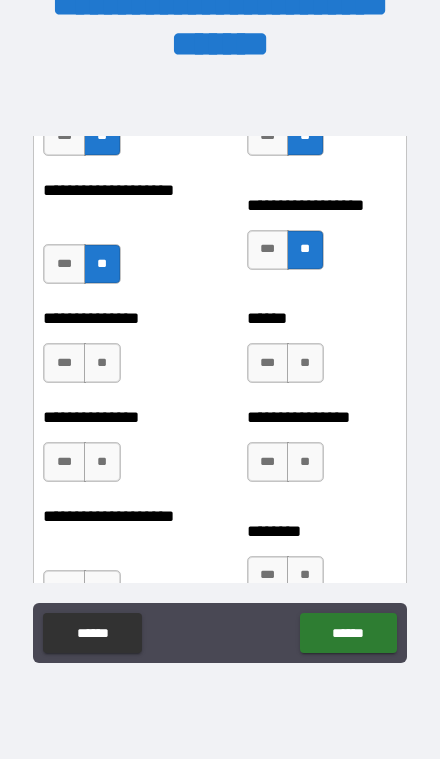 scroll, scrollTop: 3147, scrollLeft: 0, axis: vertical 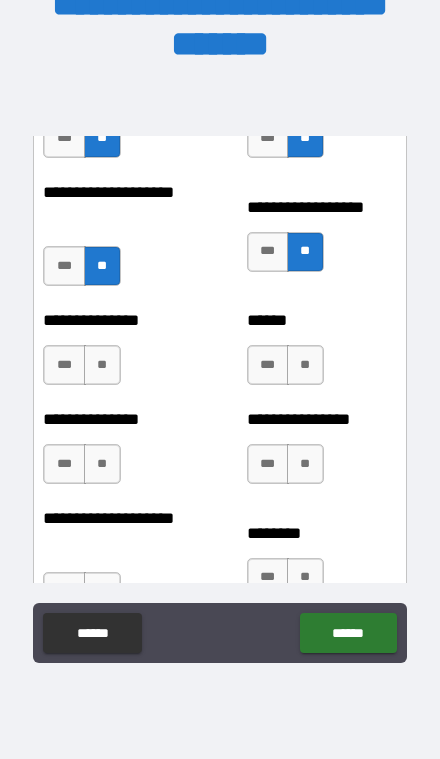 click on "**" at bounding box center [305, 365] 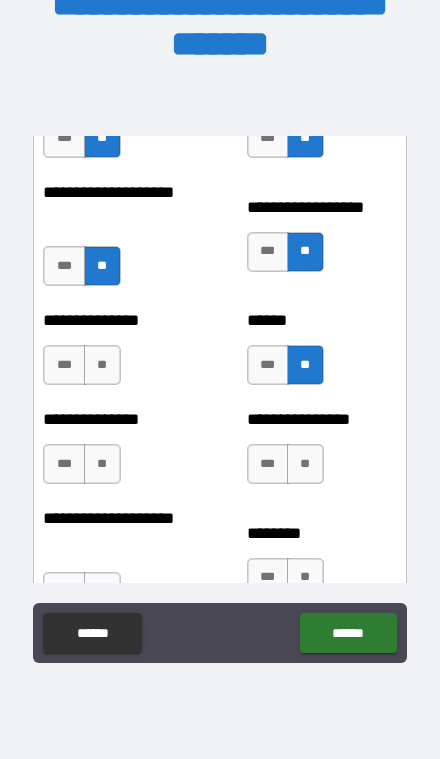 click on "**" at bounding box center (102, 365) 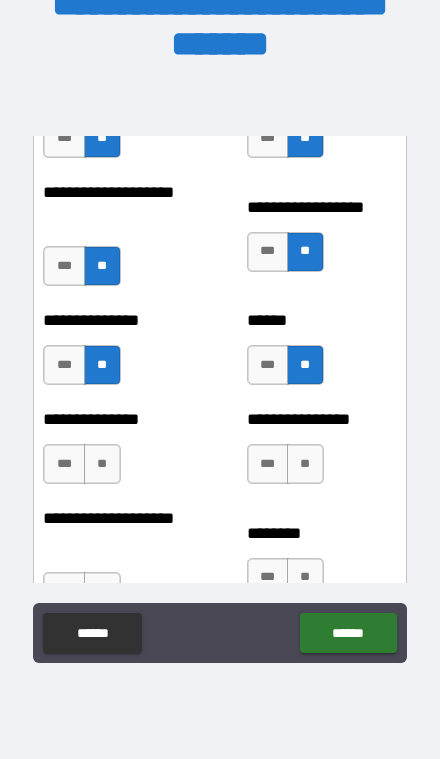 click on "**" at bounding box center [102, 464] 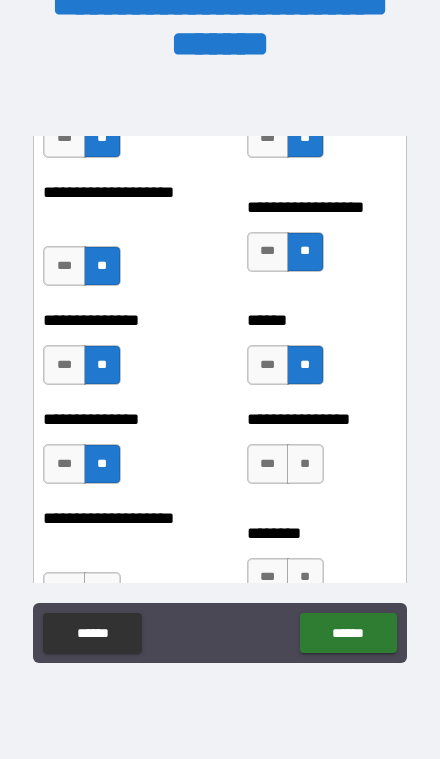 click on "**" at bounding box center (305, 464) 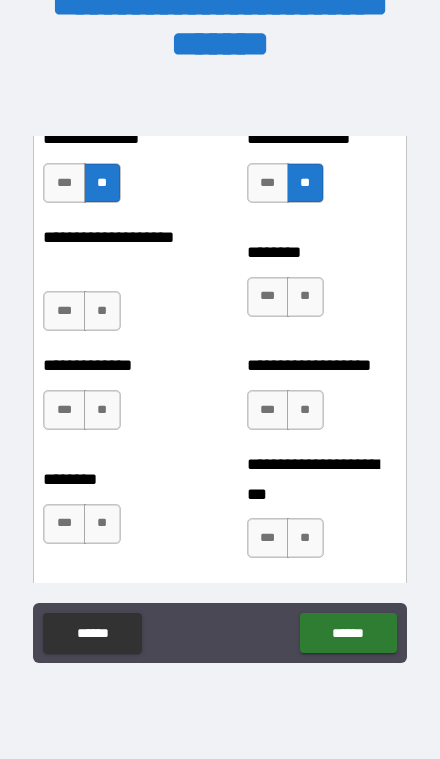 scroll, scrollTop: 3427, scrollLeft: 0, axis: vertical 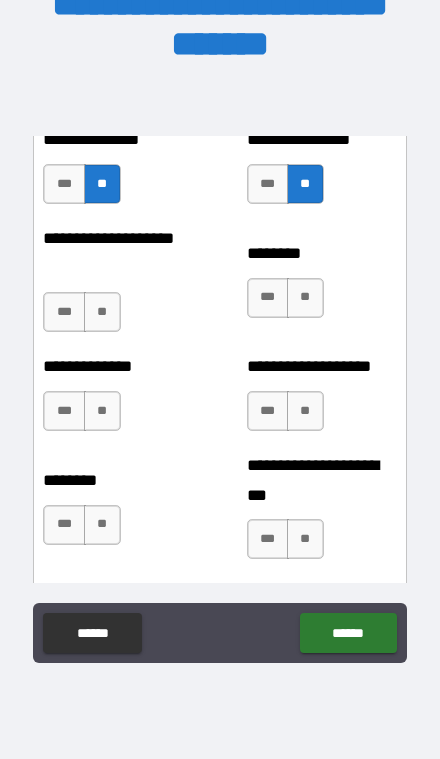click on "**" at bounding box center (102, 312) 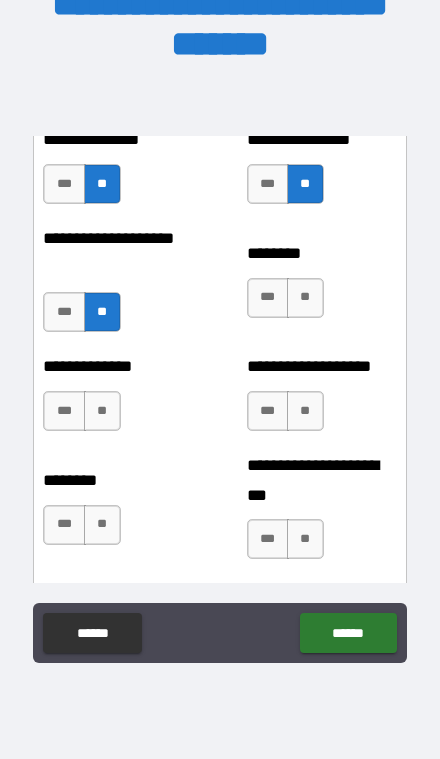 click on "**" at bounding box center (102, 411) 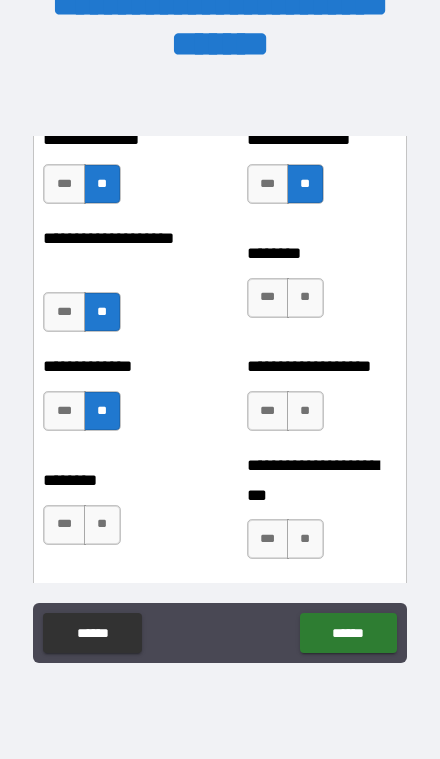 click on "**" at bounding box center [102, 525] 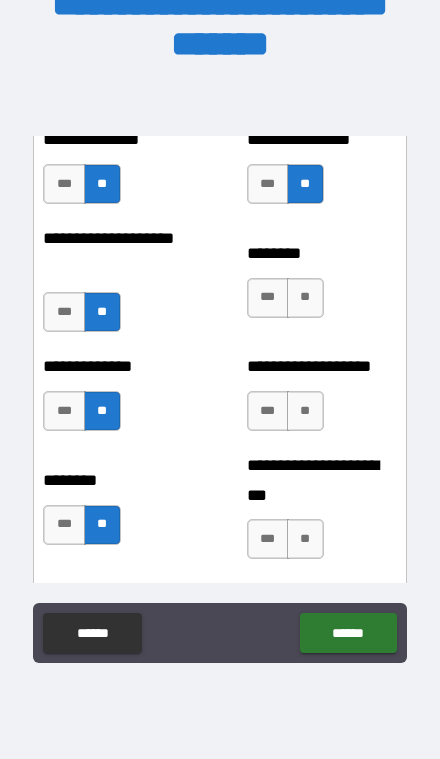 click on "**" at bounding box center [305, 539] 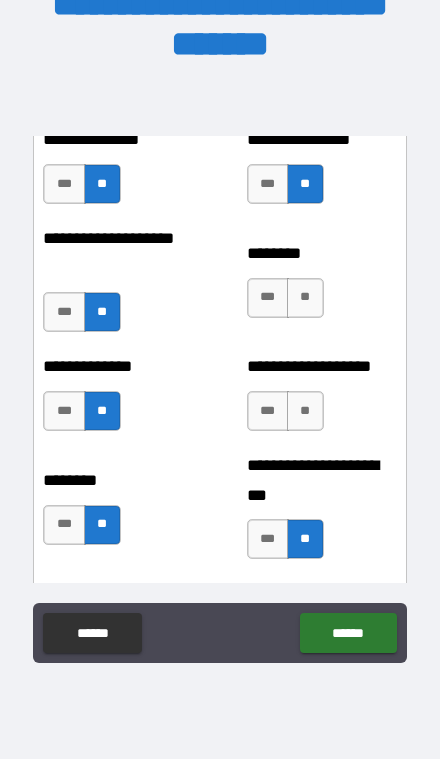 click on "**" at bounding box center (305, 411) 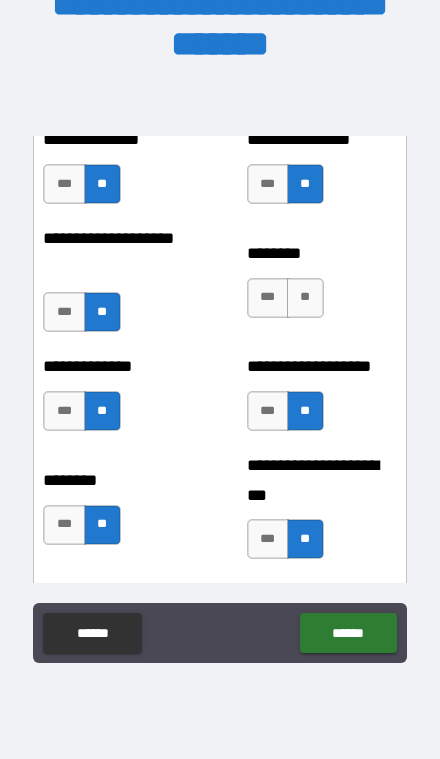 click on "**" at bounding box center [305, 298] 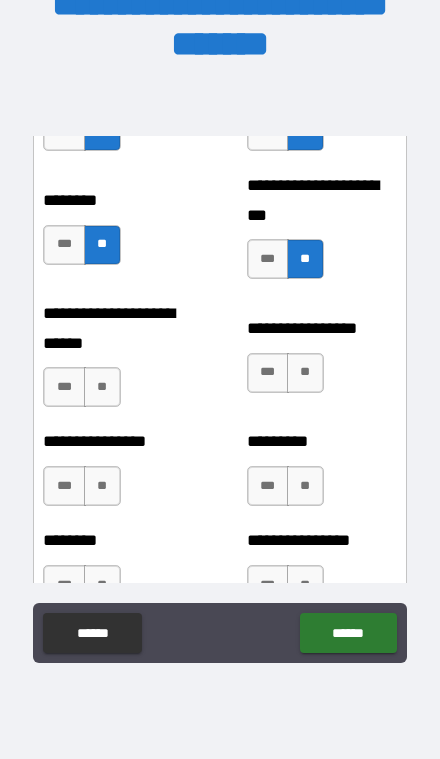 scroll, scrollTop: 3718, scrollLeft: 0, axis: vertical 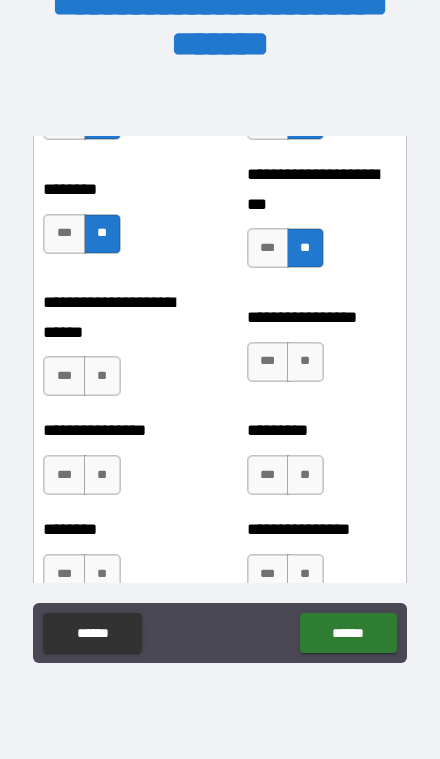 click on "**" at bounding box center [305, 362] 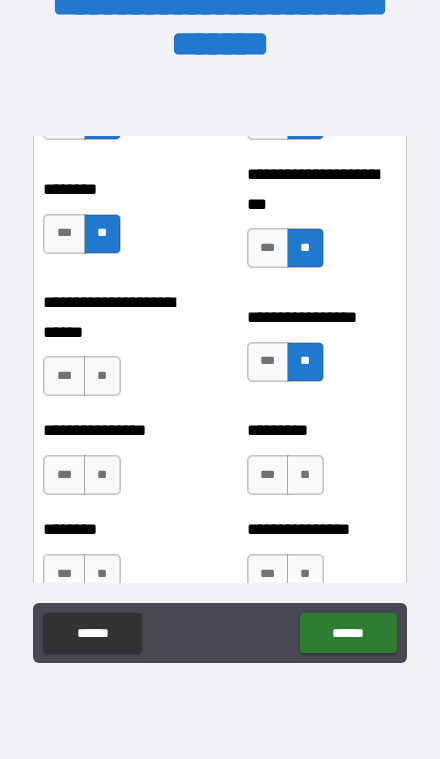 click on "**" at bounding box center [305, 475] 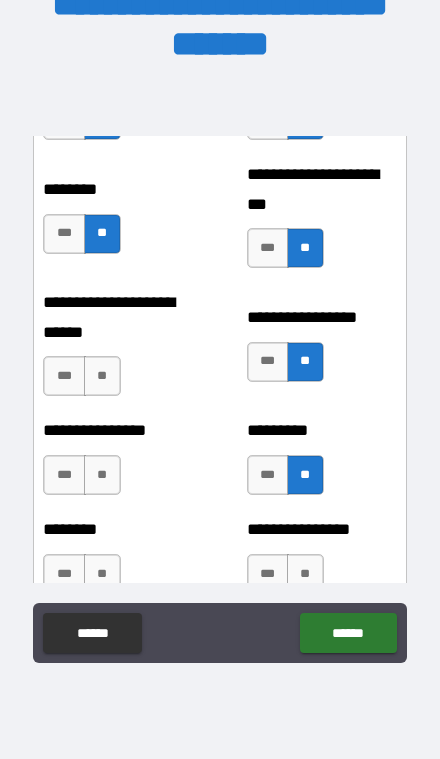 click on "**" at bounding box center [305, 574] 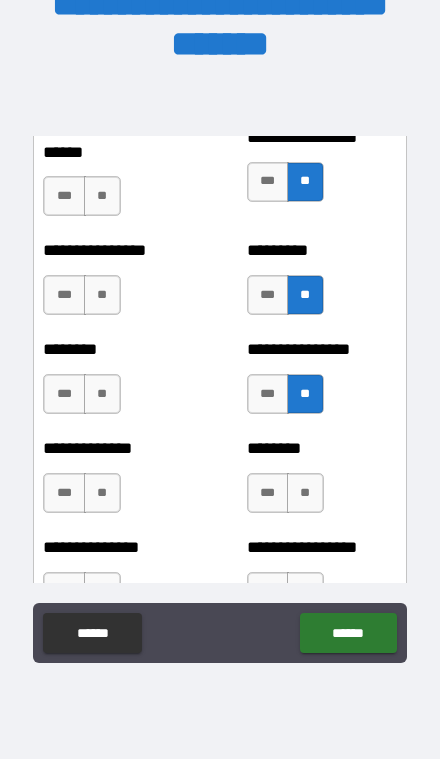 scroll, scrollTop: 3903, scrollLeft: 0, axis: vertical 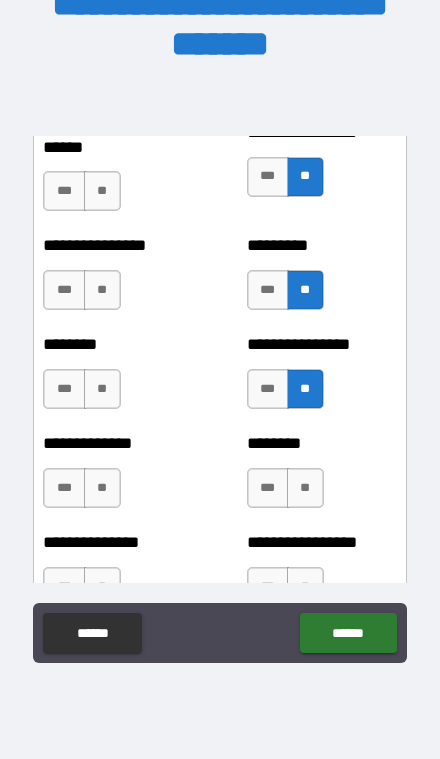 click on "**" at bounding box center [102, 389] 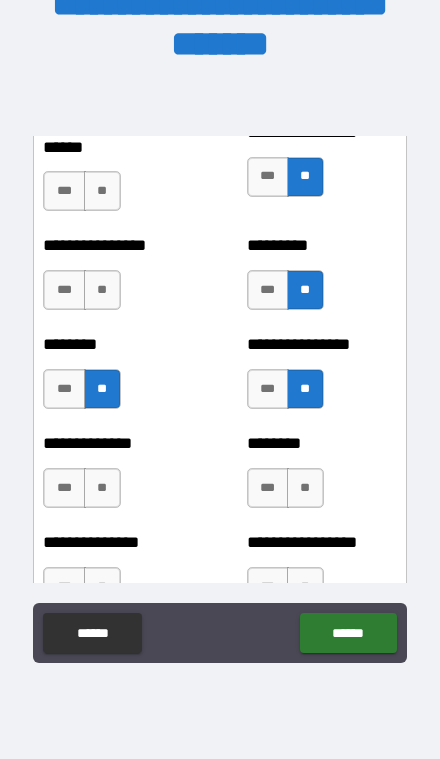 click on "**" at bounding box center [102, 290] 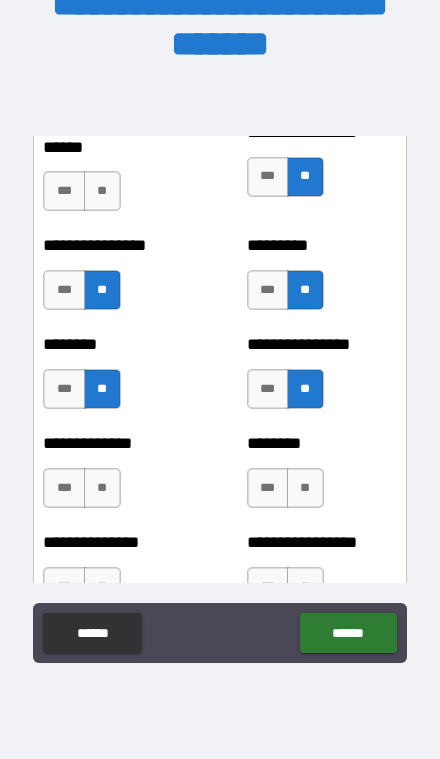 click on "**" at bounding box center [102, 191] 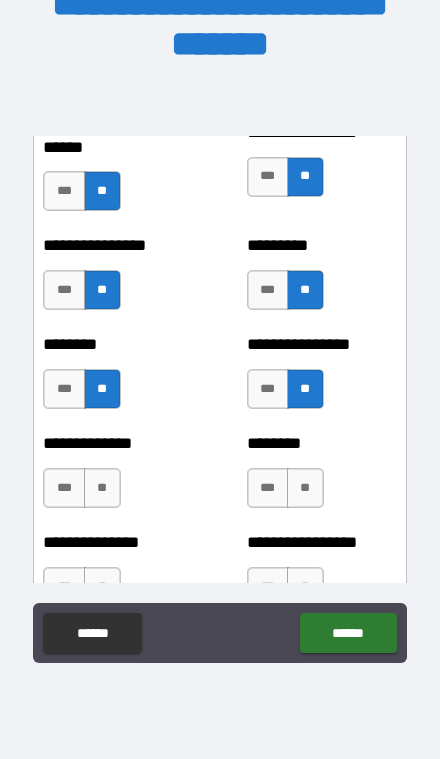 click on "***" at bounding box center [268, 389] 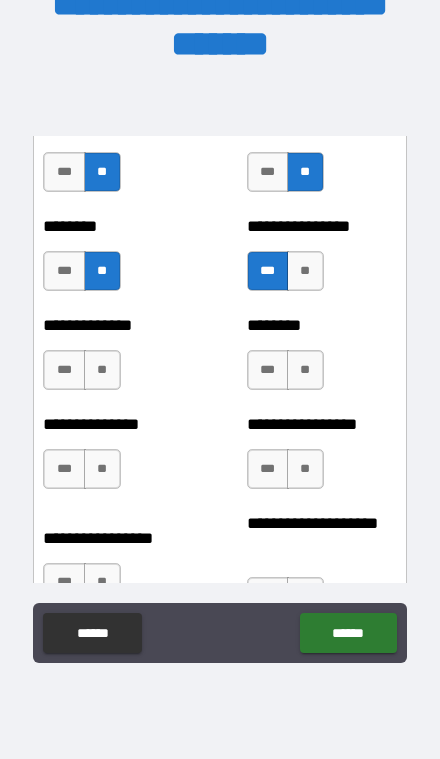 scroll, scrollTop: 4043, scrollLeft: 0, axis: vertical 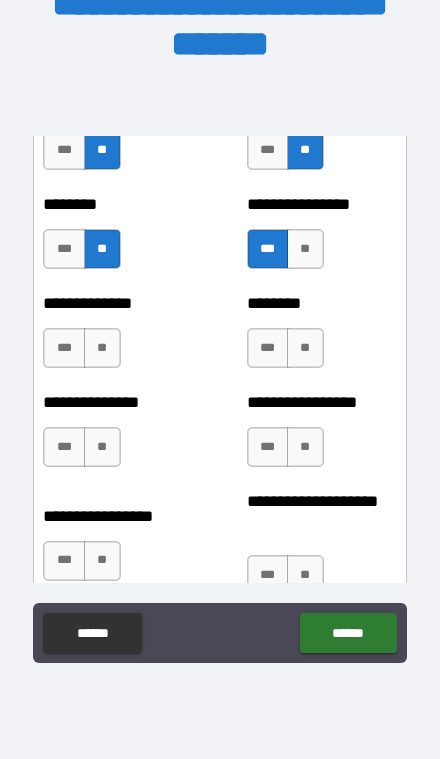 click on "**********" at bounding box center (118, 338) 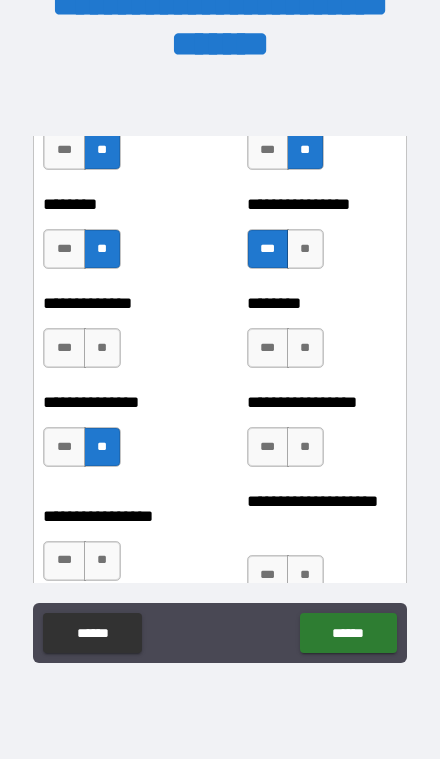 click on "**" at bounding box center (102, 348) 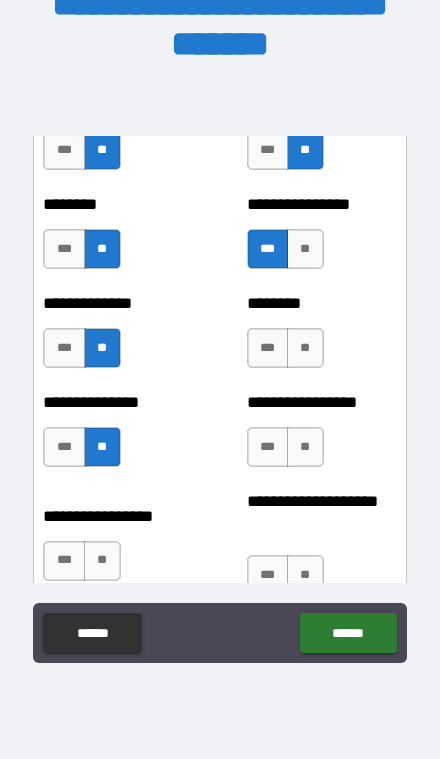 click on "**" at bounding box center (102, 561) 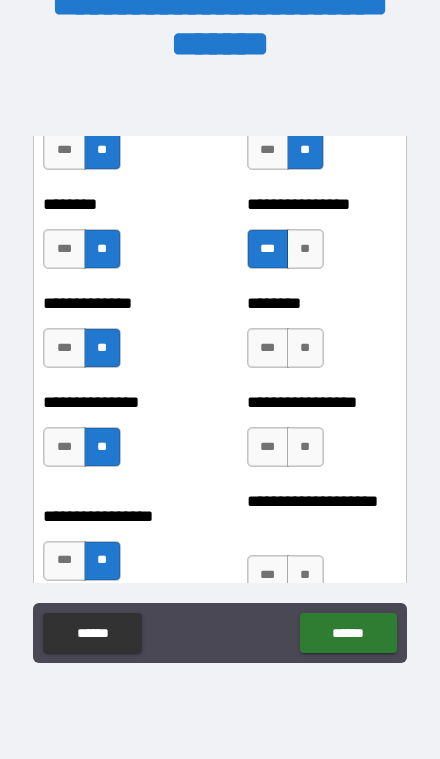 click on "**********" at bounding box center (322, 551) 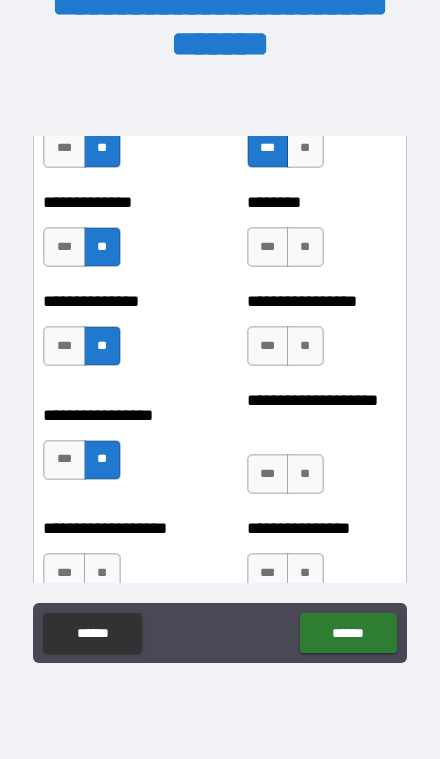 scroll, scrollTop: 4168, scrollLeft: 0, axis: vertical 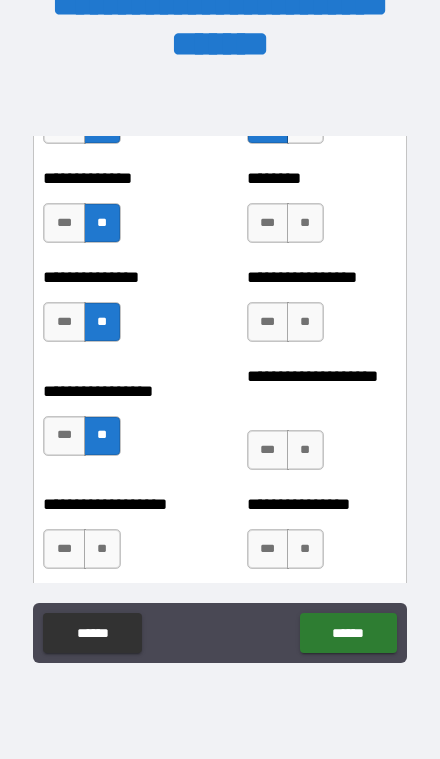 click on "**" at bounding box center [305, 450] 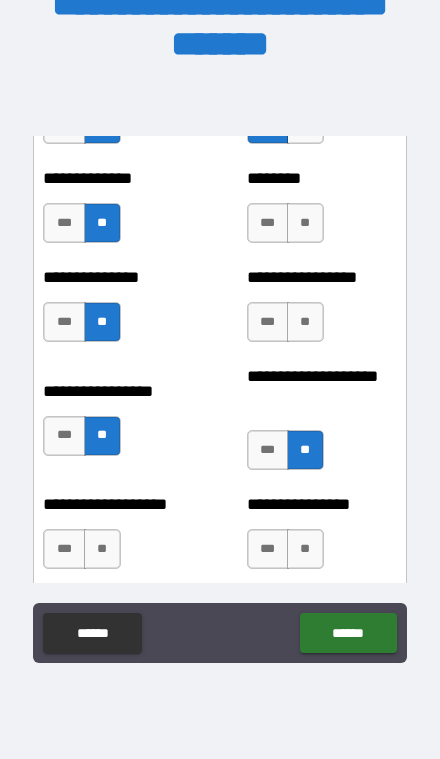 click on "**" at bounding box center (305, 322) 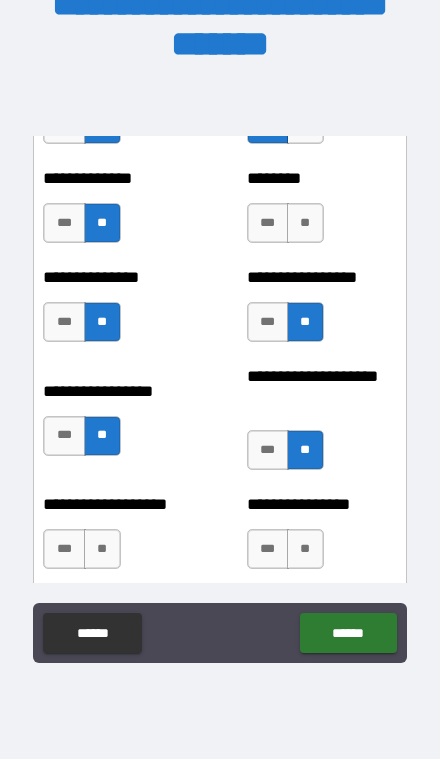 click on "**" at bounding box center (305, 223) 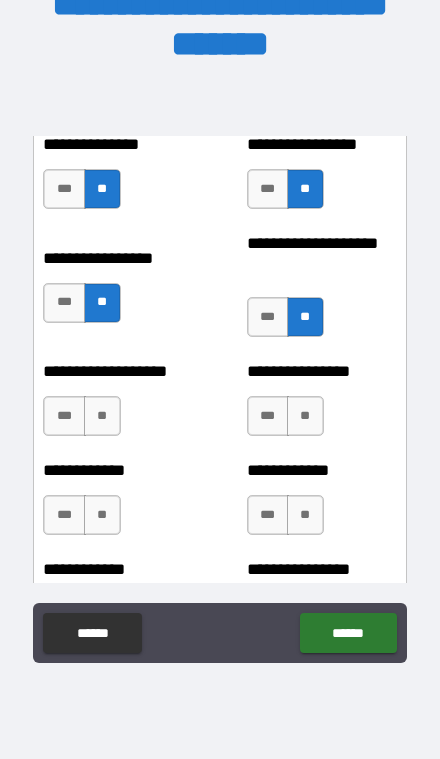 scroll, scrollTop: 4314, scrollLeft: 0, axis: vertical 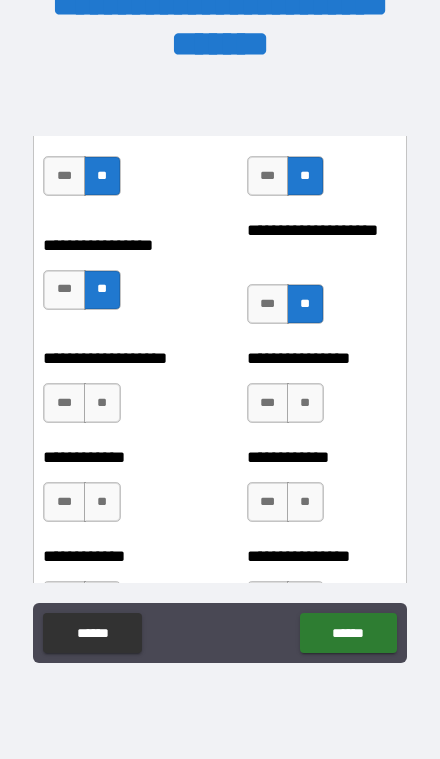 click on "**" at bounding box center [305, 403] 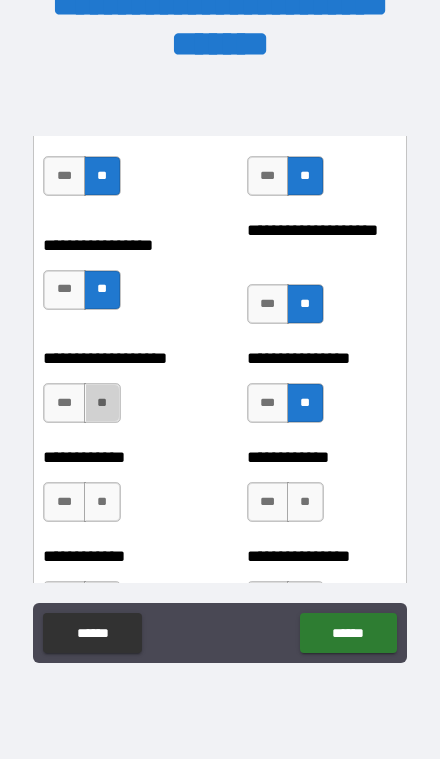 click on "**" at bounding box center [102, 403] 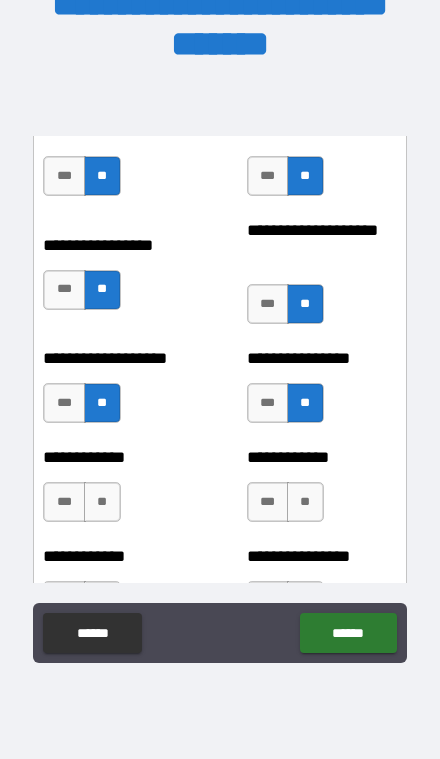 click on "**" at bounding box center [102, 502] 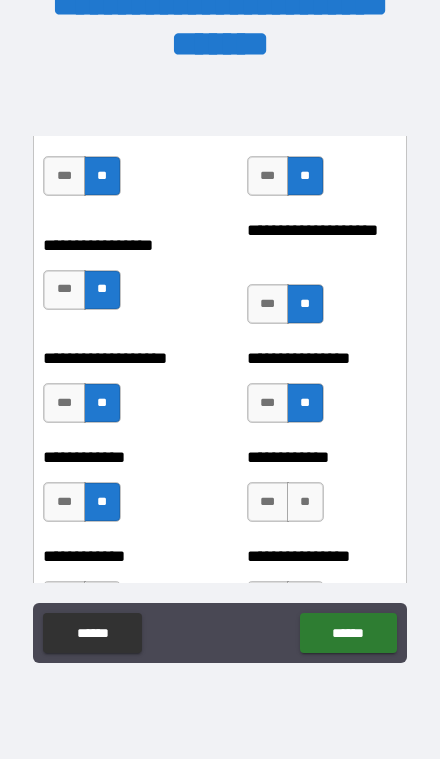 click on "**" at bounding box center (305, 502) 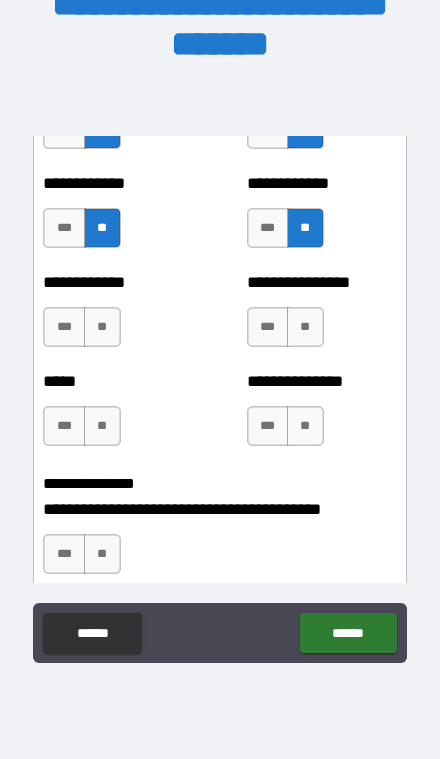 scroll, scrollTop: 4589, scrollLeft: 0, axis: vertical 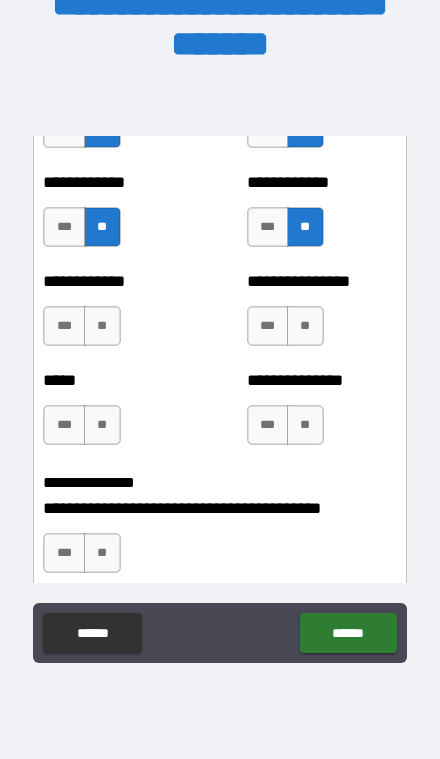 click on "**" at bounding box center (305, 326) 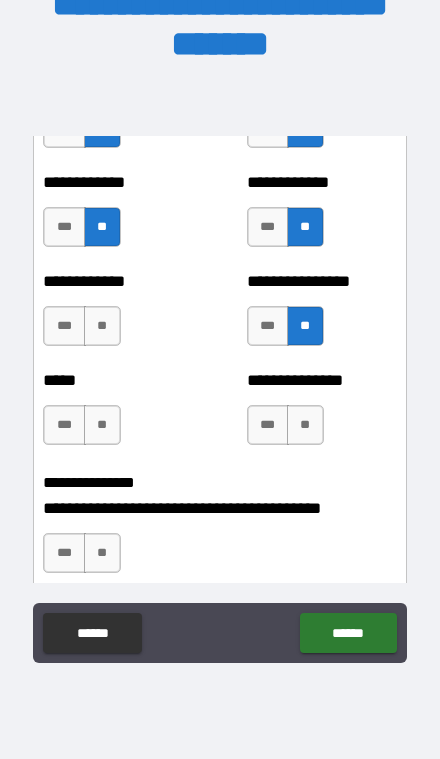 click on "**" at bounding box center [102, 326] 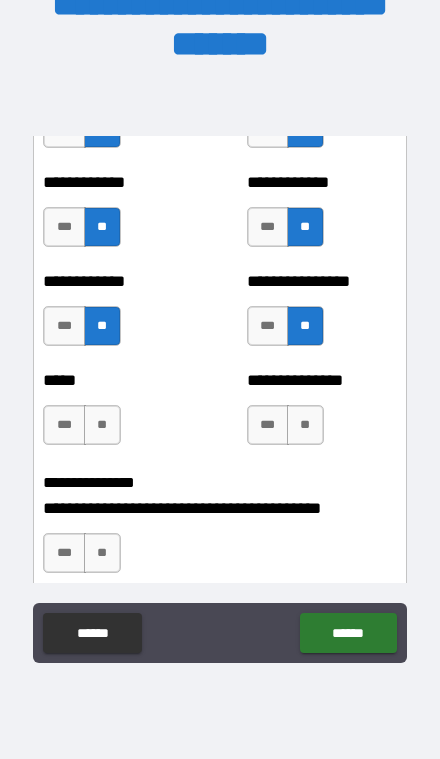 click on "**" at bounding box center (102, 425) 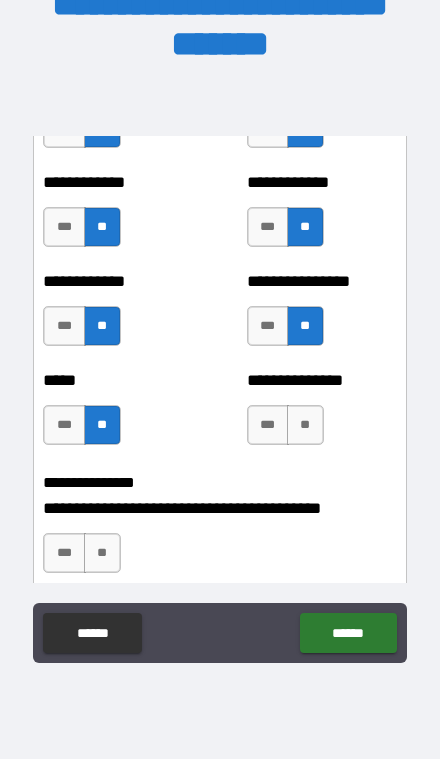 click on "**" at bounding box center (305, 425) 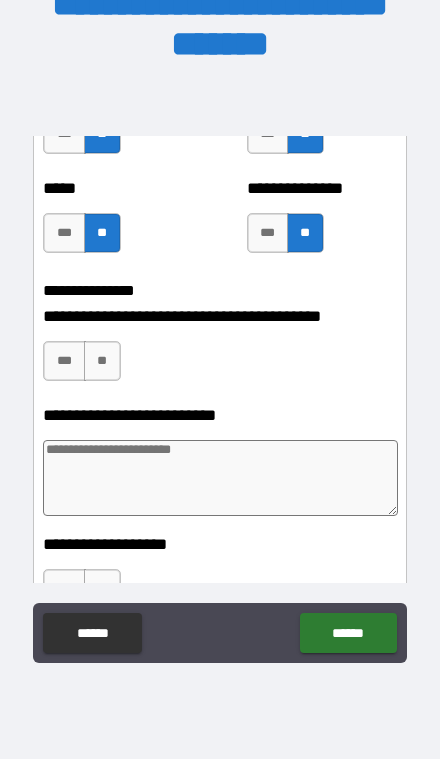scroll, scrollTop: 4805, scrollLeft: 0, axis: vertical 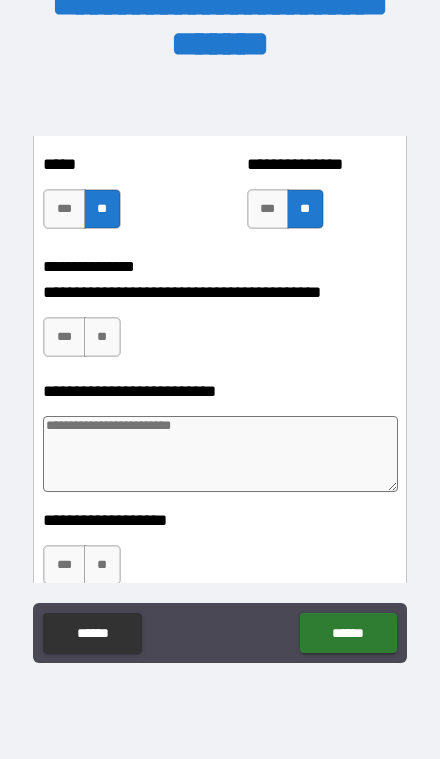 click on "**" at bounding box center [102, 337] 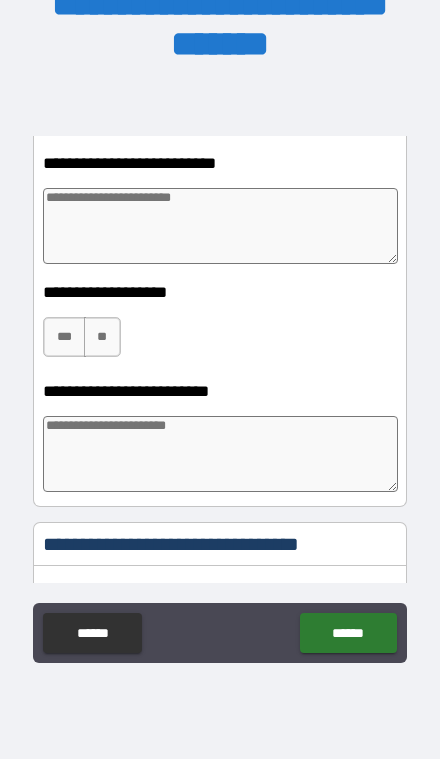 scroll, scrollTop: 5035, scrollLeft: 0, axis: vertical 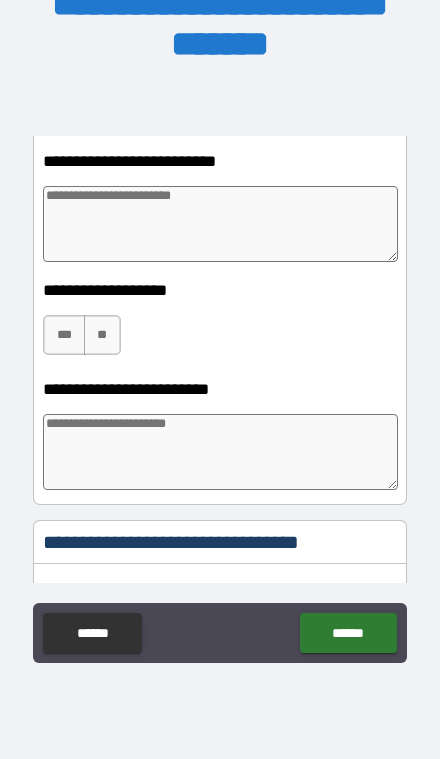 click on "**" at bounding box center (102, 335) 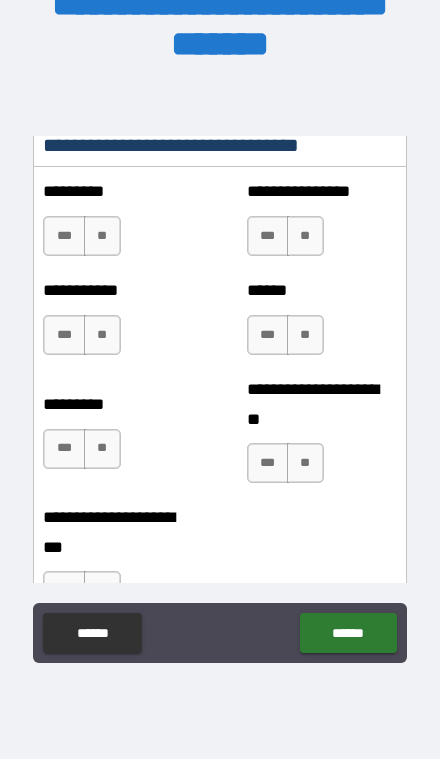 scroll, scrollTop: 5427, scrollLeft: 0, axis: vertical 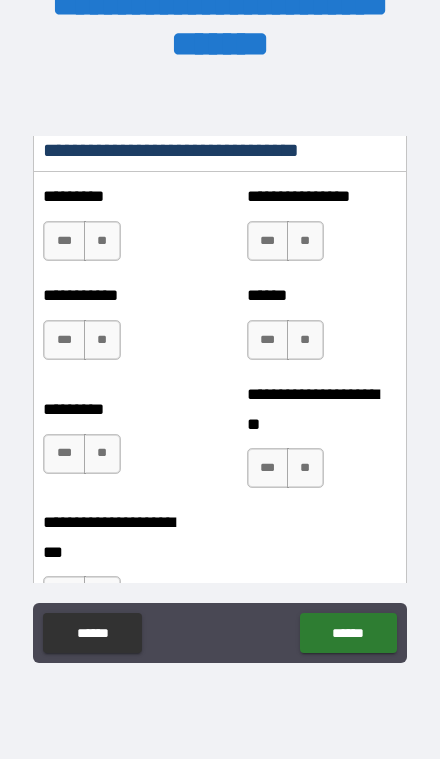 click on "***" at bounding box center [268, 241] 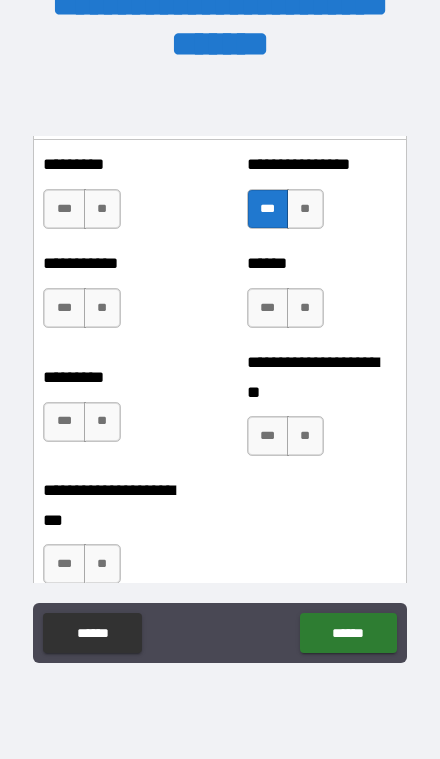 scroll, scrollTop: 5458, scrollLeft: 0, axis: vertical 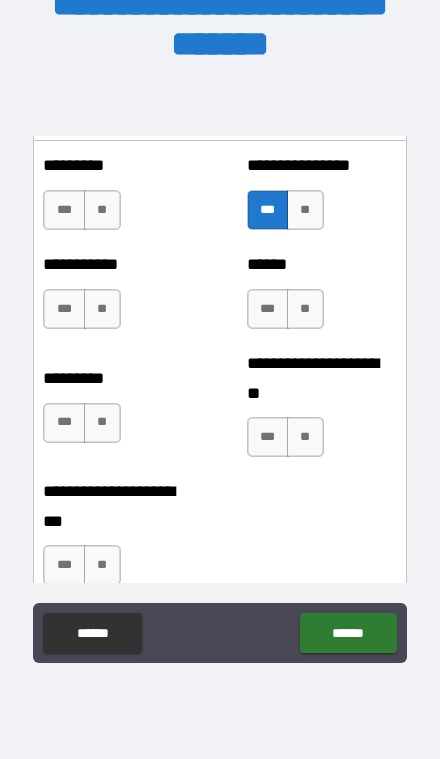 click on "**" at bounding box center (102, 210) 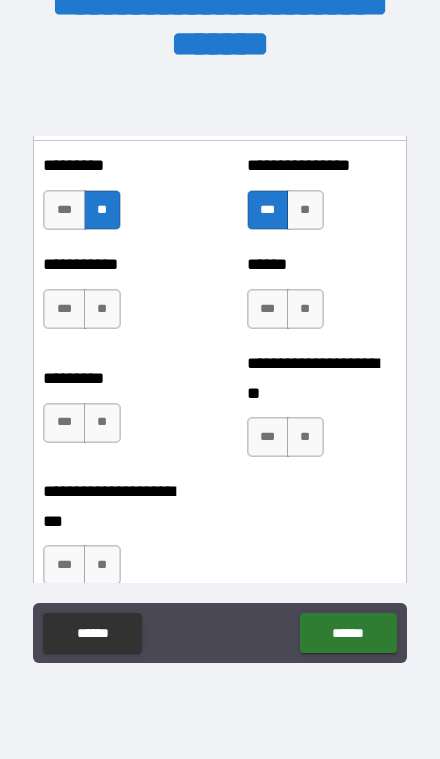 click on "**" at bounding box center (102, 309) 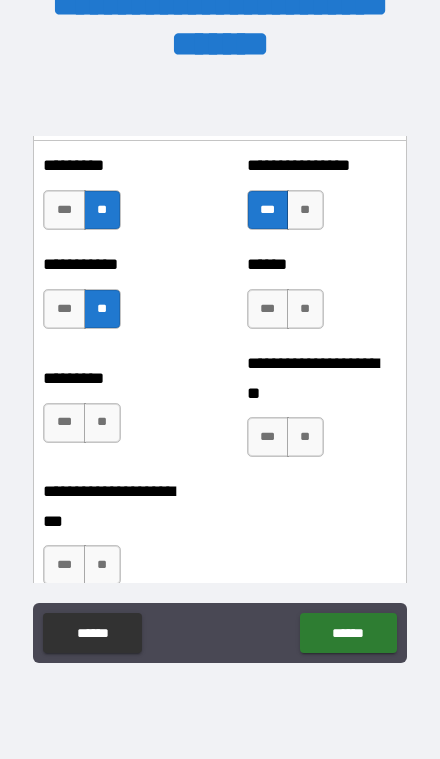 click on "********* *** **" at bounding box center [118, 413] 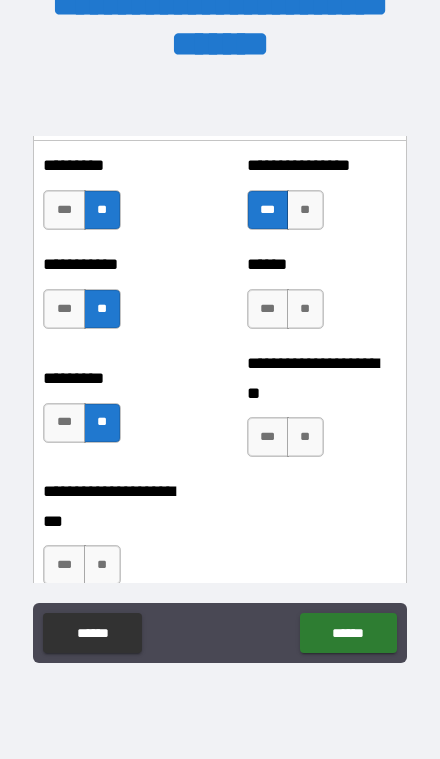 click on "**" at bounding box center [305, 437] 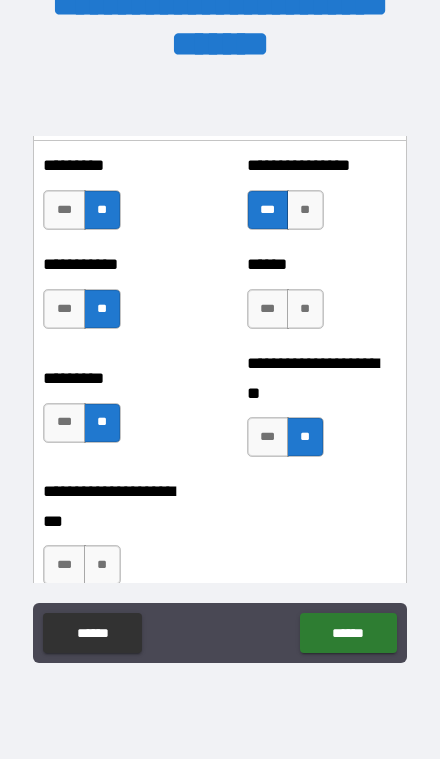 click on "**" at bounding box center [305, 309] 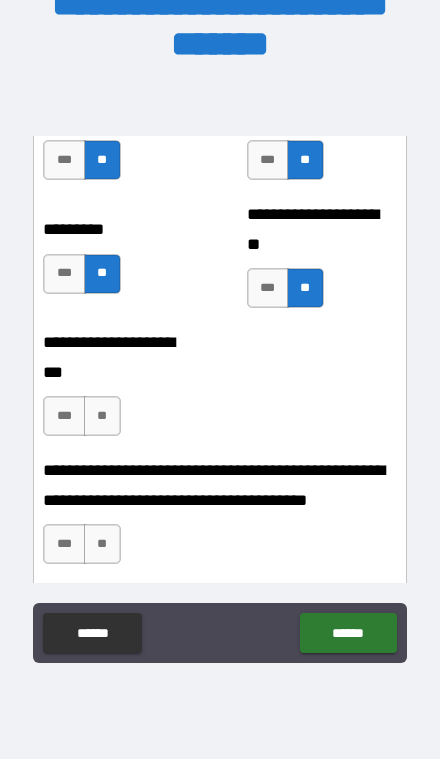 scroll, scrollTop: 5675, scrollLeft: 0, axis: vertical 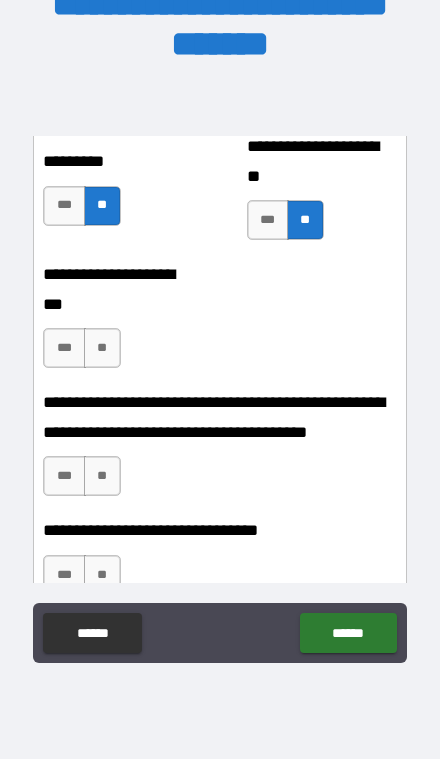 click on "**" at bounding box center (102, 348) 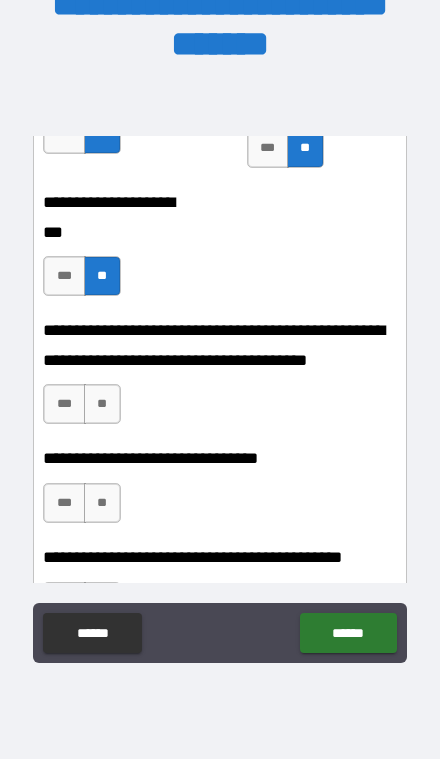 scroll, scrollTop: 5750, scrollLeft: 0, axis: vertical 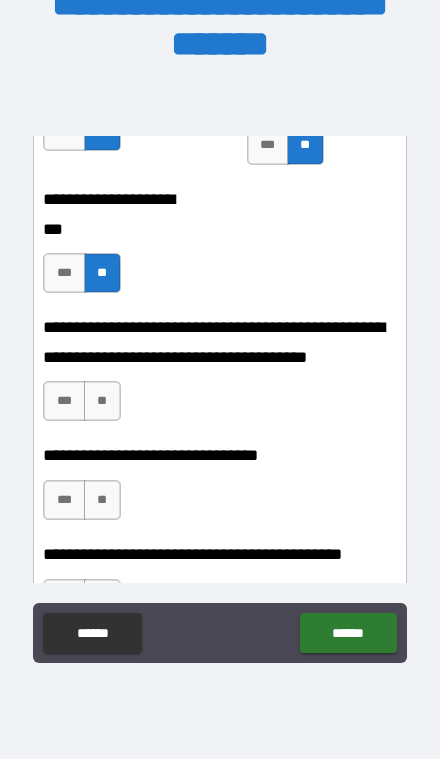 click on "**" at bounding box center (102, 401) 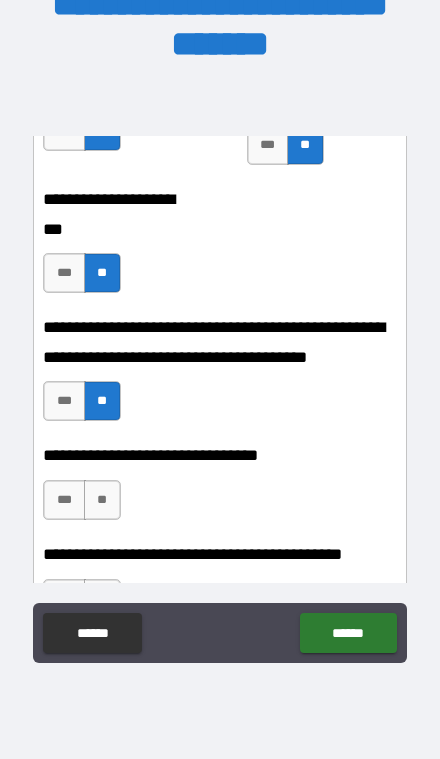 click on "**" at bounding box center [102, 500] 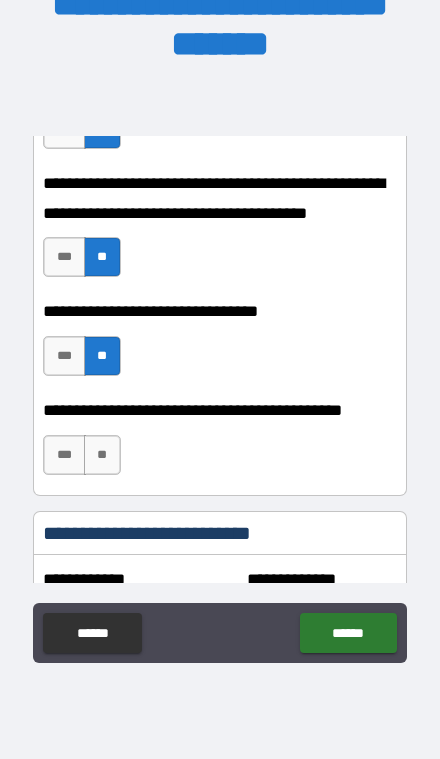 scroll, scrollTop: 5960, scrollLeft: 0, axis: vertical 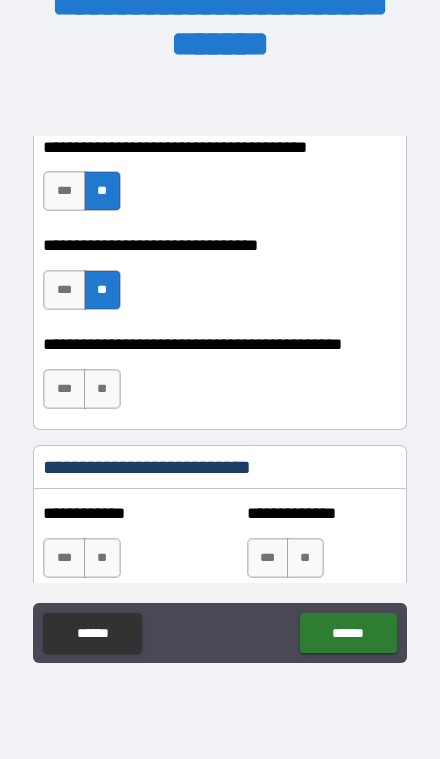 click on "**" at bounding box center [102, 389] 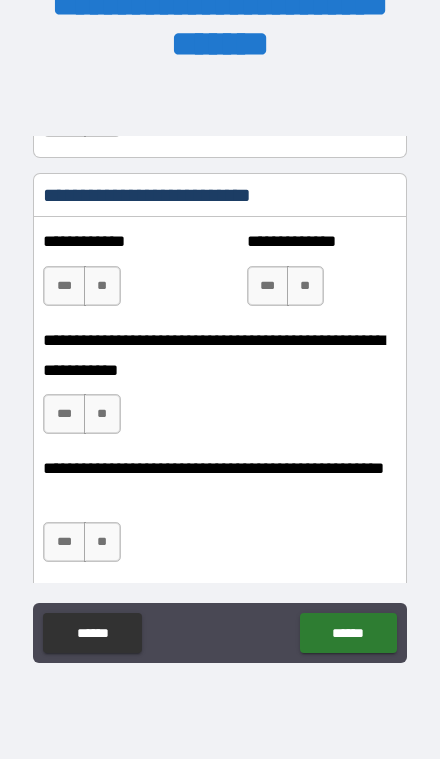 scroll, scrollTop: 6234, scrollLeft: 0, axis: vertical 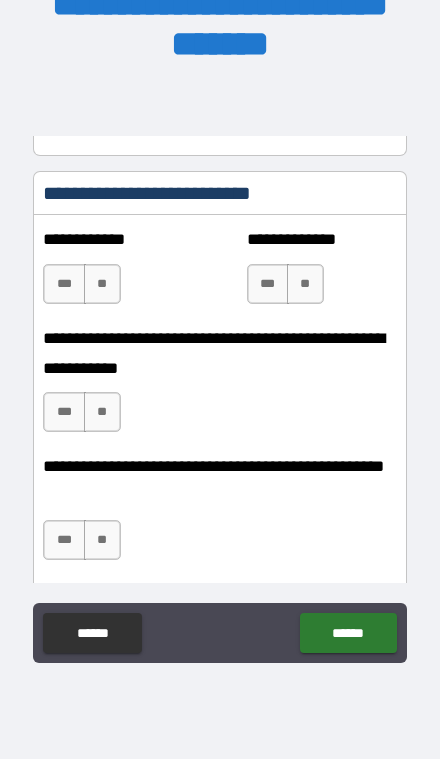 click on "***" at bounding box center (268, 284) 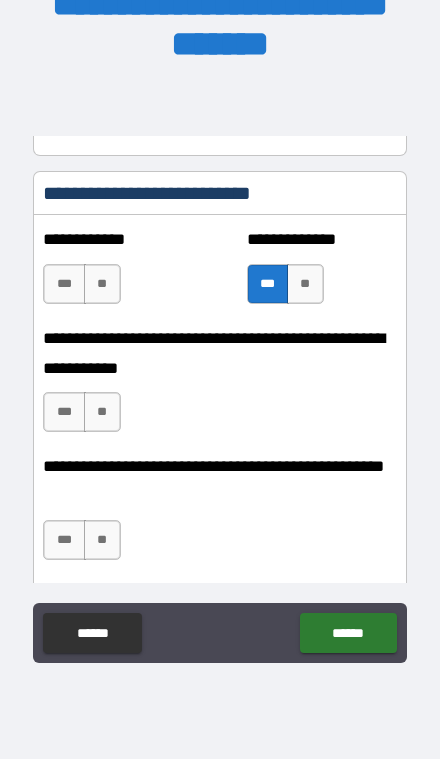 click on "**" at bounding box center (102, 284) 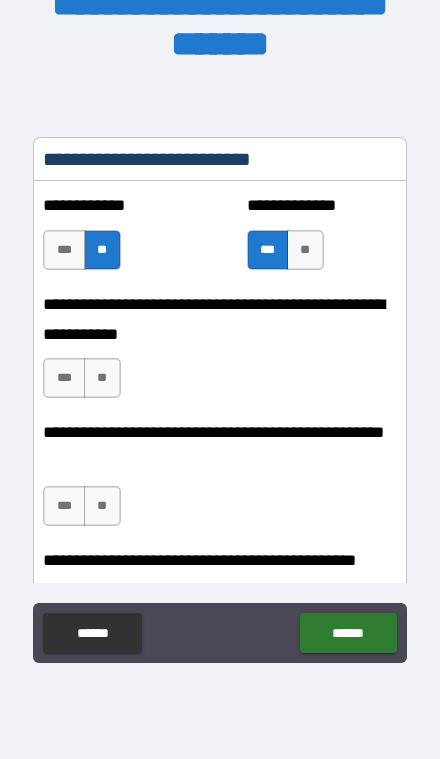 scroll, scrollTop: 6267, scrollLeft: 0, axis: vertical 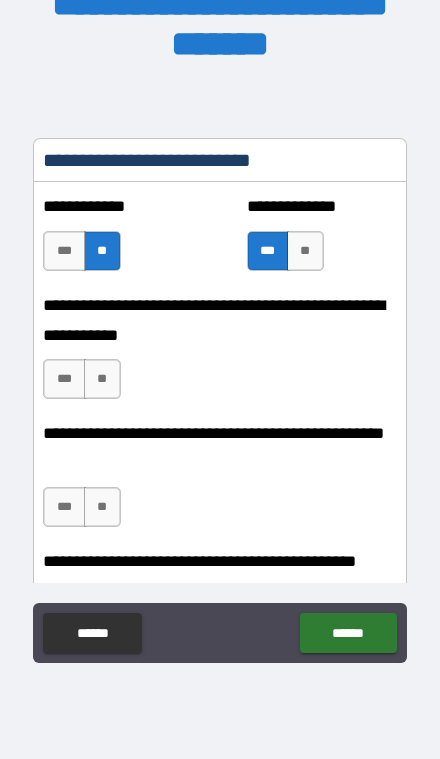 click on "***" at bounding box center [64, 379] 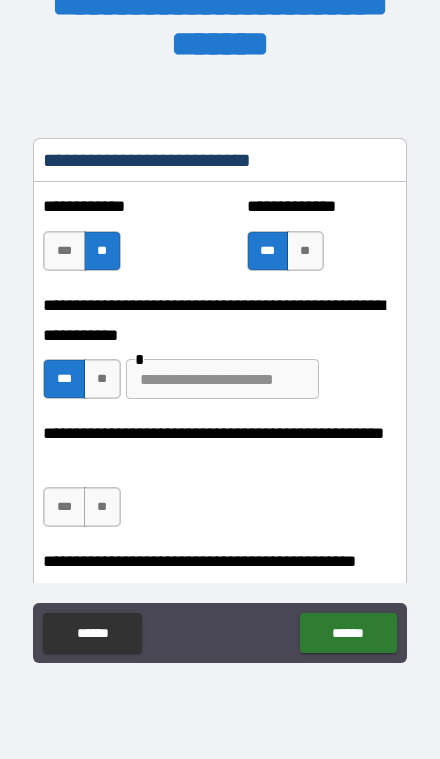 click at bounding box center (222, 379) 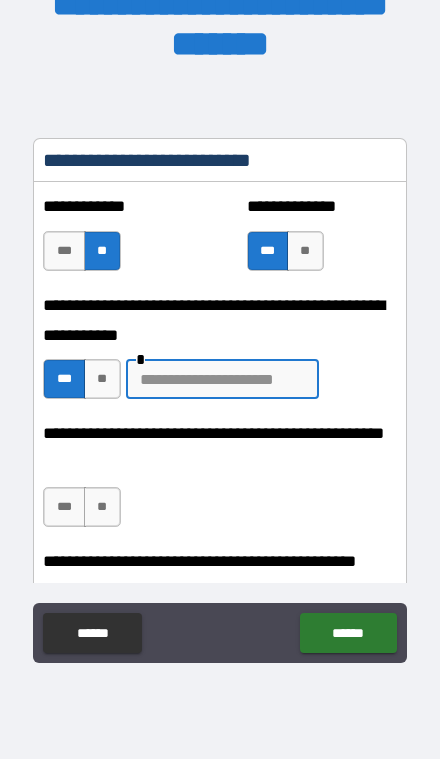 scroll, scrollTop: 82, scrollLeft: 0, axis: vertical 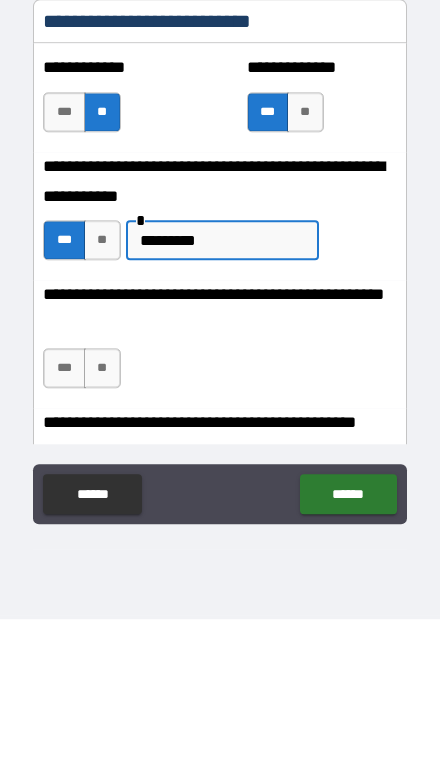click on "**" at bounding box center (102, 508) 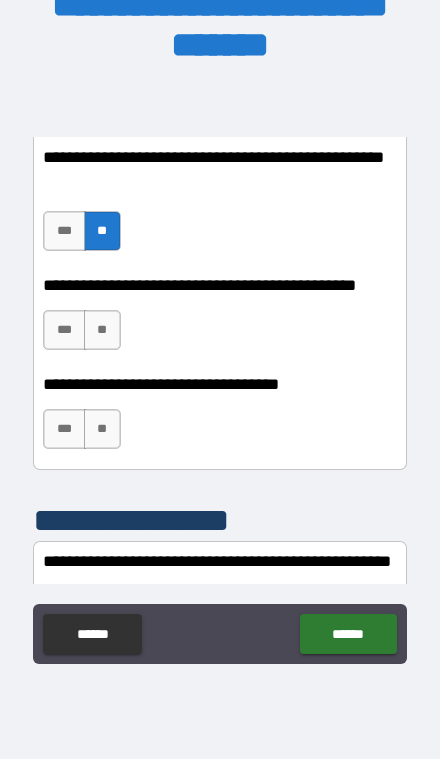 scroll, scrollTop: 6547, scrollLeft: 0, axis: vertical 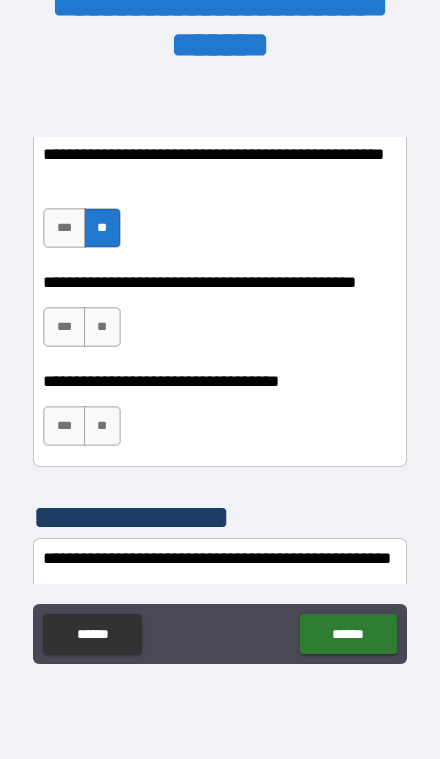 click on "**" at bounding box center (102, 327) 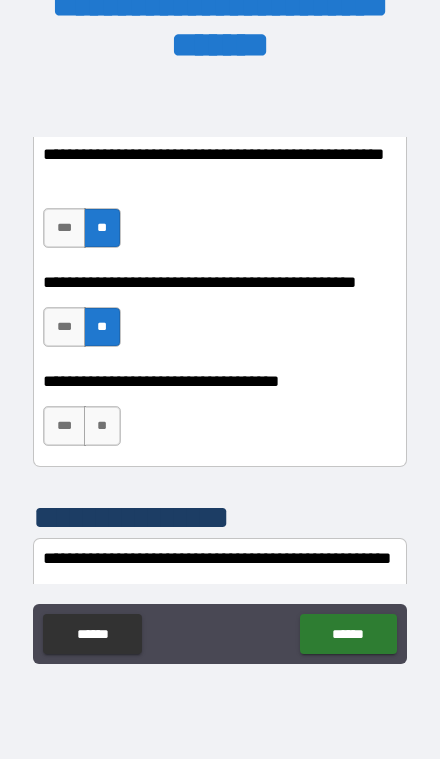 scroll, scrollTop: 83, scrollLeft: 0, axis: vertical 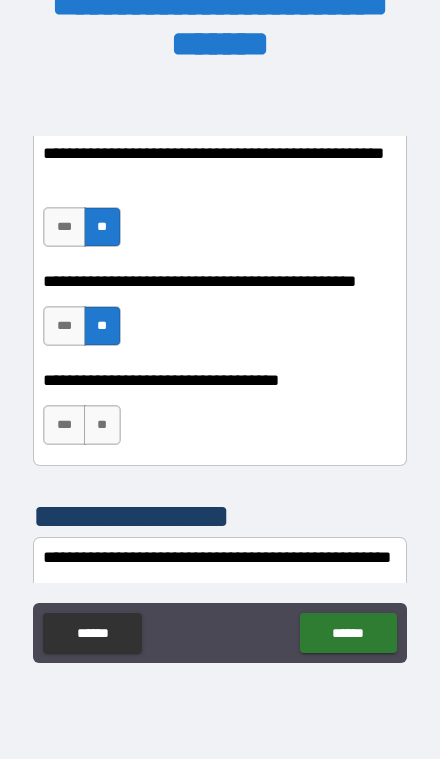 click on "**" at bounding box center [102, 425] 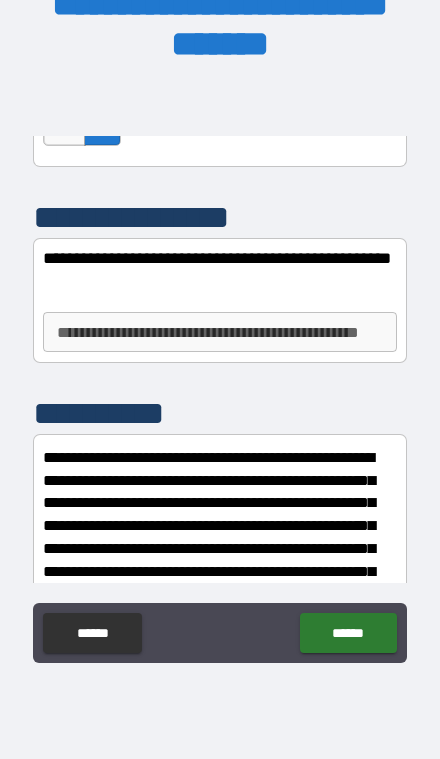 scroll, scrollTop: 6842, scrollLeft: 0, axis: vertical 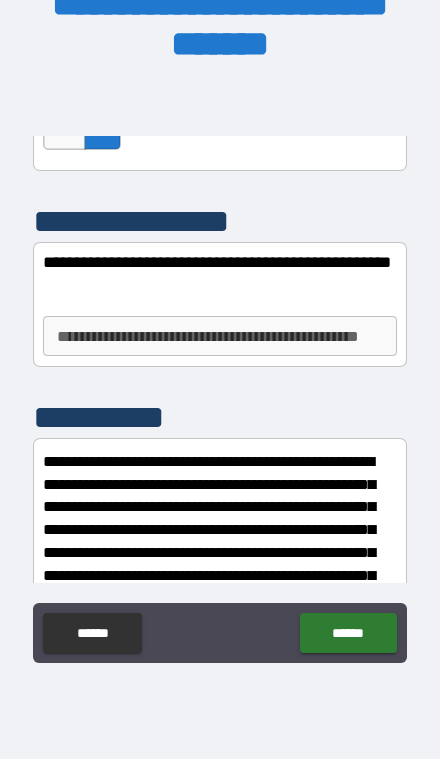 click on "**********" at bounding box center [219, 336] 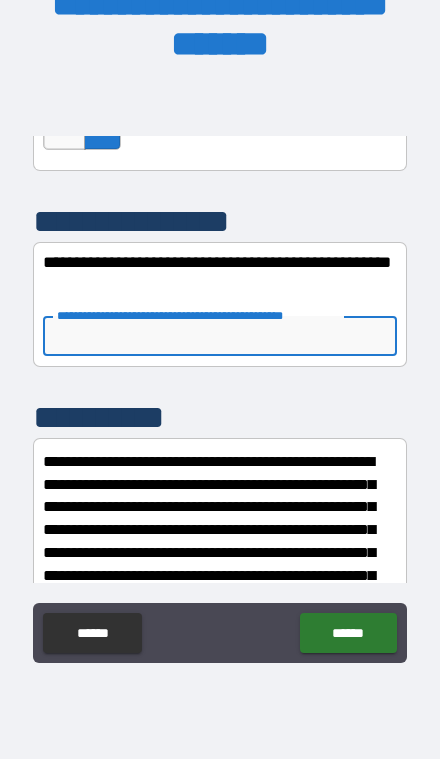 scroll, scrollTop: 82, scrollLeft: 0, axis: vertical 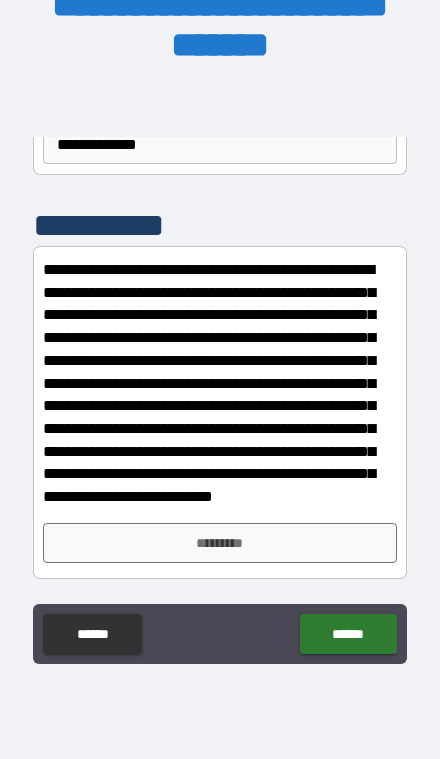 click on "*********" at bounding box center [219, 543] 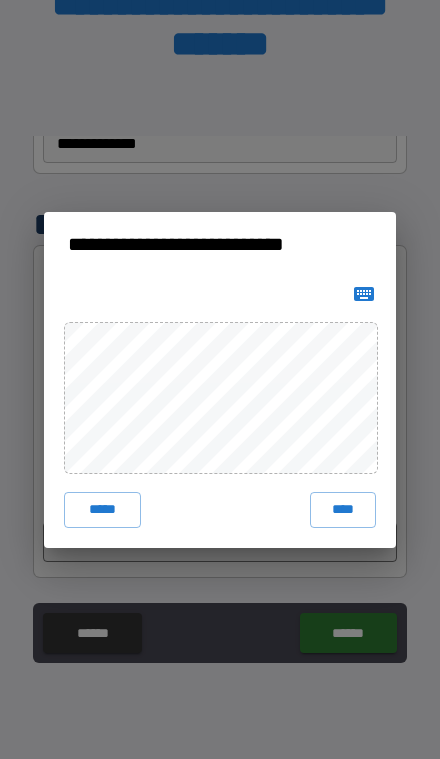 click on "****" at bounding box center (343, 510) 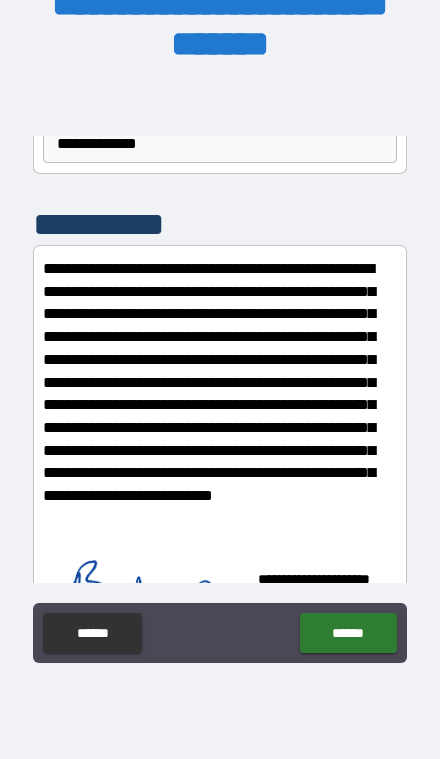 click on "******" at bounding box center [348, 633] 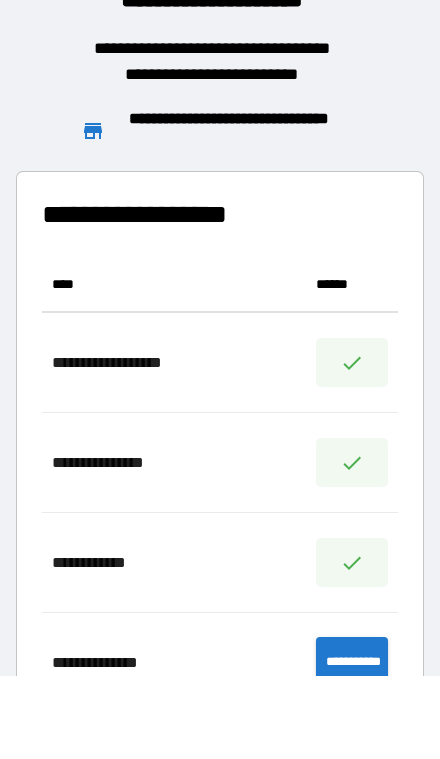 scroll, scrollTop: 1, scrollLeft: 1, axis: both 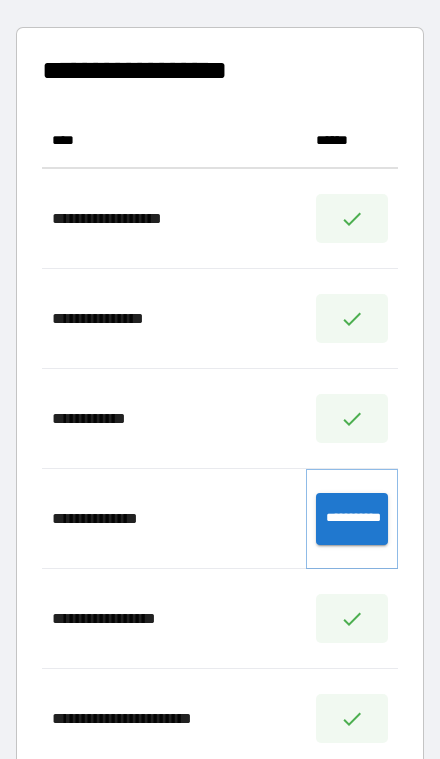 click on "**********" at bounding box center (352, 519) 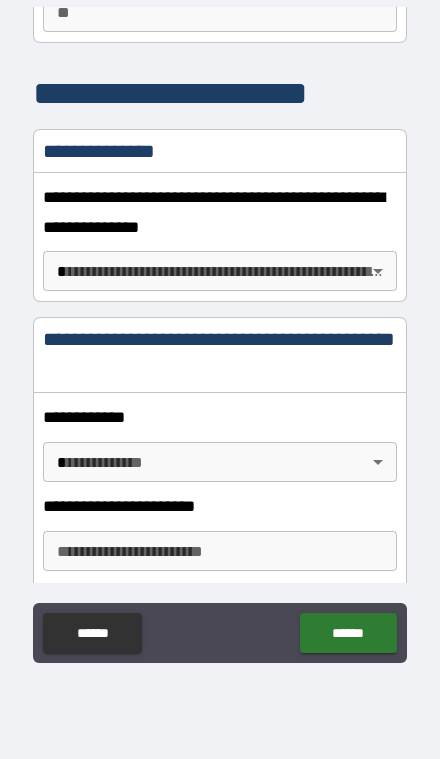 scroll, scrollTop: 210, scrollLeft: 0, axis: vertical 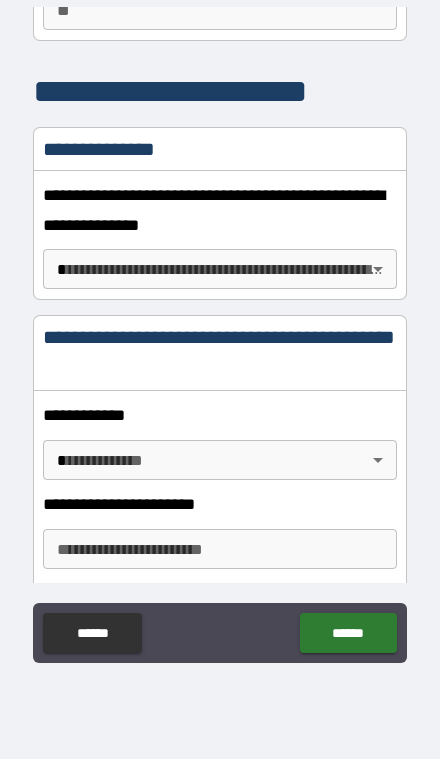 click on "**********" at bounding box center [220, 338] 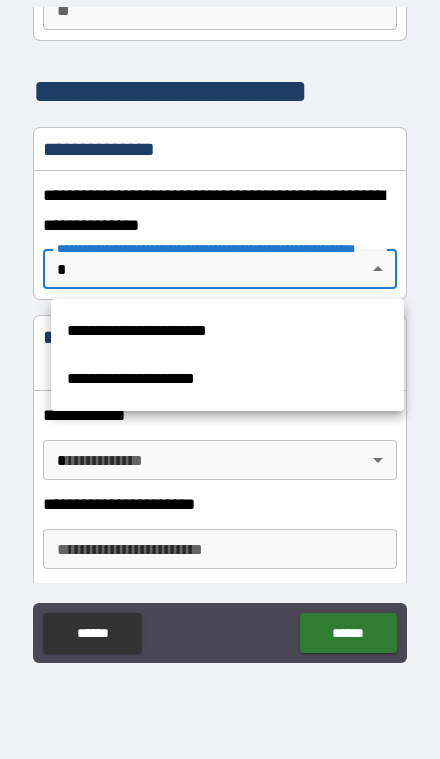 click on "**********" at bounding box center [227, 331] 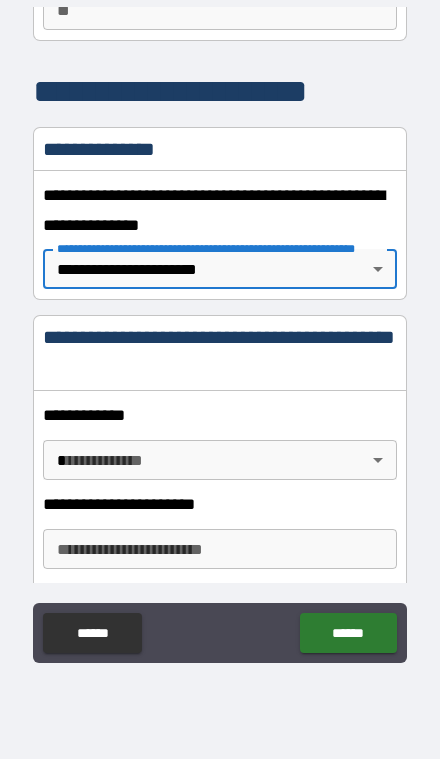 click on "**********" at bounding box center [220, 338] 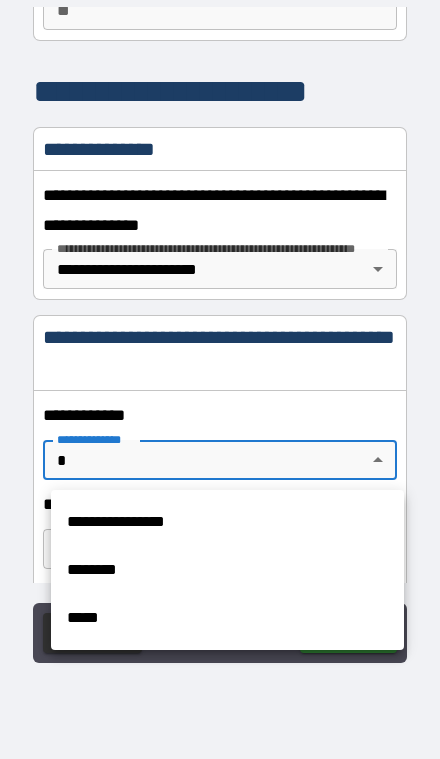 click on "********" at bounding box center (227, 570) 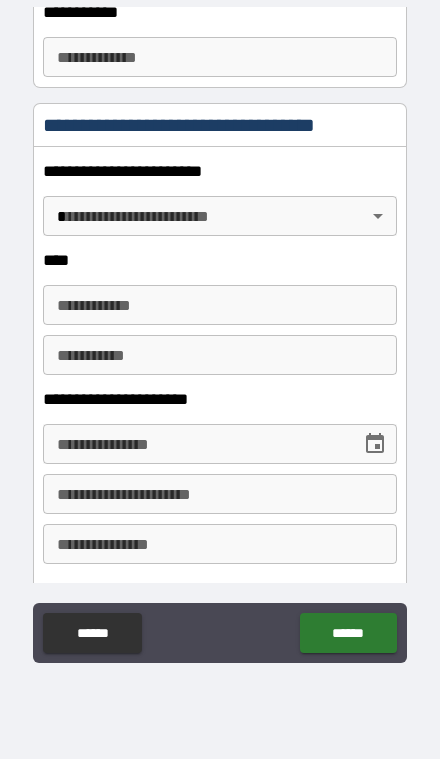 scroll, scrollTop: 708, scrollLeft: 0, axis: vertical 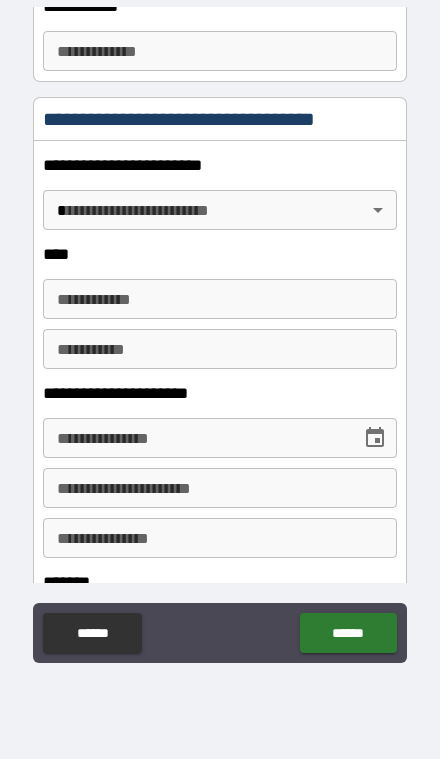 click on "**********" at bounding box center (220, 338) 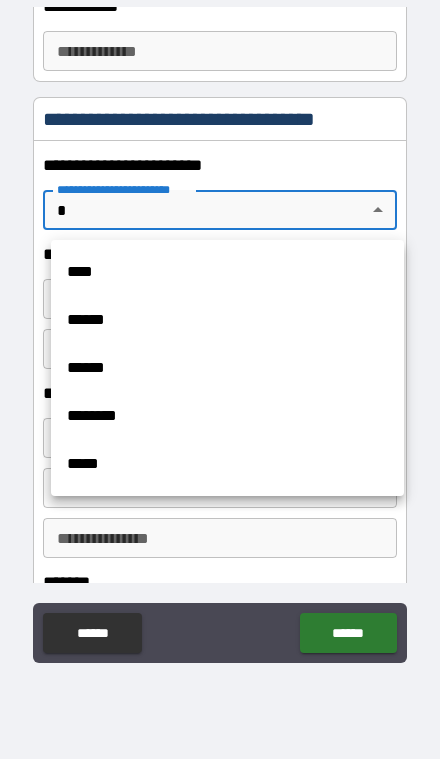 click on "******" at bounding box center (227, 320) 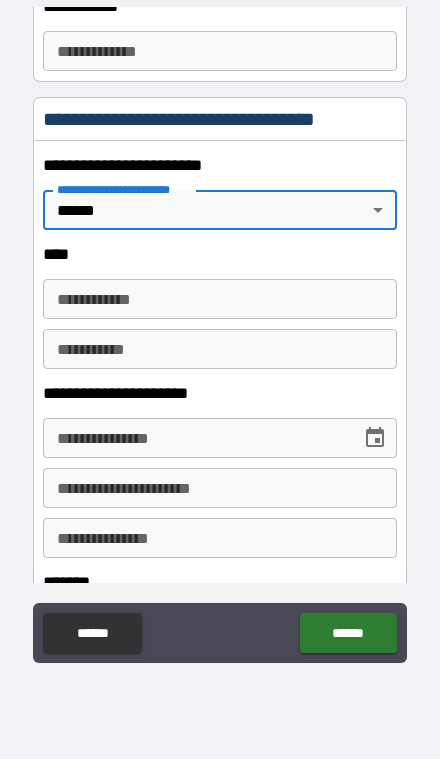 click on "**********" at bounding box center (219, 299) 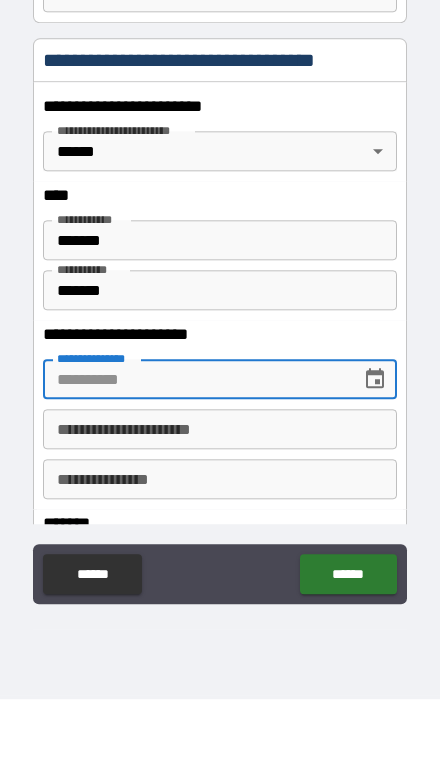 click on "*******" at bounding box center (219, 350) 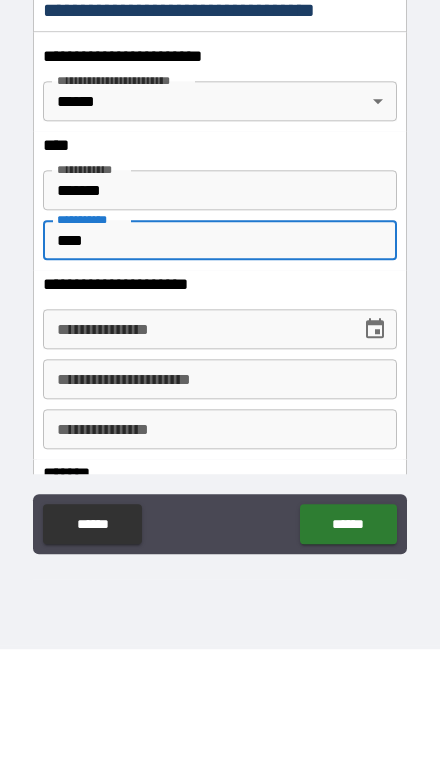 click on "**********" at bounding box center (194, 439) 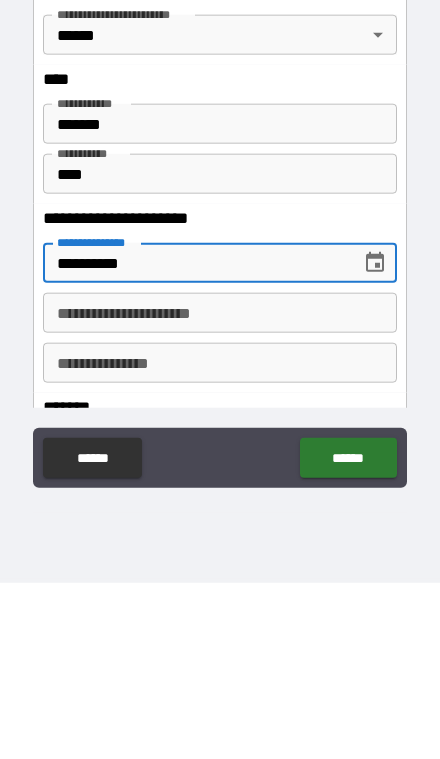 click on "**********" at bounding box center (219, 489) 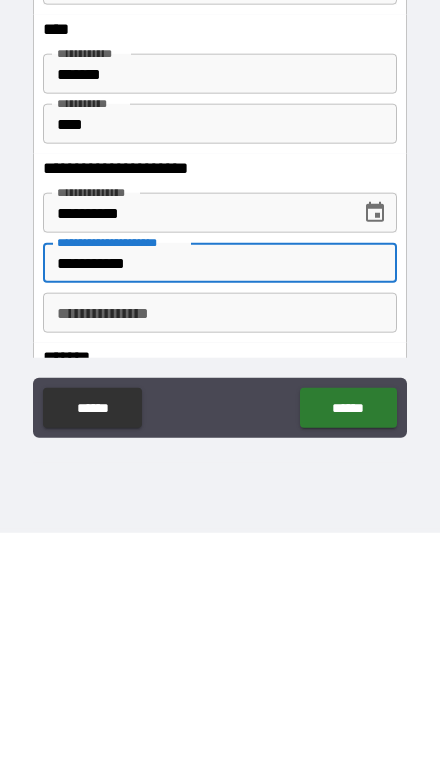 click on "**********" at bounding box center (219, 539) 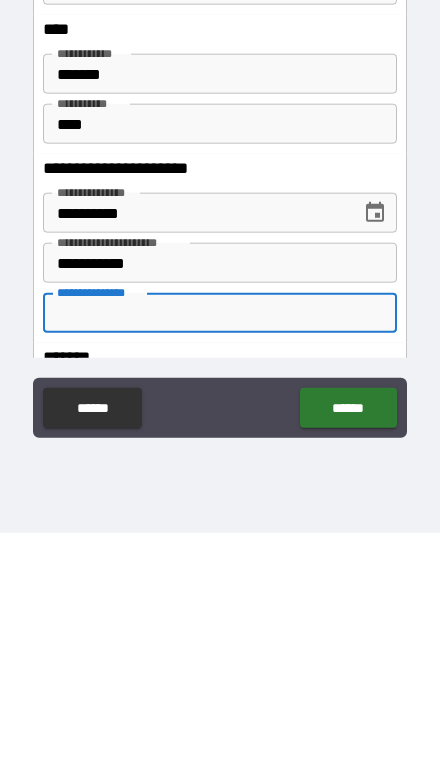 scroll, scrollTop: 83, scrollLeft: 0, axis: vertical 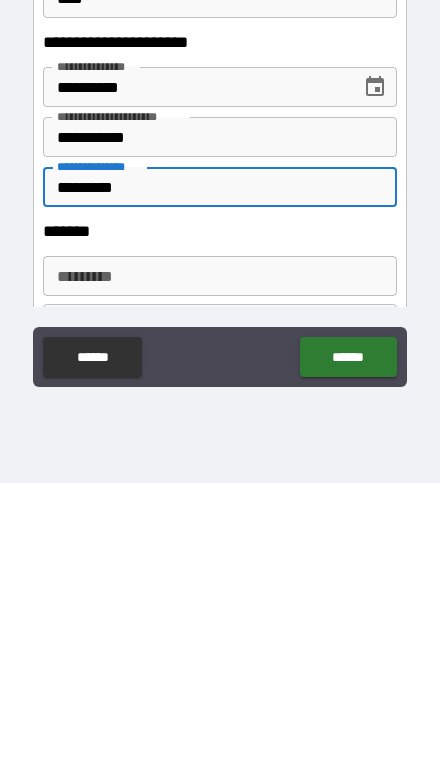 click on "*******   *" at bounding box center [219, 552] 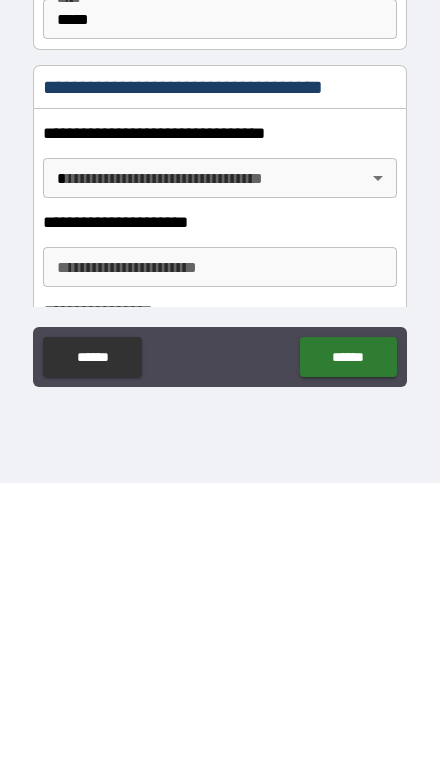 scroll, scrollTop: 1231, scrollLeft: 0, axis: vertical 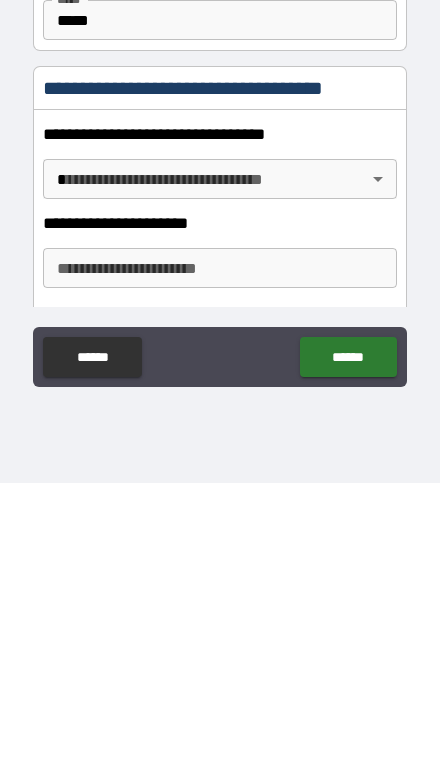 click on "**********" at bounding box center (220, 338) 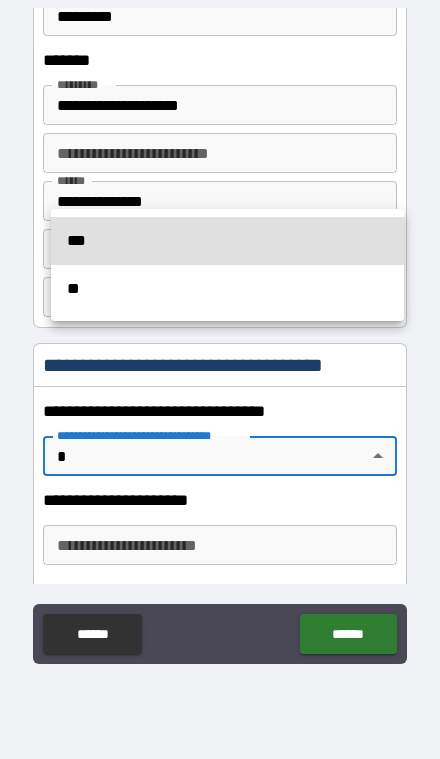 scroll, scrollTop: 83, scrollLeft: 0, axis: vertical 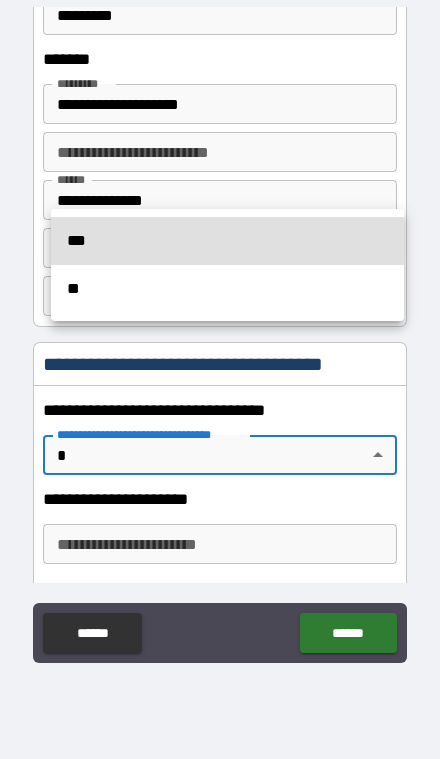 click on "**" at bounding box center [227, 289] 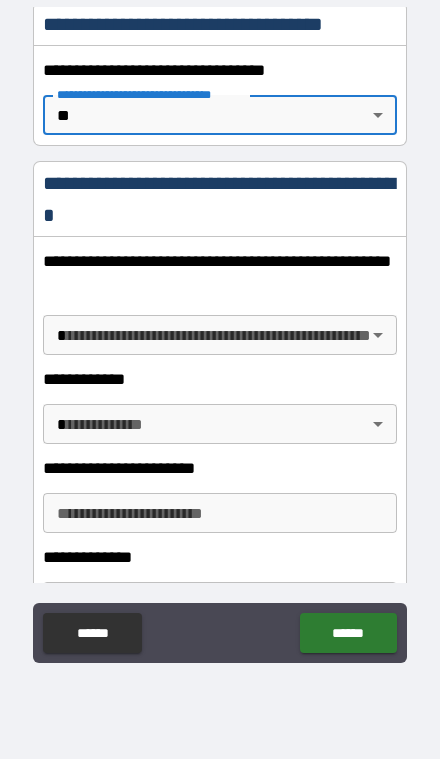scroll, scrollTop: 1584, scrollLeft: 0, axis: vertical 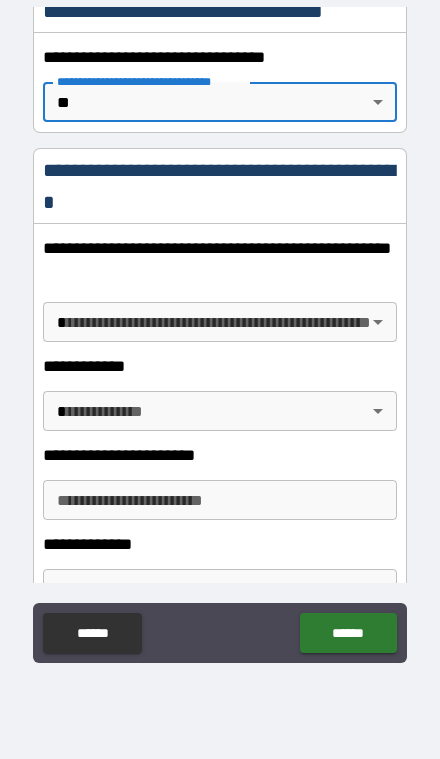 click on "**********" at bounding box center (220, 338) 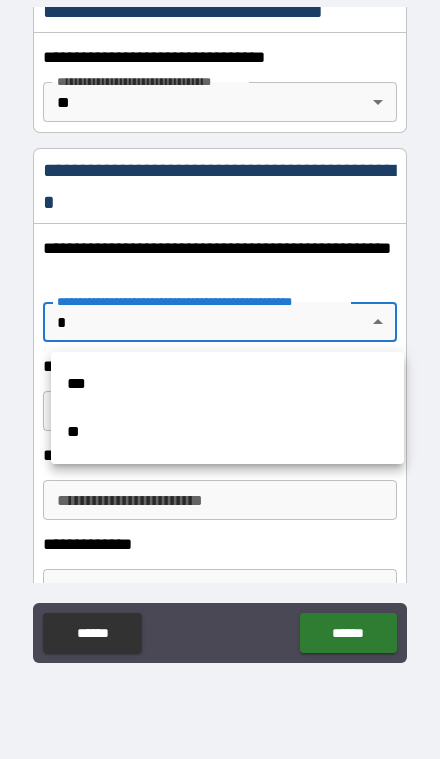 click on "**" at bounding box center [227, 432] 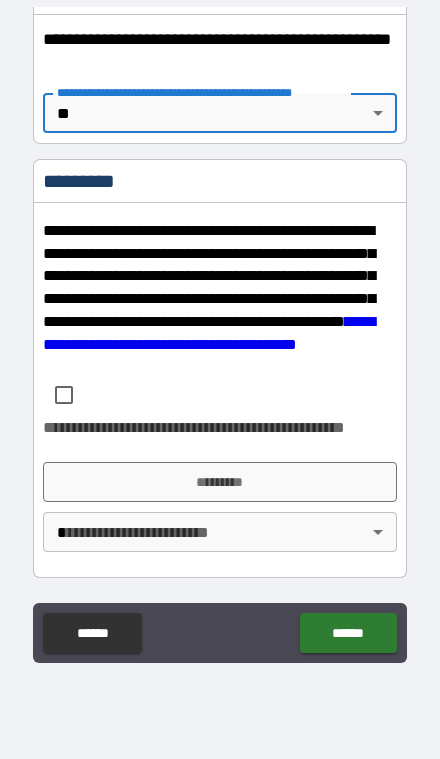 scroll, scrollTop: 1793, scrollLeft: 0, axis: vertical 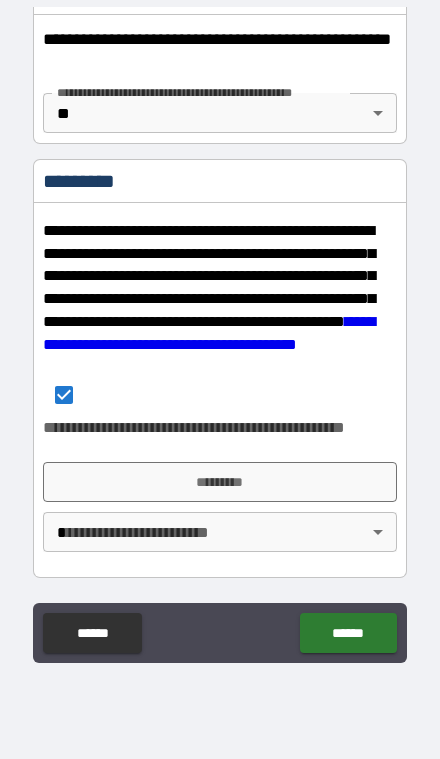 click on "*********" at bounding box center (219, 482) 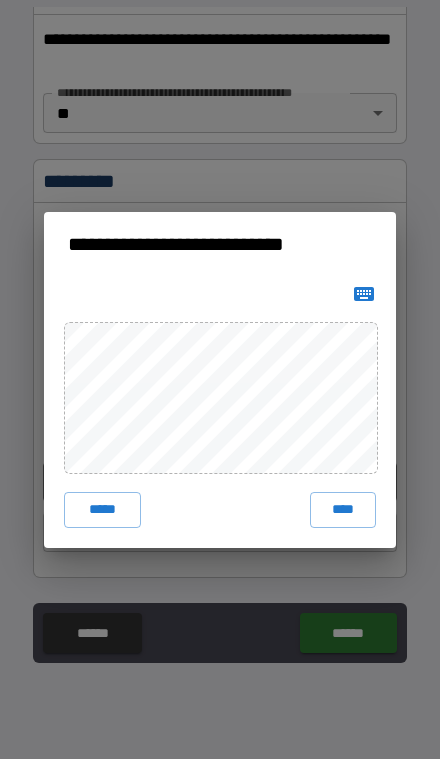 click on "****" at bounding box center (343, 510) 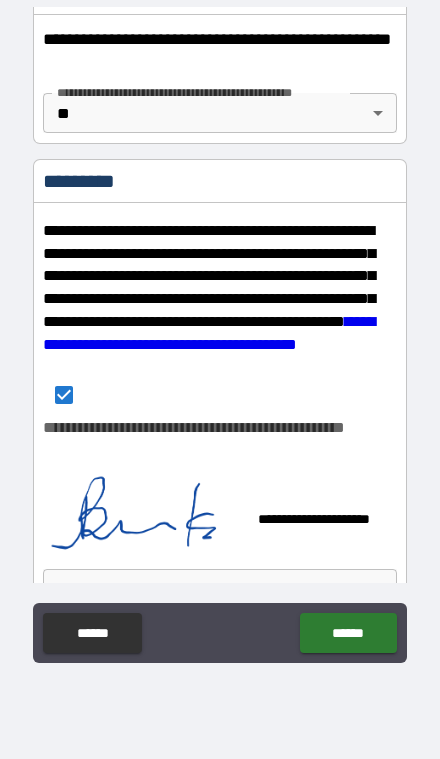 click on "******" at bounding box center [348, 633] 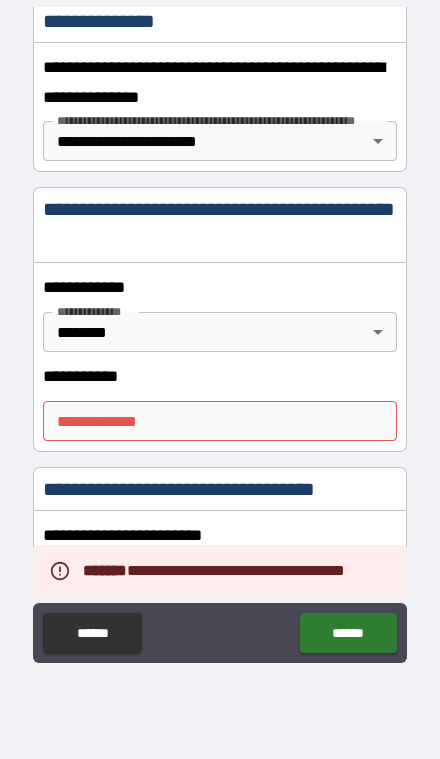 scroll, scrollTop: 331, scrollLeft: 0, axis: vertical 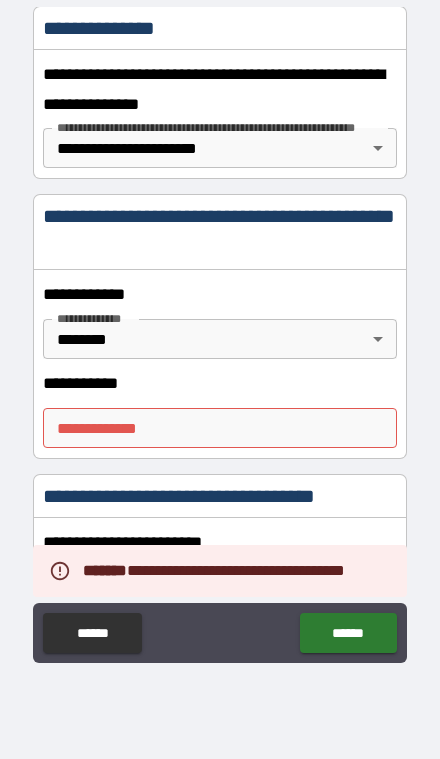 click on "**********" at bounding box center (219, 428) 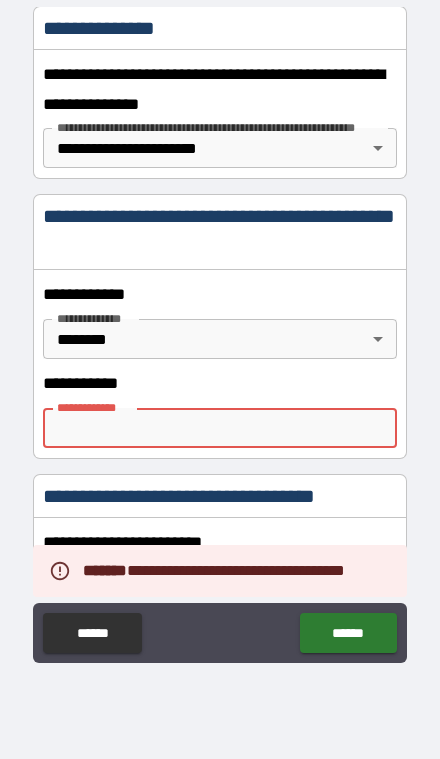 scroll, scrollTop: 82, scrollLeft: 0, axis: vertical 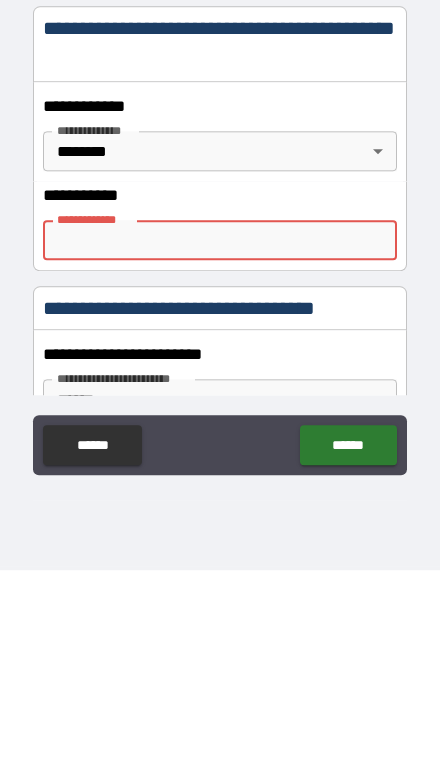 click on "**********" at bounding box center [219, 429] 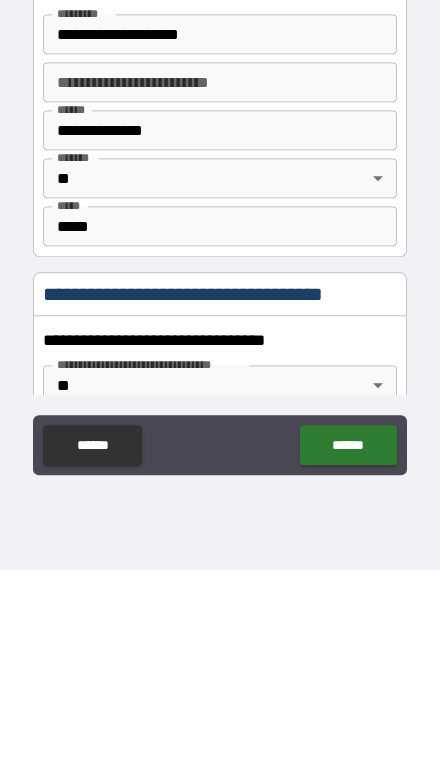 click on "******" at bounding box center [348, 634] 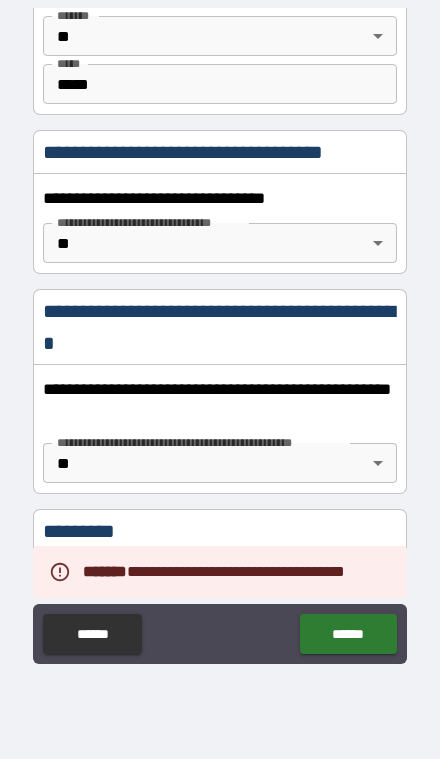 click on "******" at bounding box center (348, 634) 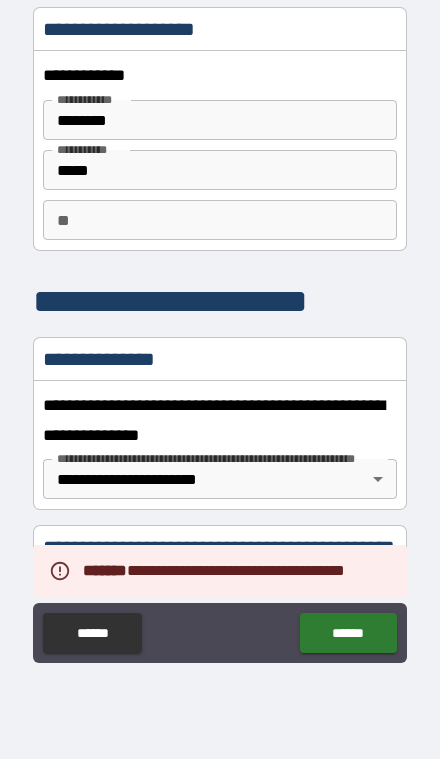 scroll, scrollTop: 0, scrollLeft: 0, axis: both 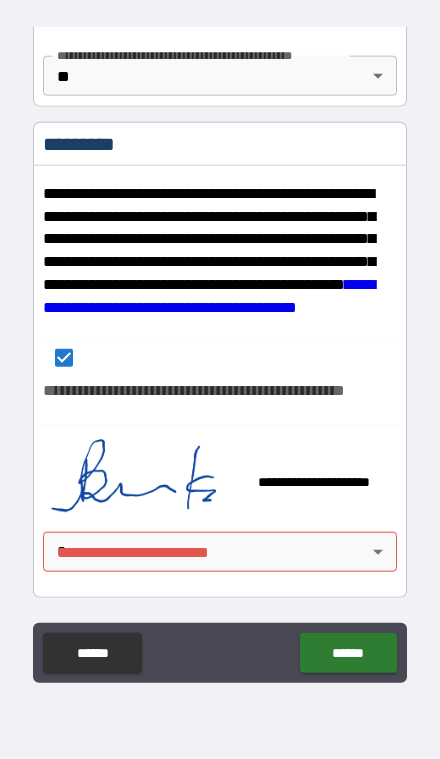 click on "**********" at bounding box center (220, 358) 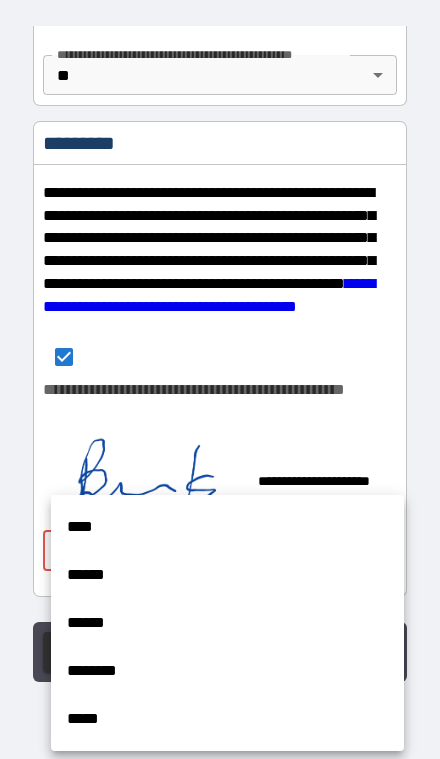 click on "******" at bounding box center [227, 575] 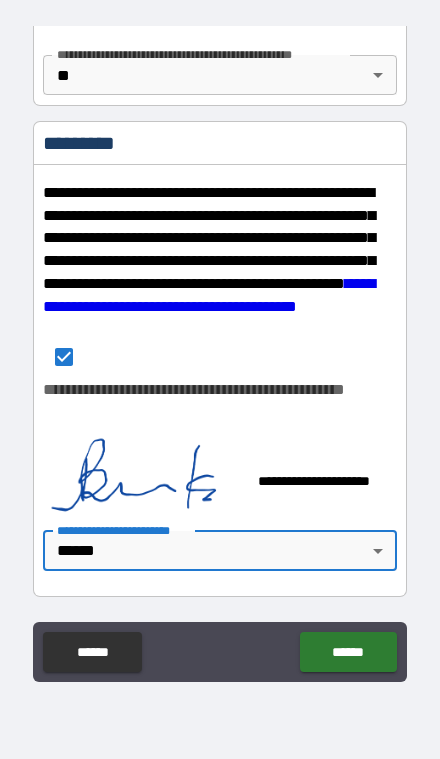 click on "******" at bounding box center (348, 652) 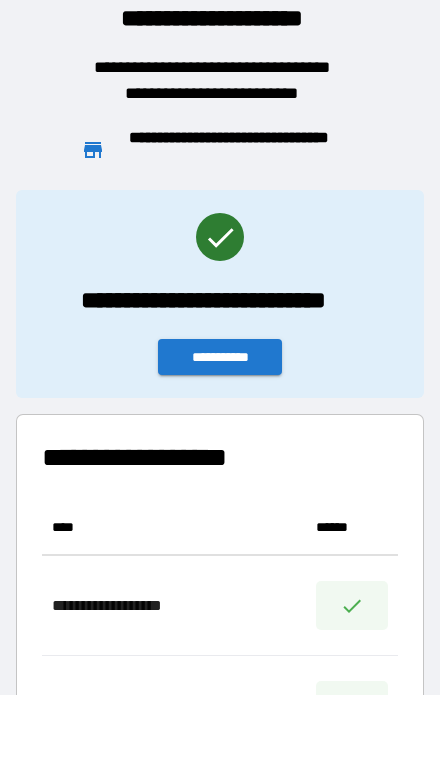 scroll, scrollTop: 1, scrollLeft: 1, axis: both 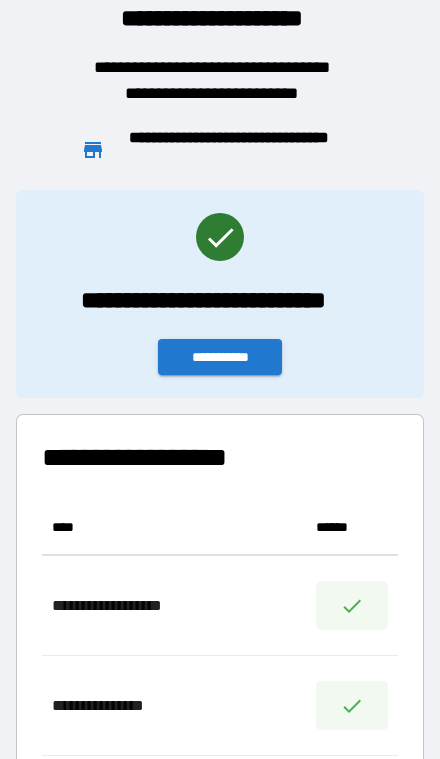 click on "**********" at bounding box center (220, 357) 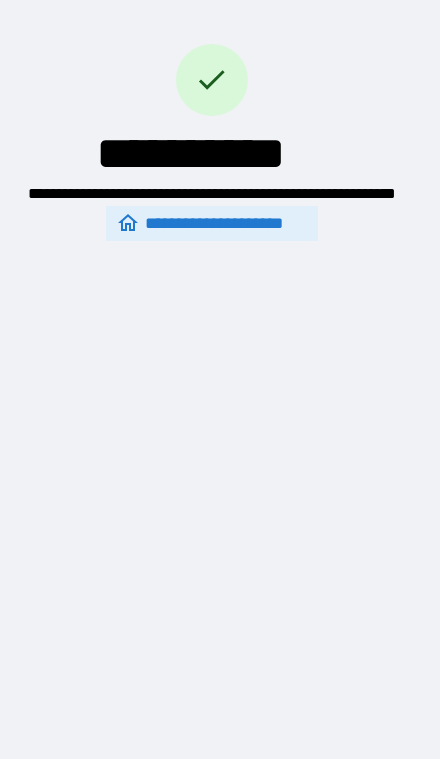 scroll, scrollTop: 82, scrollLeft: 0, axis: vertical 